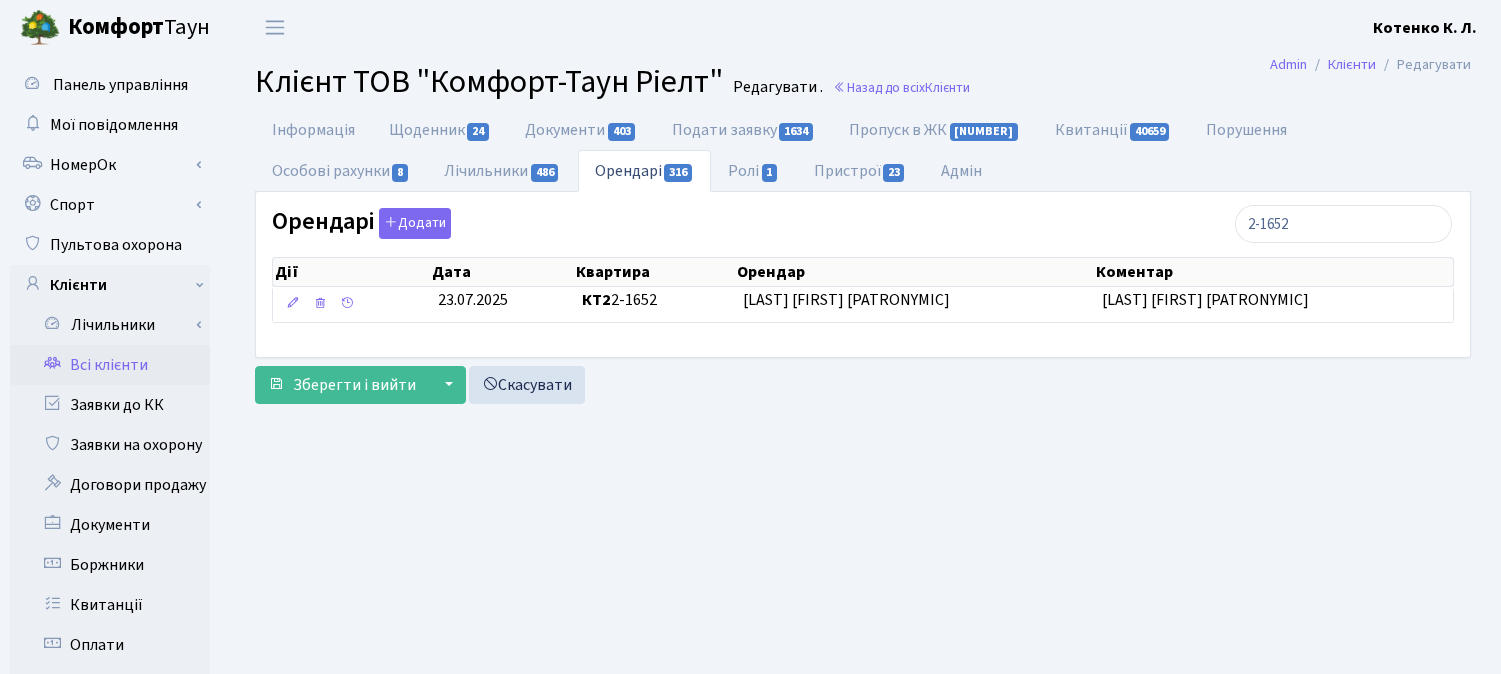 scroll, scrollTop: 111, scrollLeft: 0, axis: vertical 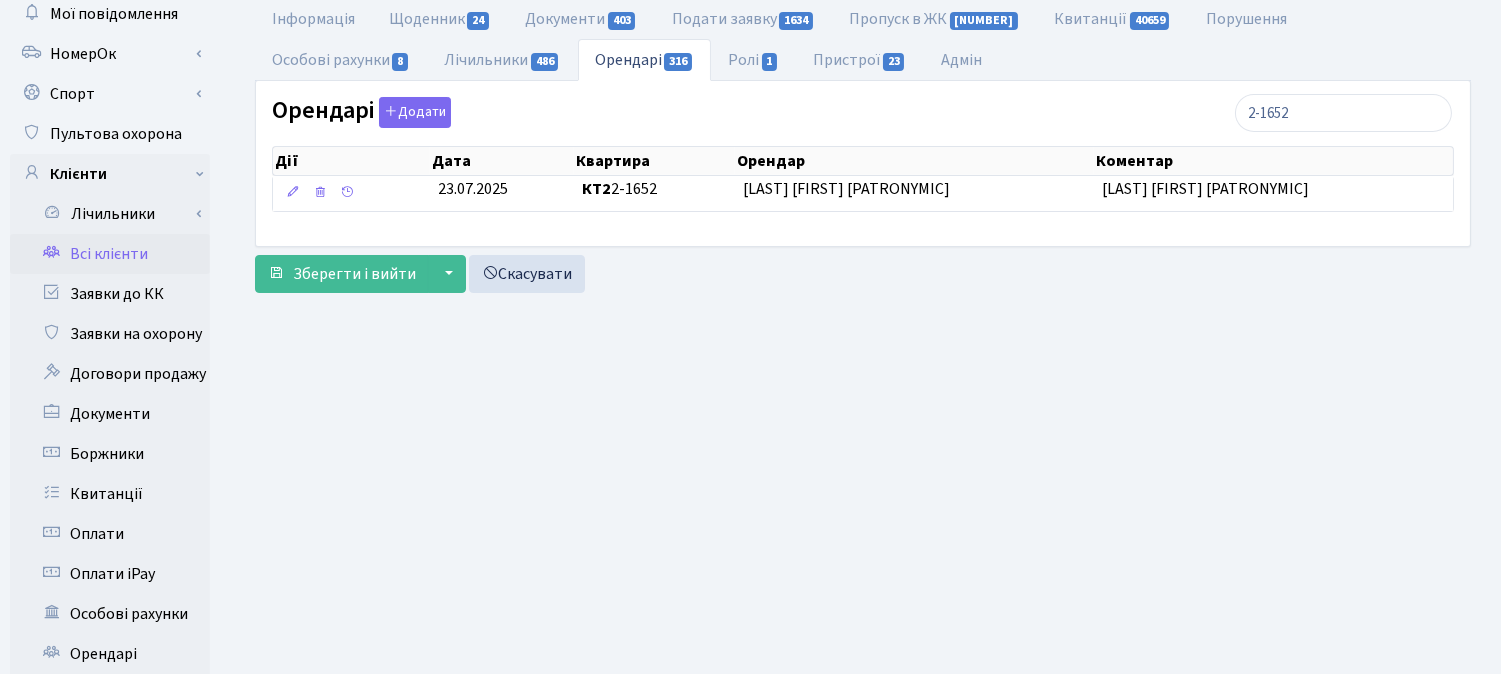 click on "Всі клієнти" at bounding box center (110, 254) 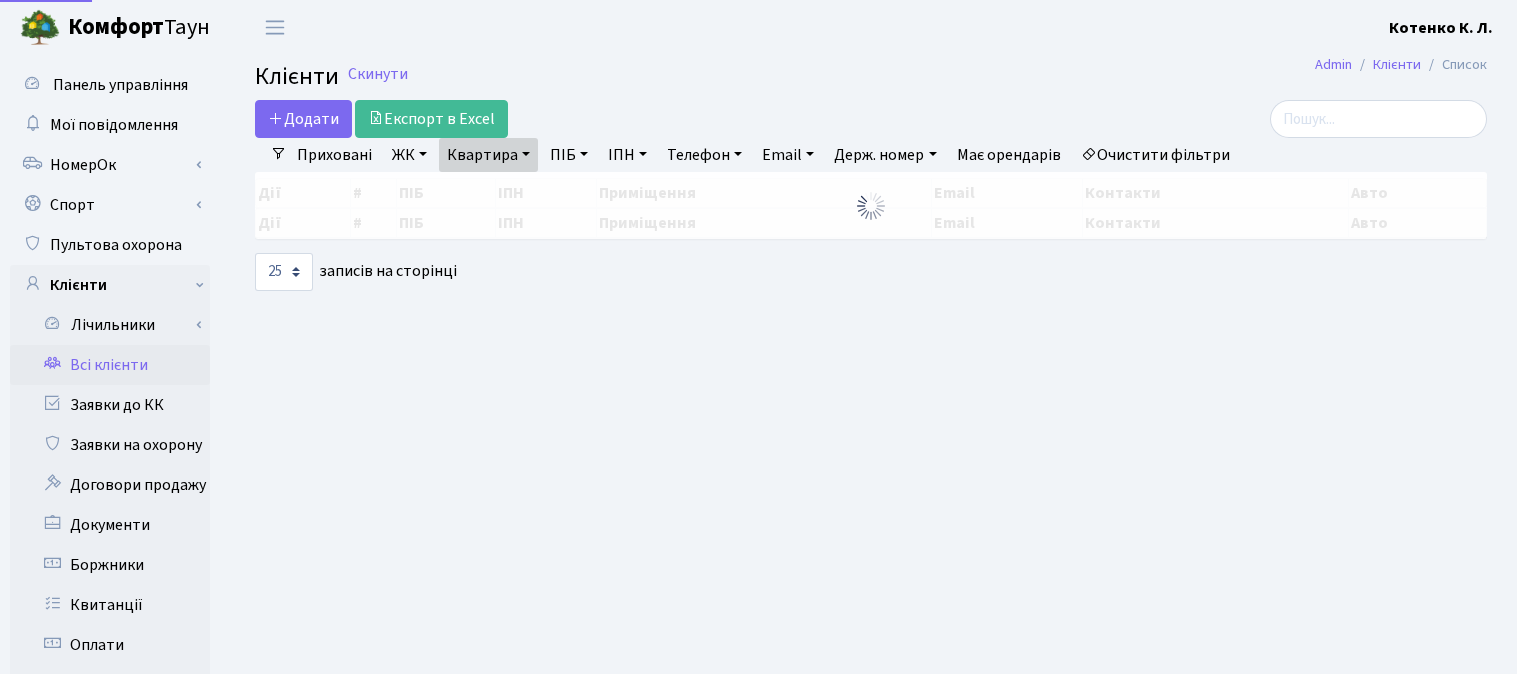 select on "25" 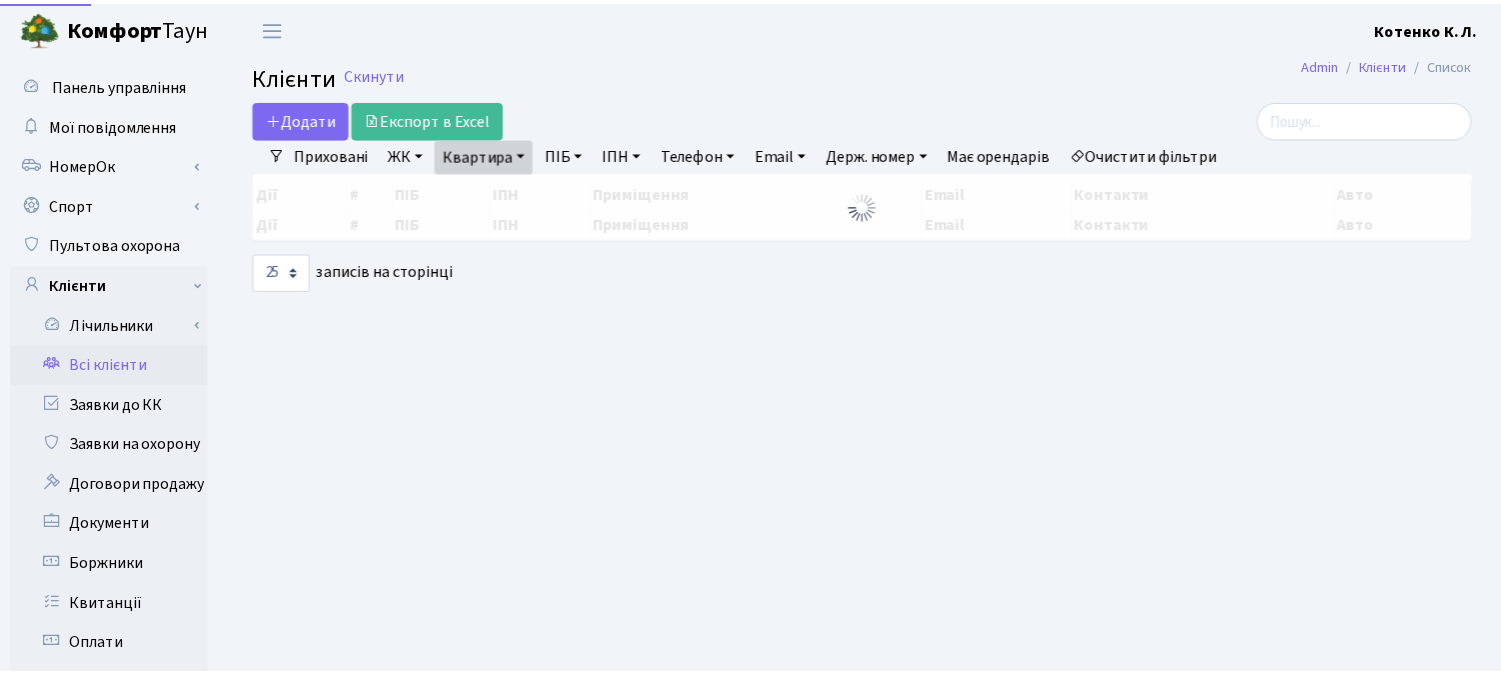 scroll, scrollTop: 0, scrollLeft: 0, axis: both 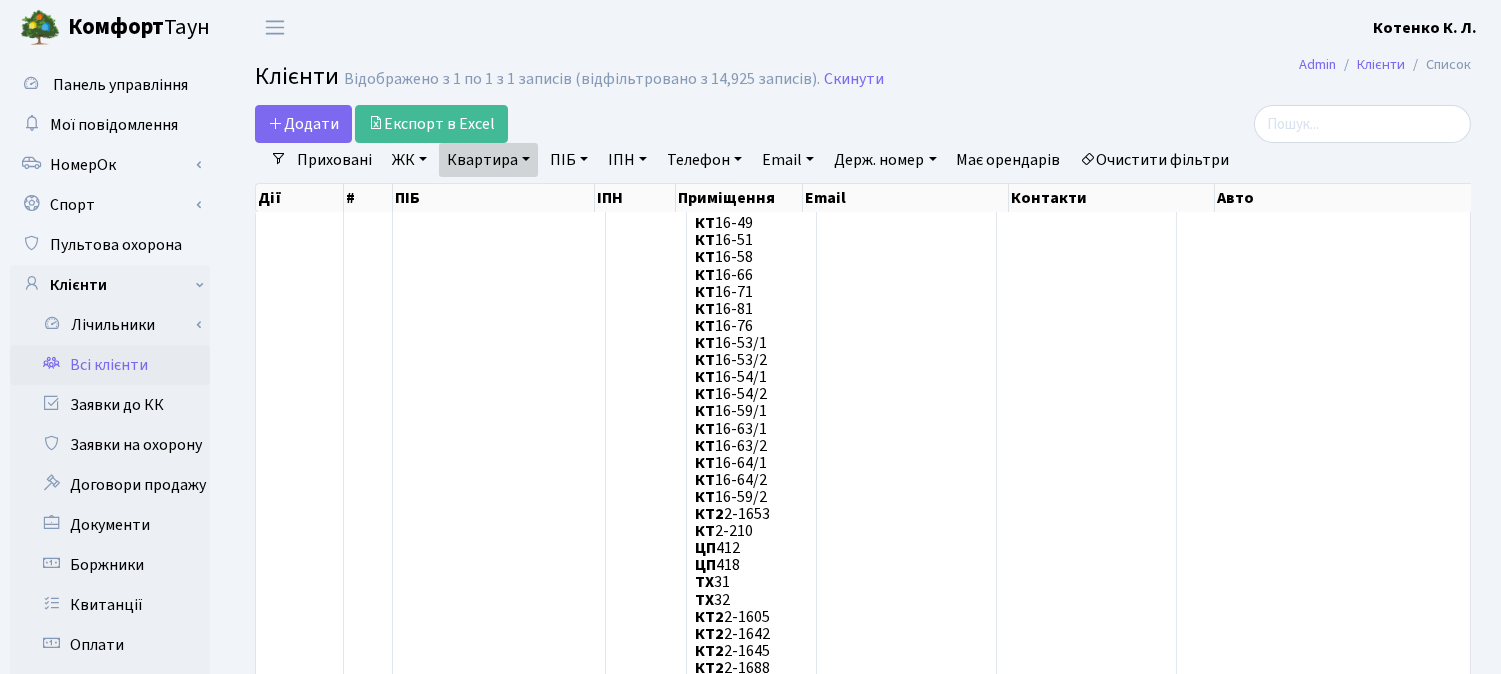 click on "Очистити фільтри" at bounding box center (1155, 160) 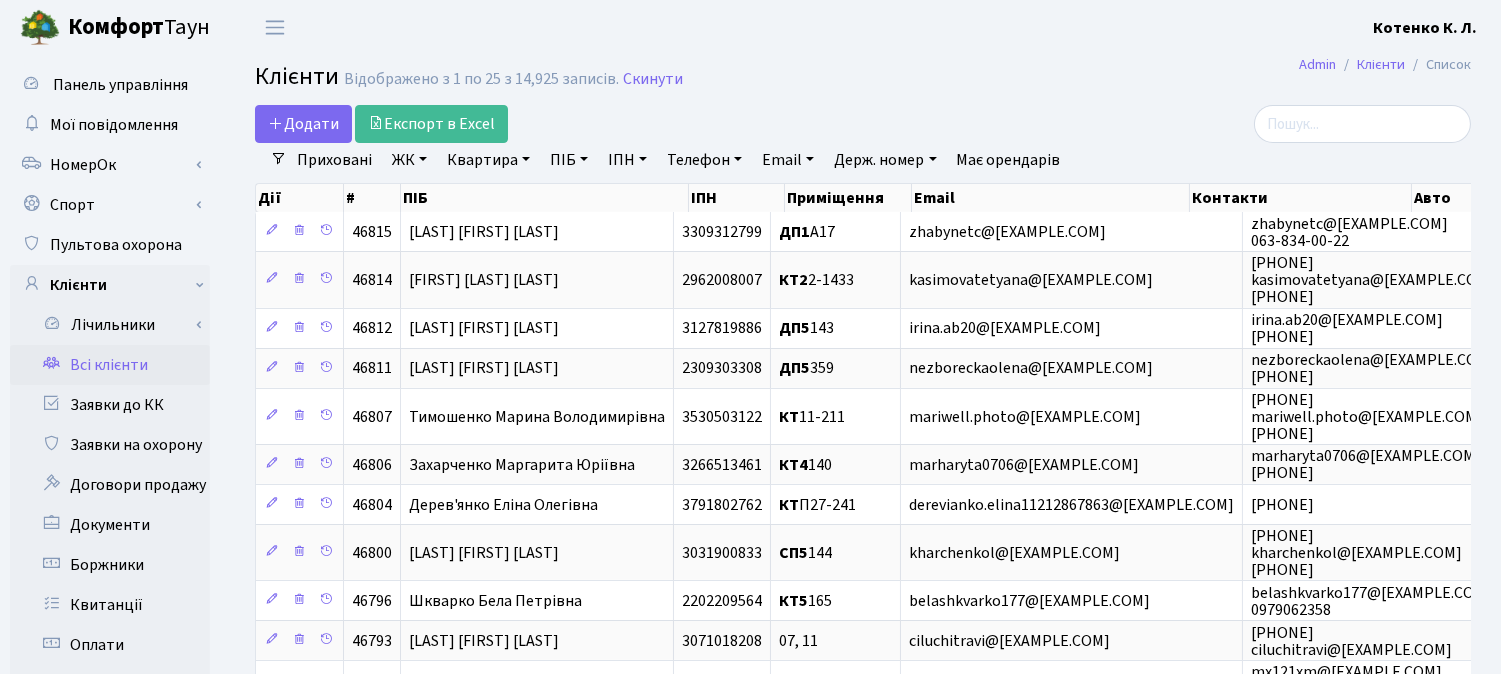click on "Квартира" at bounding box center (488, 160) 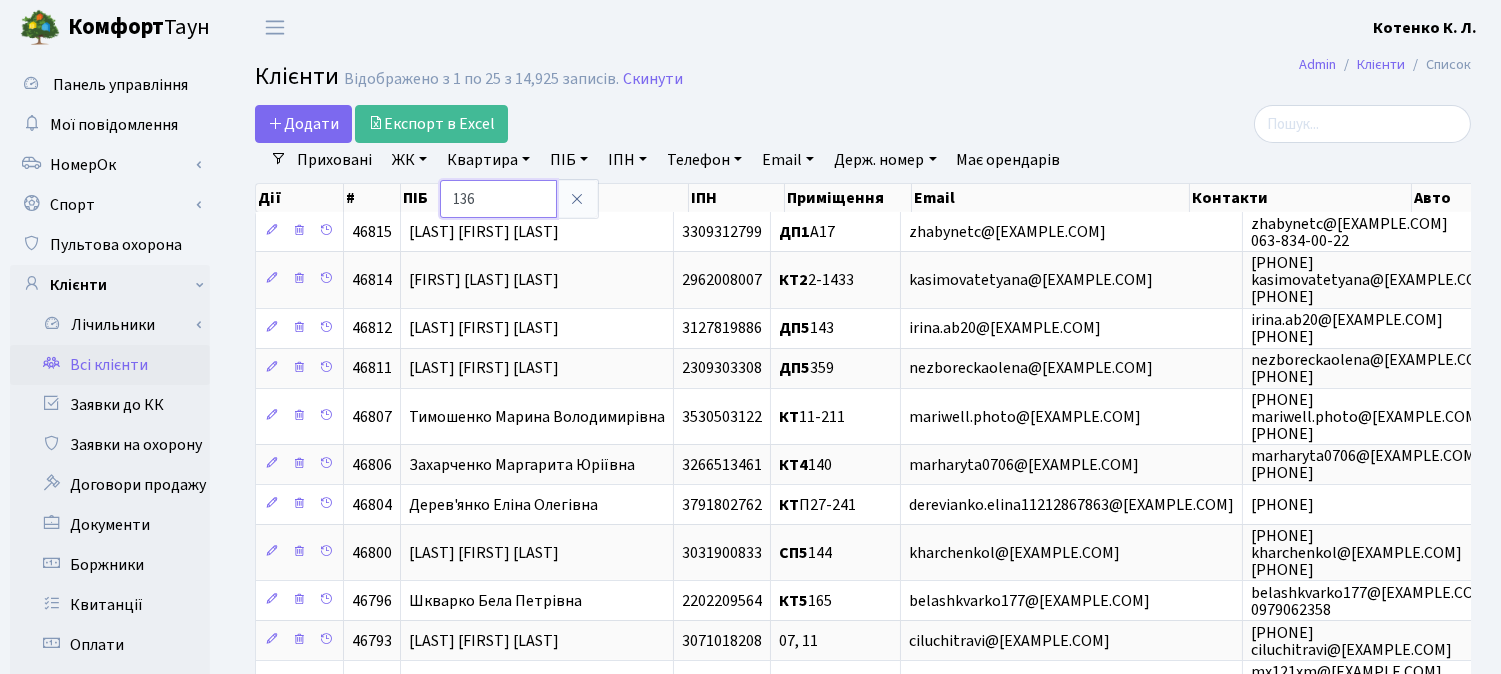 type on "136" 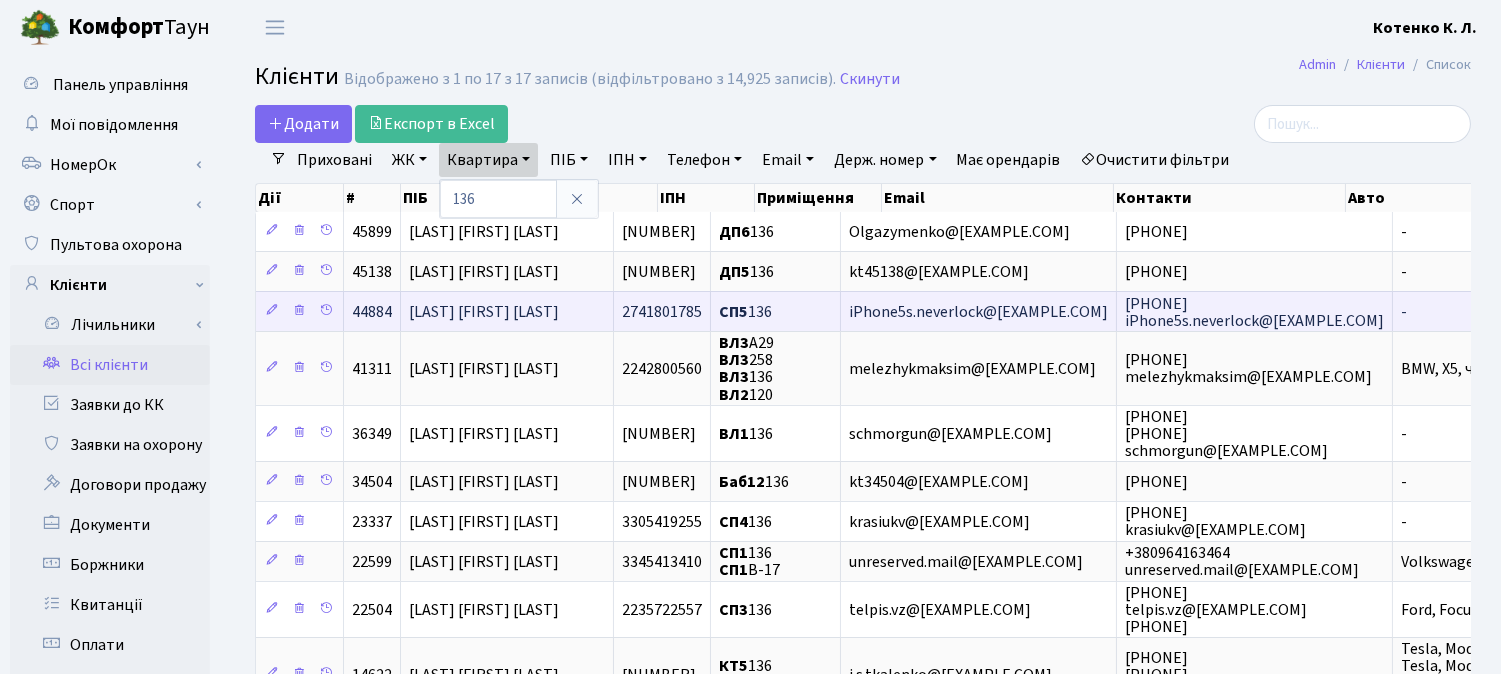 click on "Духовна Тетяна Іванівна" at bounding box center [507, 311] 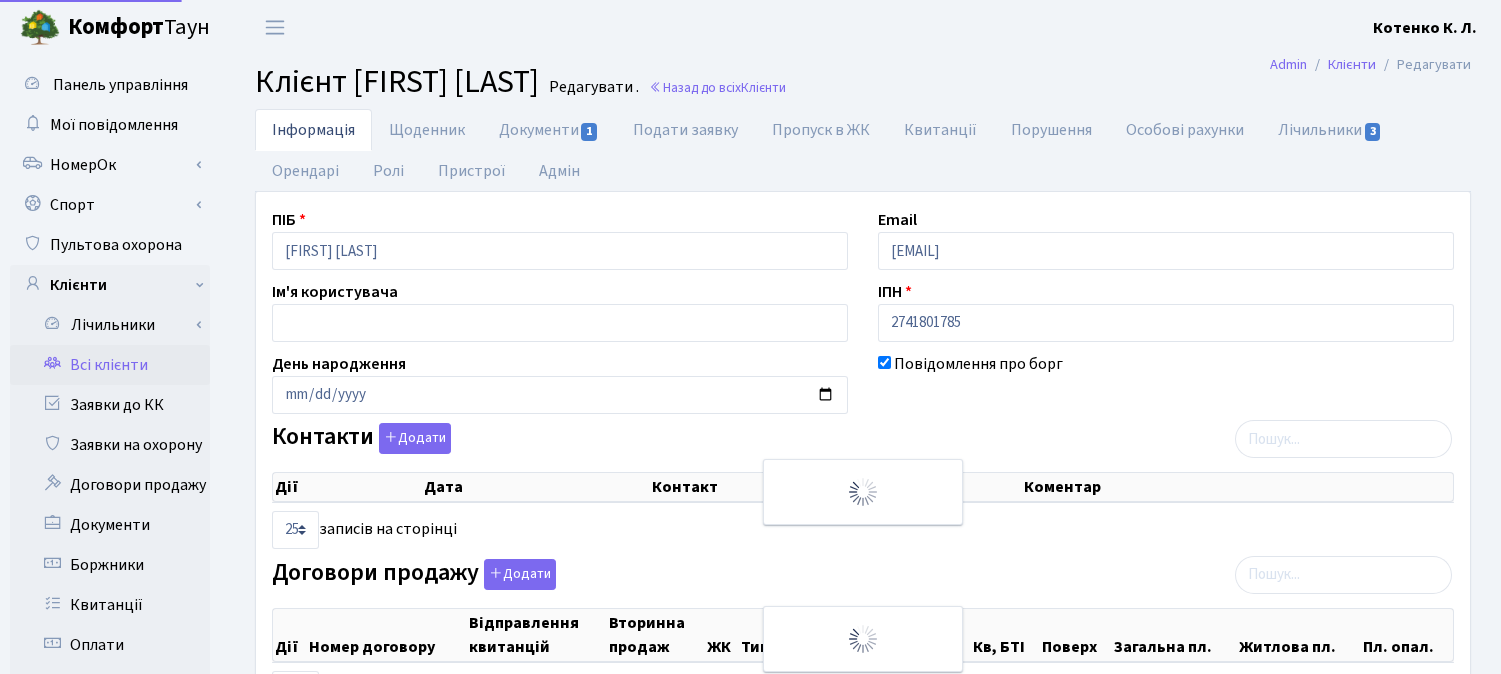 scroll, scrollTop: 0, scrollLeft: 0, axis: both 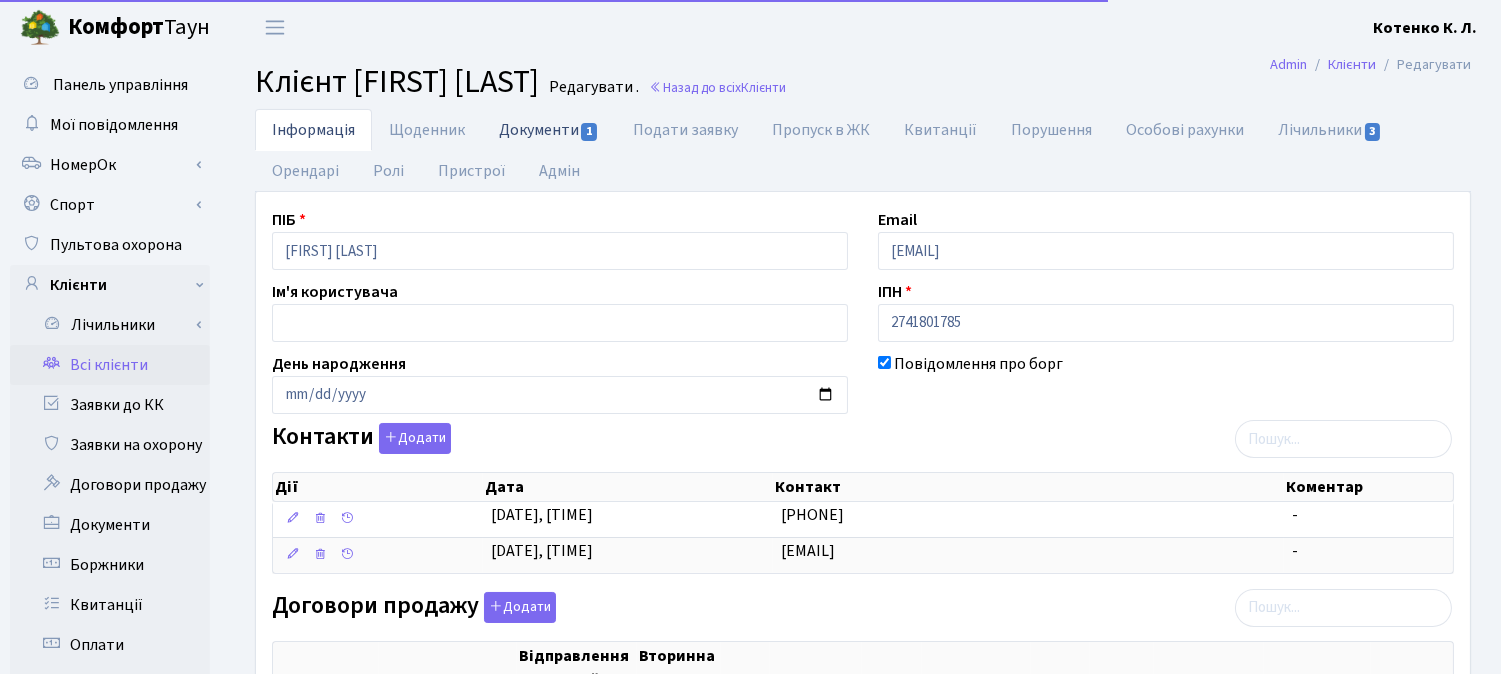 click on "Документи  1" at bounding box center (549, 129) 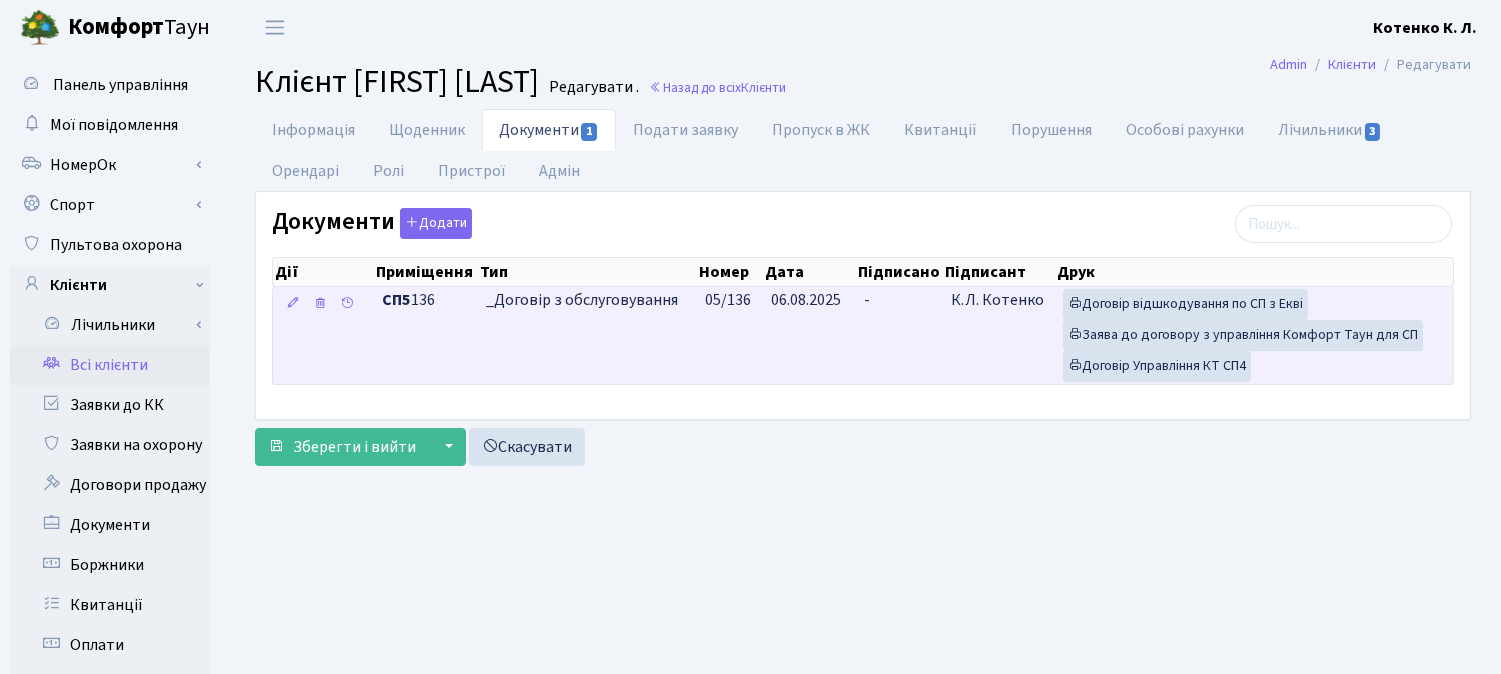 click on "-" at bounding box center [899, 335] 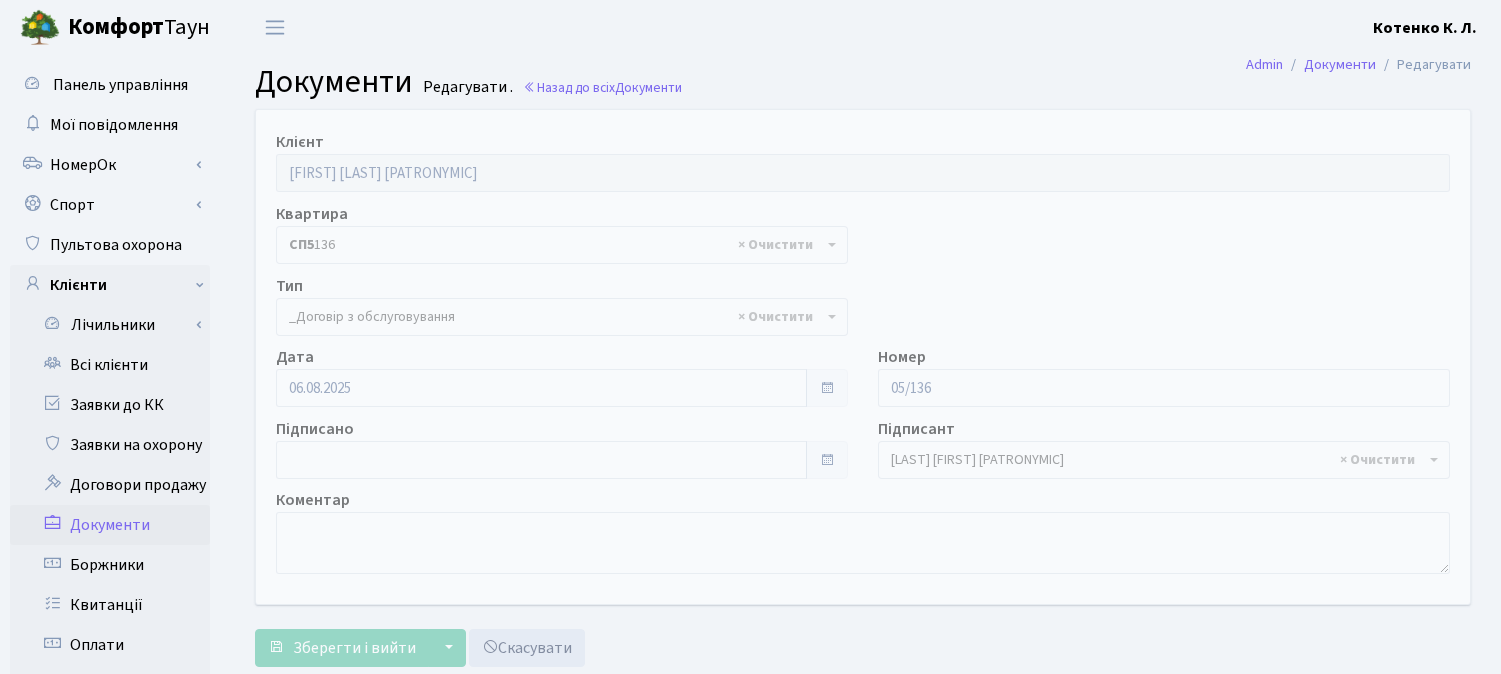 select on "289" 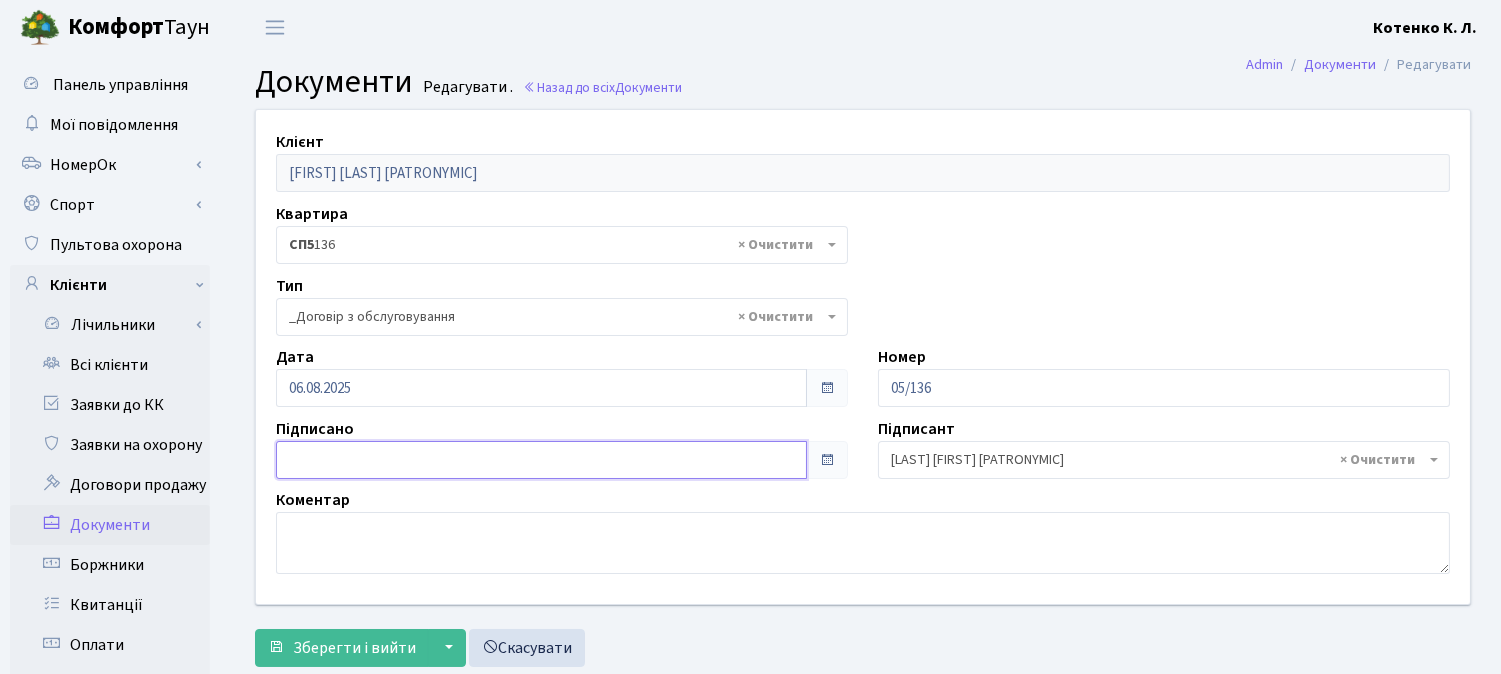 type on "07.08.2025" 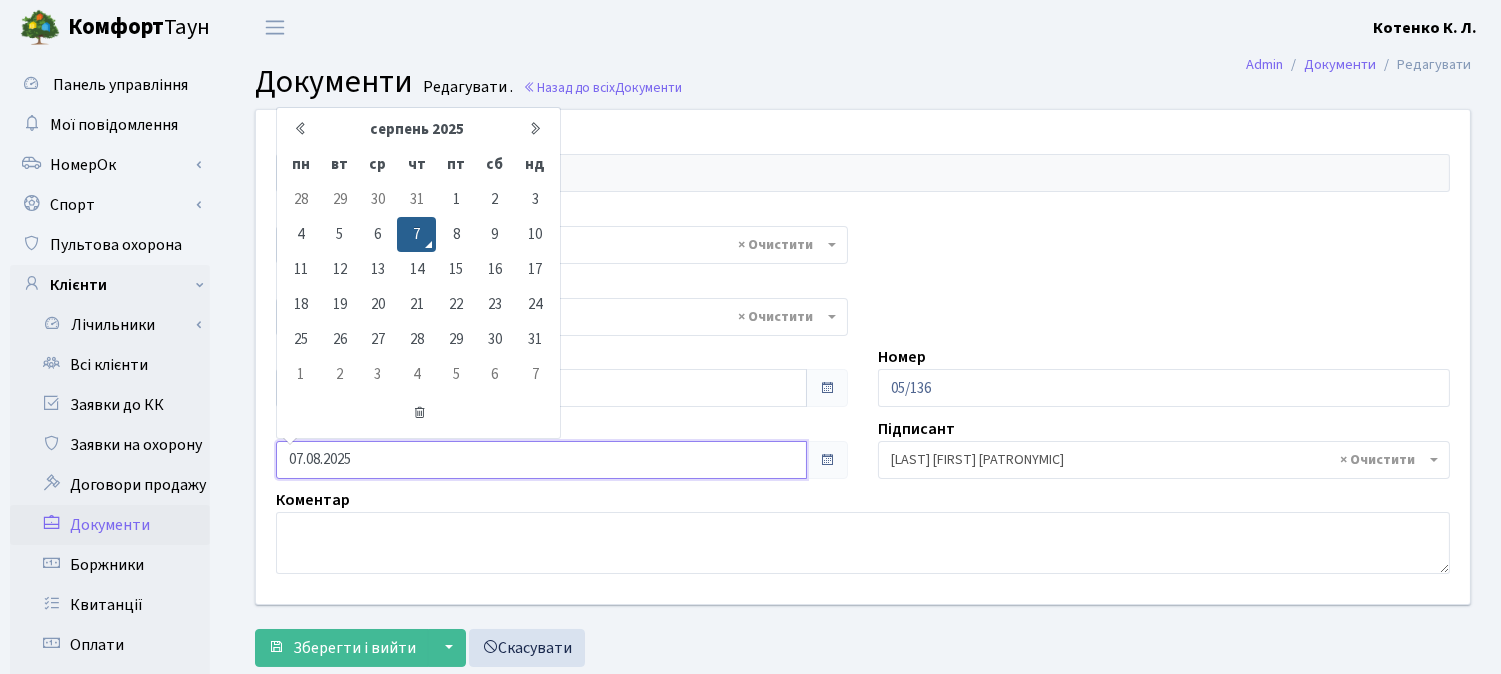 click on "07.08.2025" at bounding box center (541, 460) 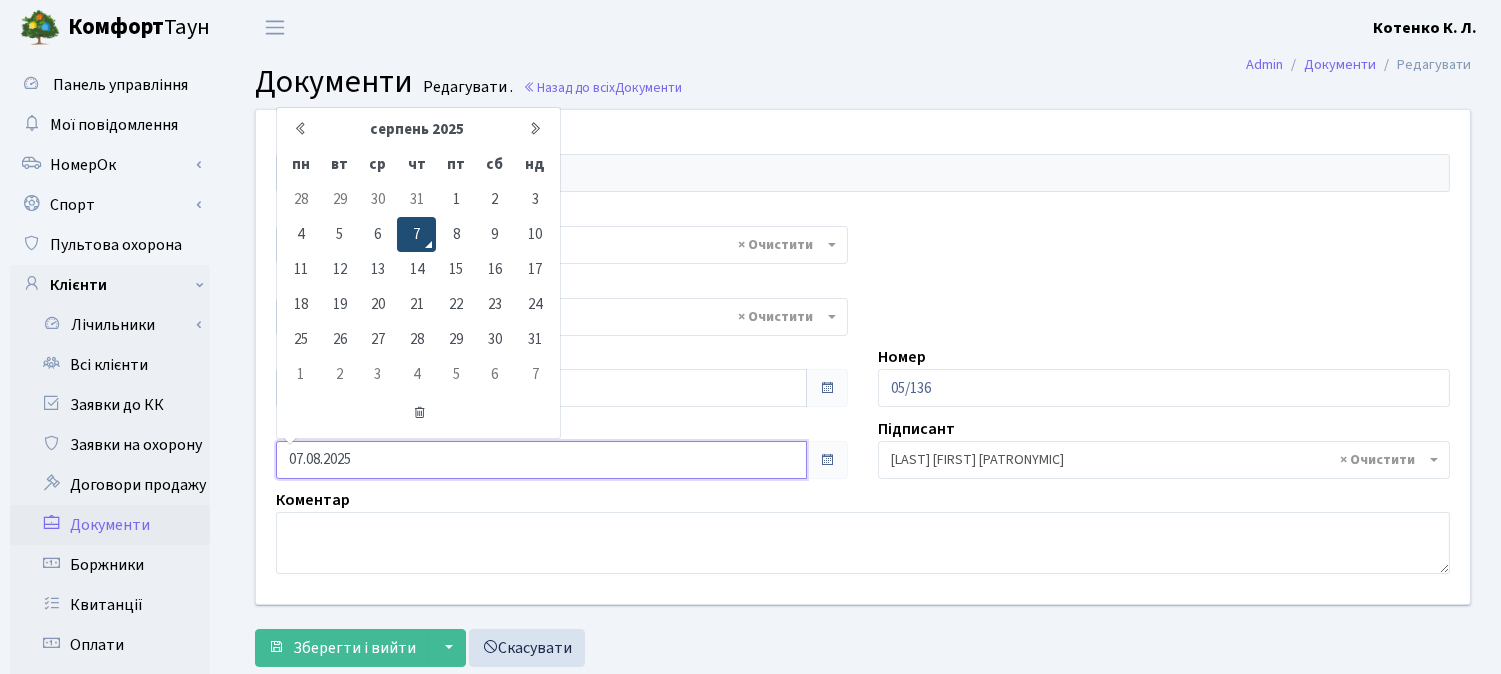 click on "7" at bounding box center [416, 234] 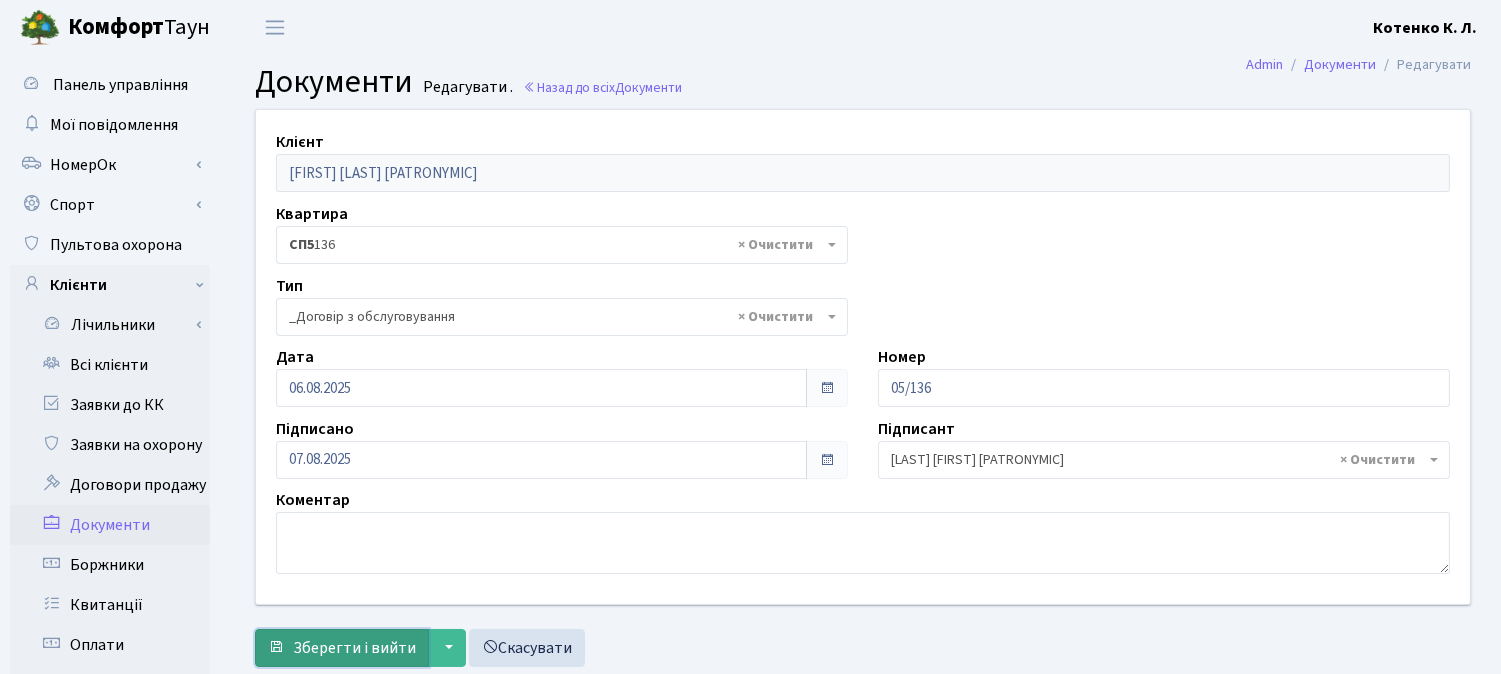 click on "Зберегти і вийти" at bounding box center (354, 648) 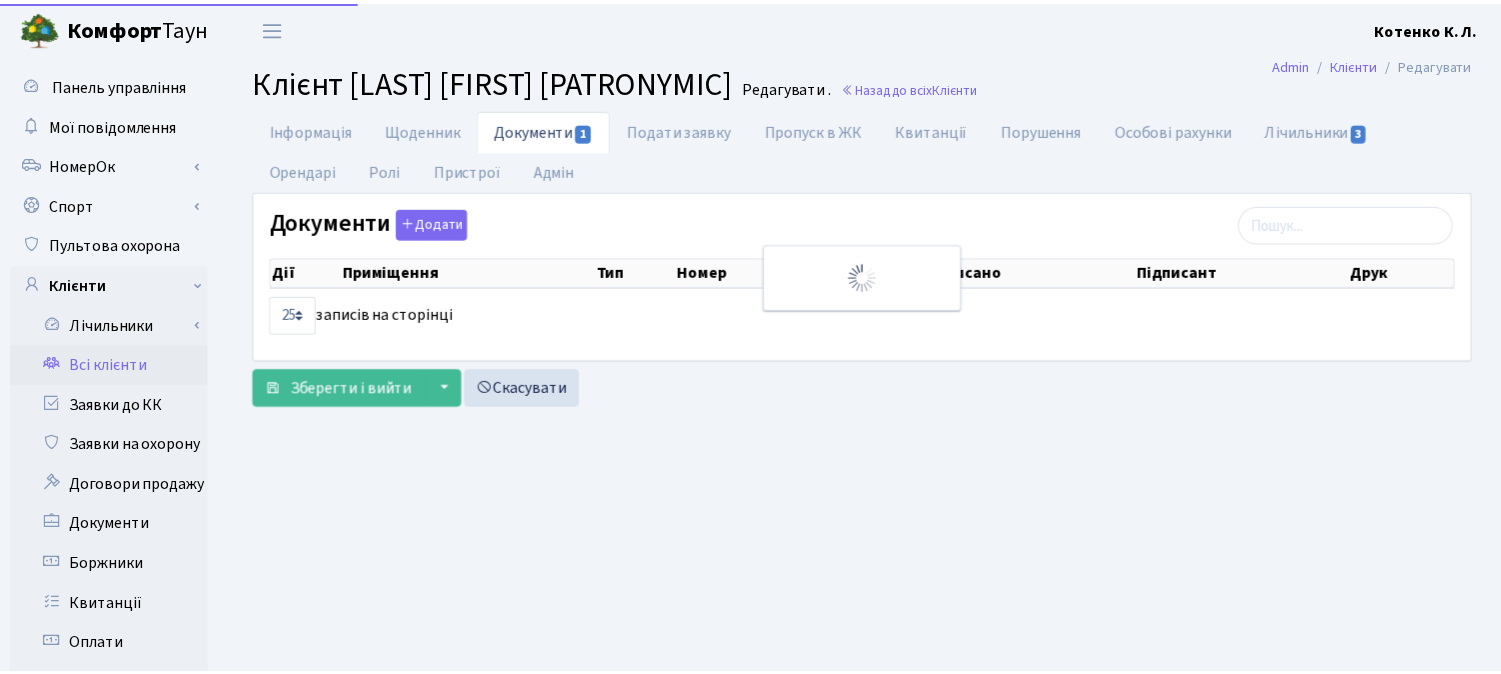 scroll, scrollTop: 0, scrollLeft: 0, axis: both 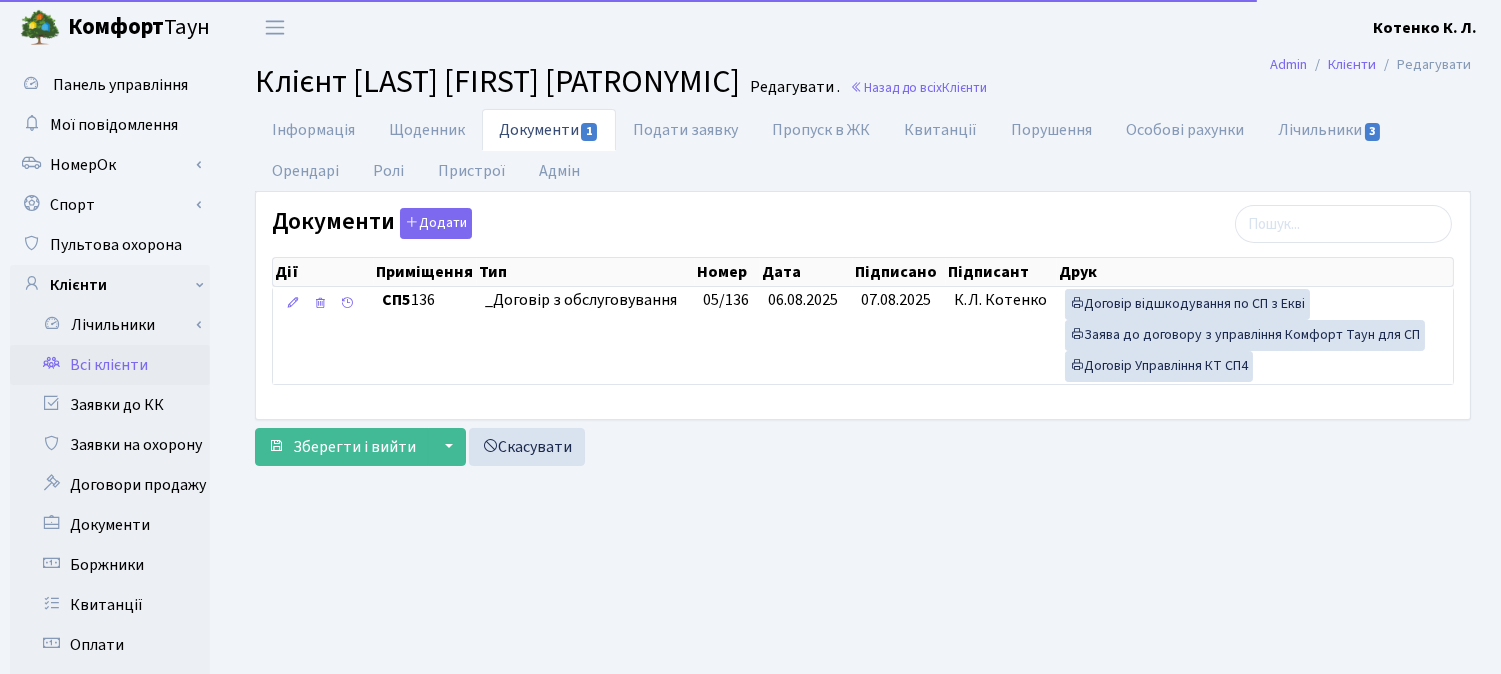 click on "Всі клієнти" at bounding box center (110, 365) 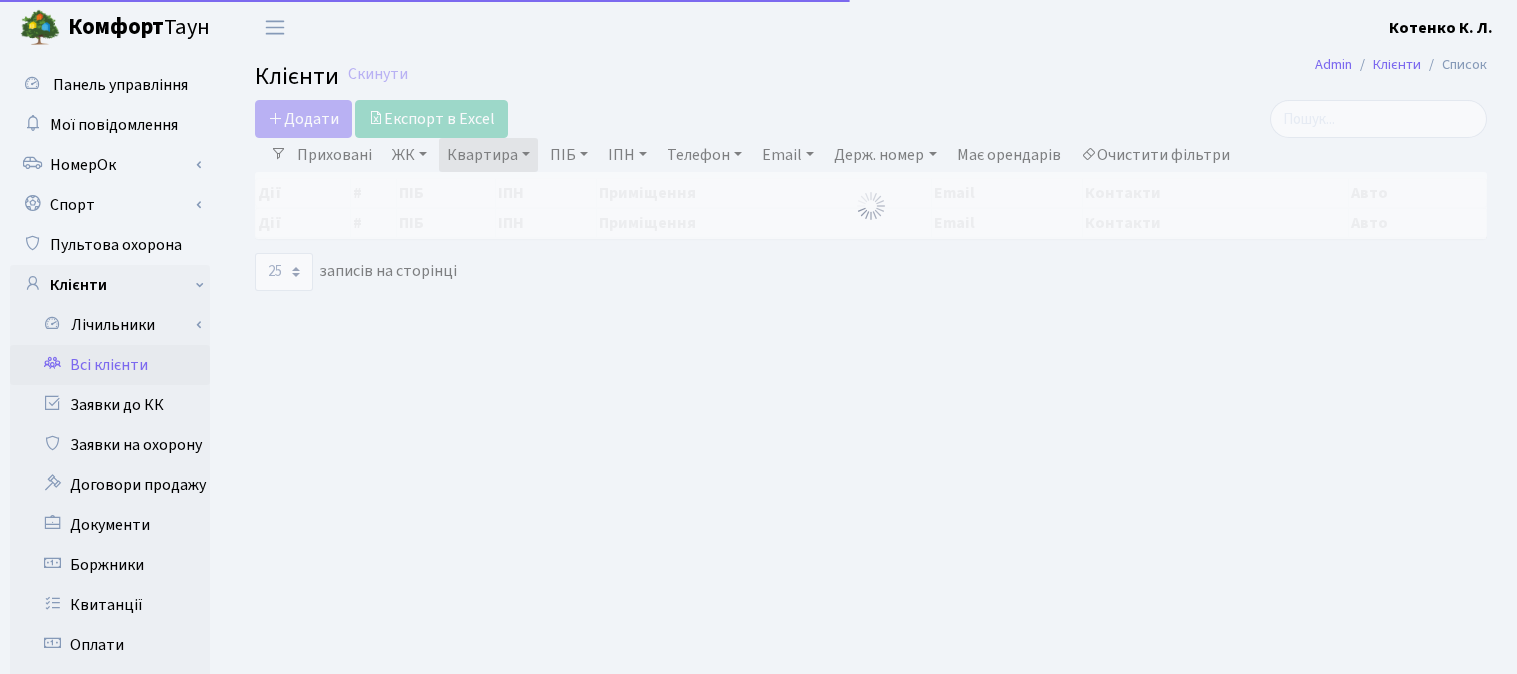 select on "25" 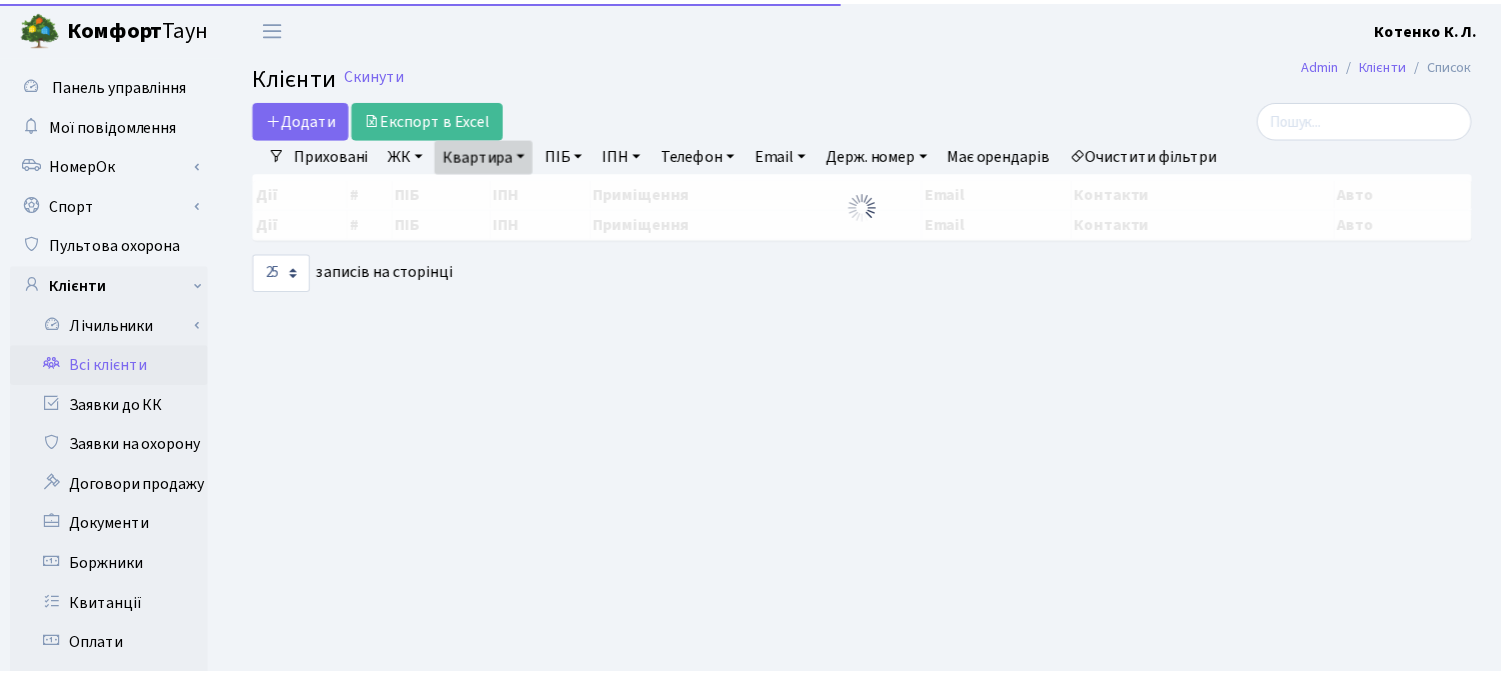 scroll, scrollTop: 0, scrollLeft: 0, axis: both 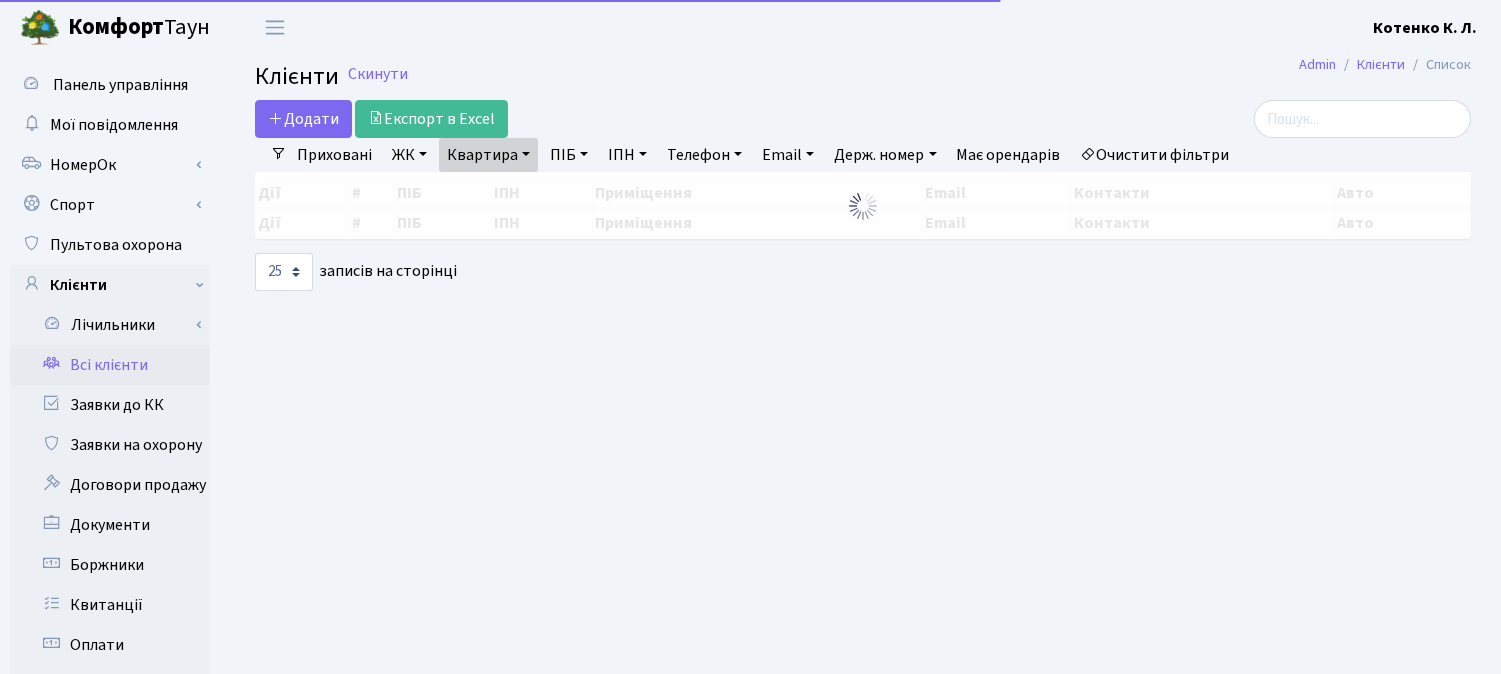click on "Квартира" at bounding box center [488, 155] 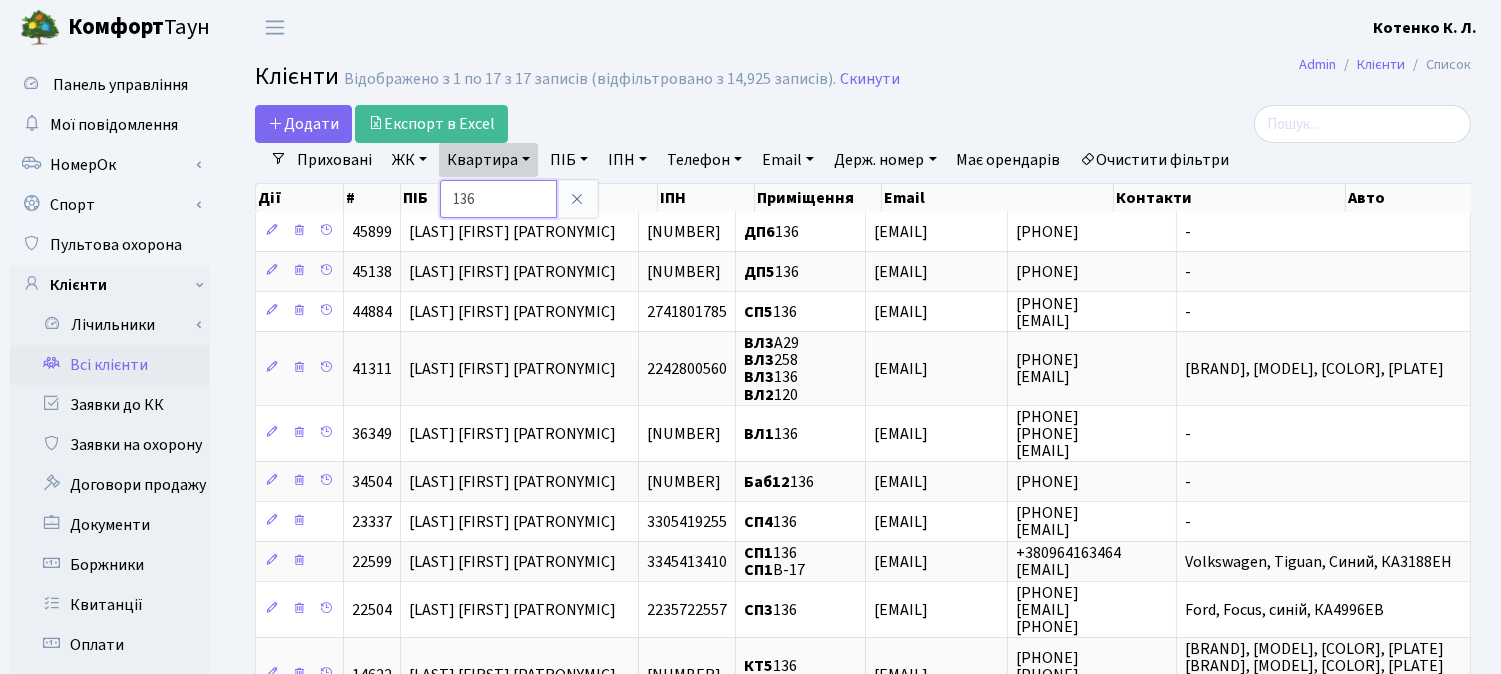click on "136" at bounding box center [498, 199] 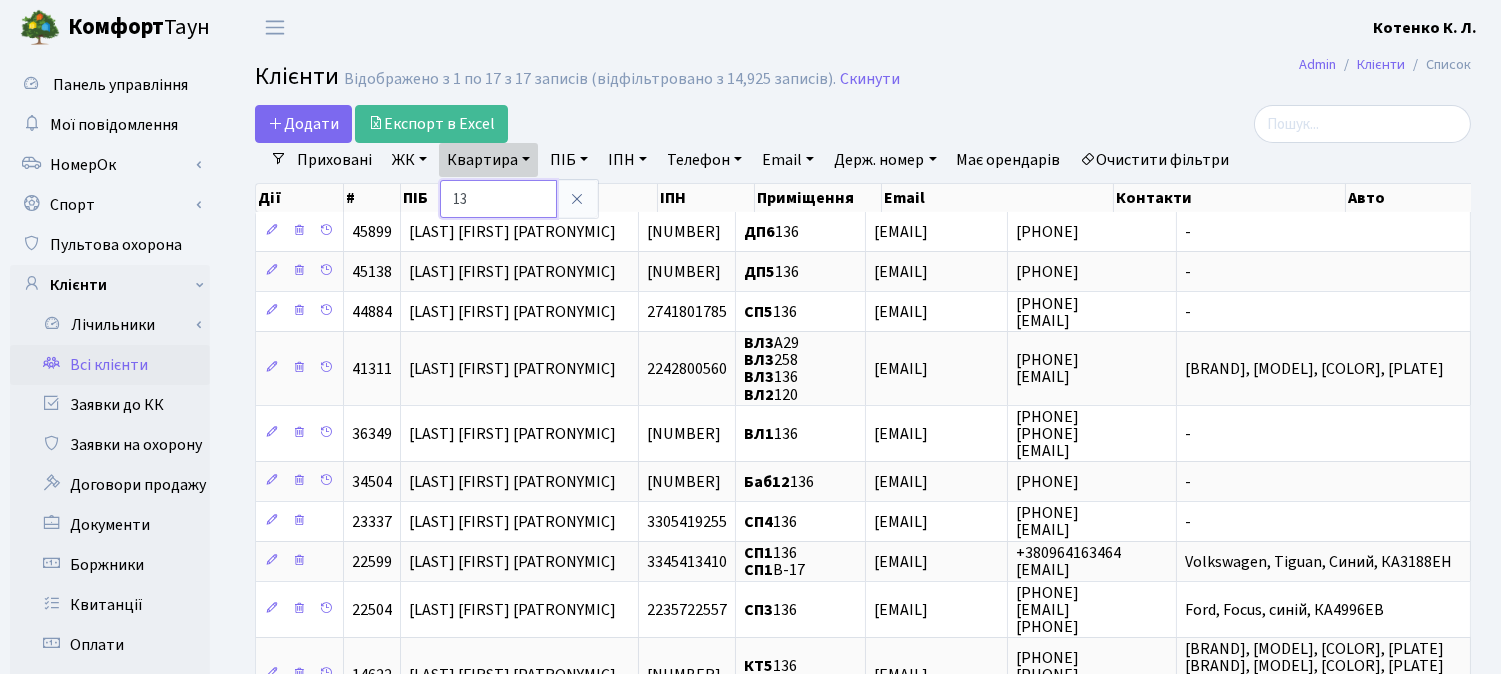 type on "1" 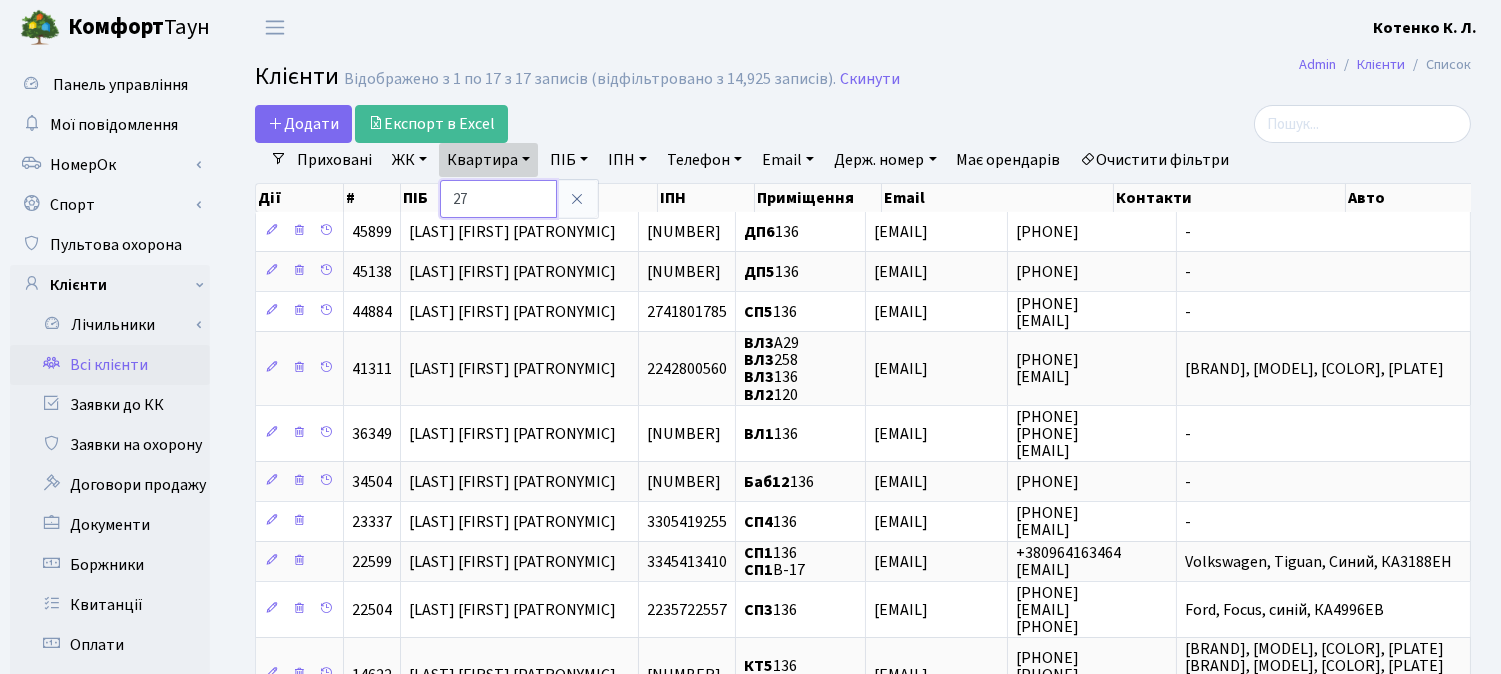 type on "27" 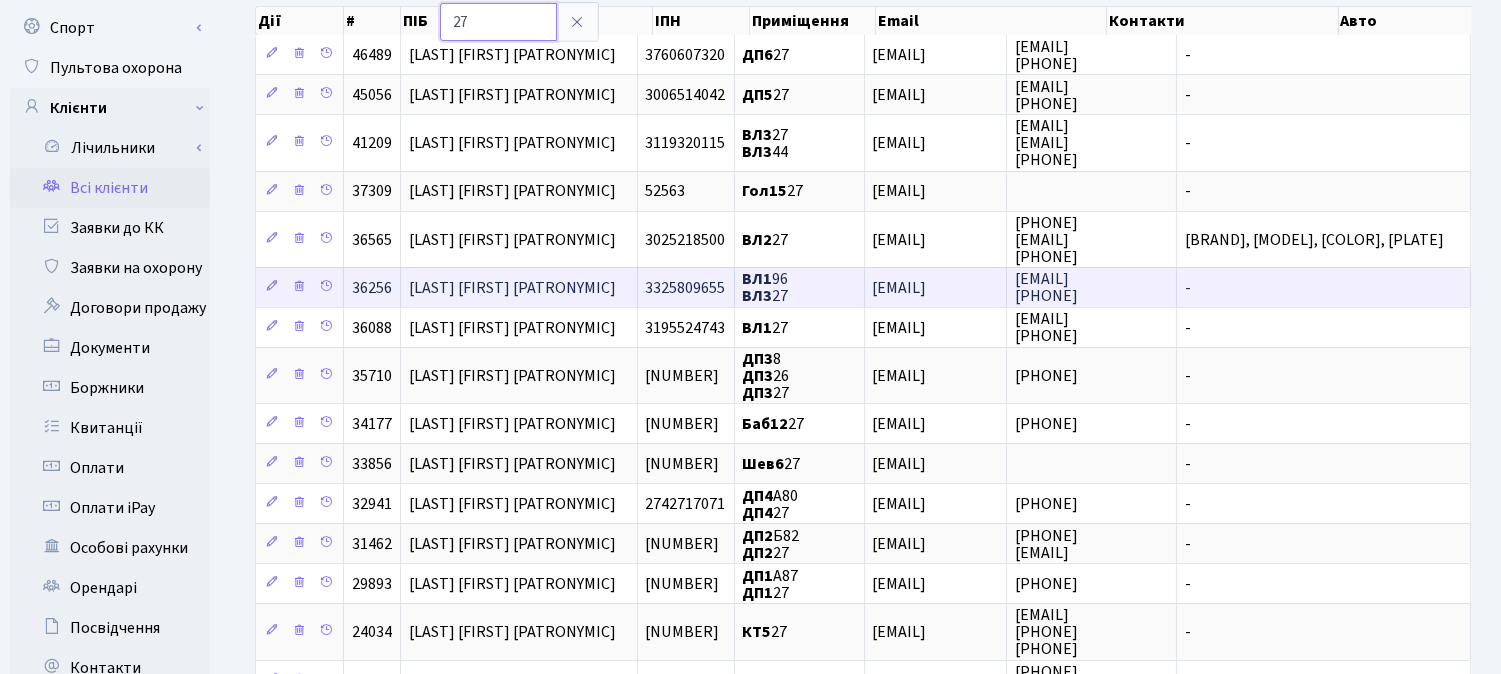 scroll, scrollTop: 333, scrollLeft: 0, axis: vertical 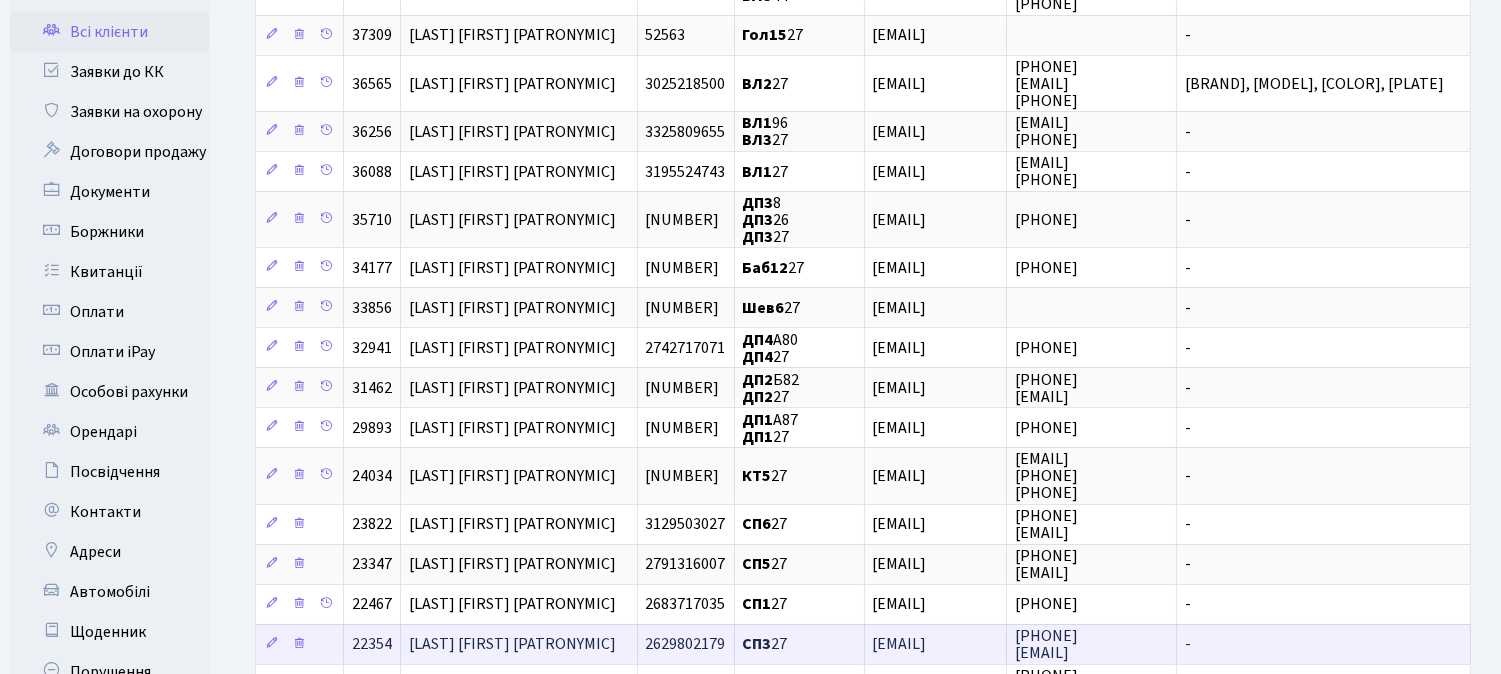 click on "[LAST] [FIRST] [PATRONYMIC]" at bounding box center (519, 644) 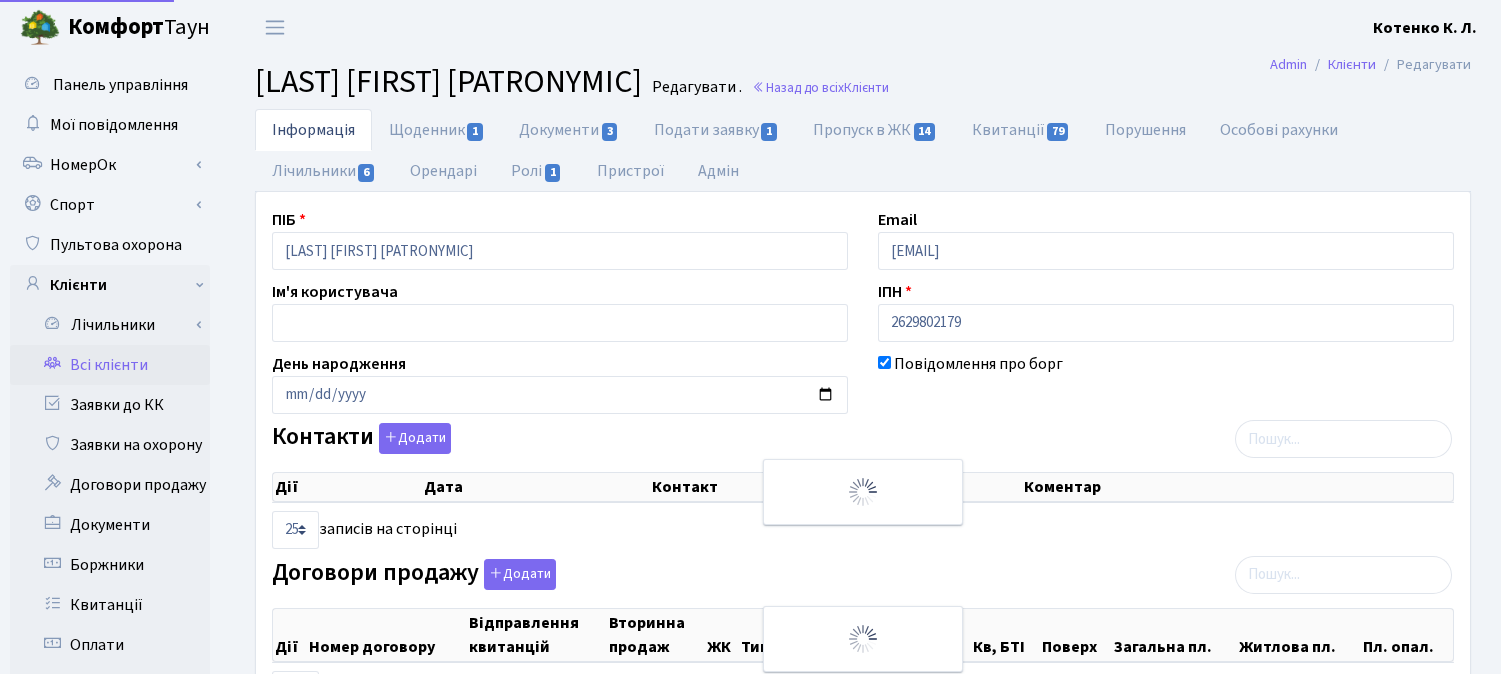 select on "25" 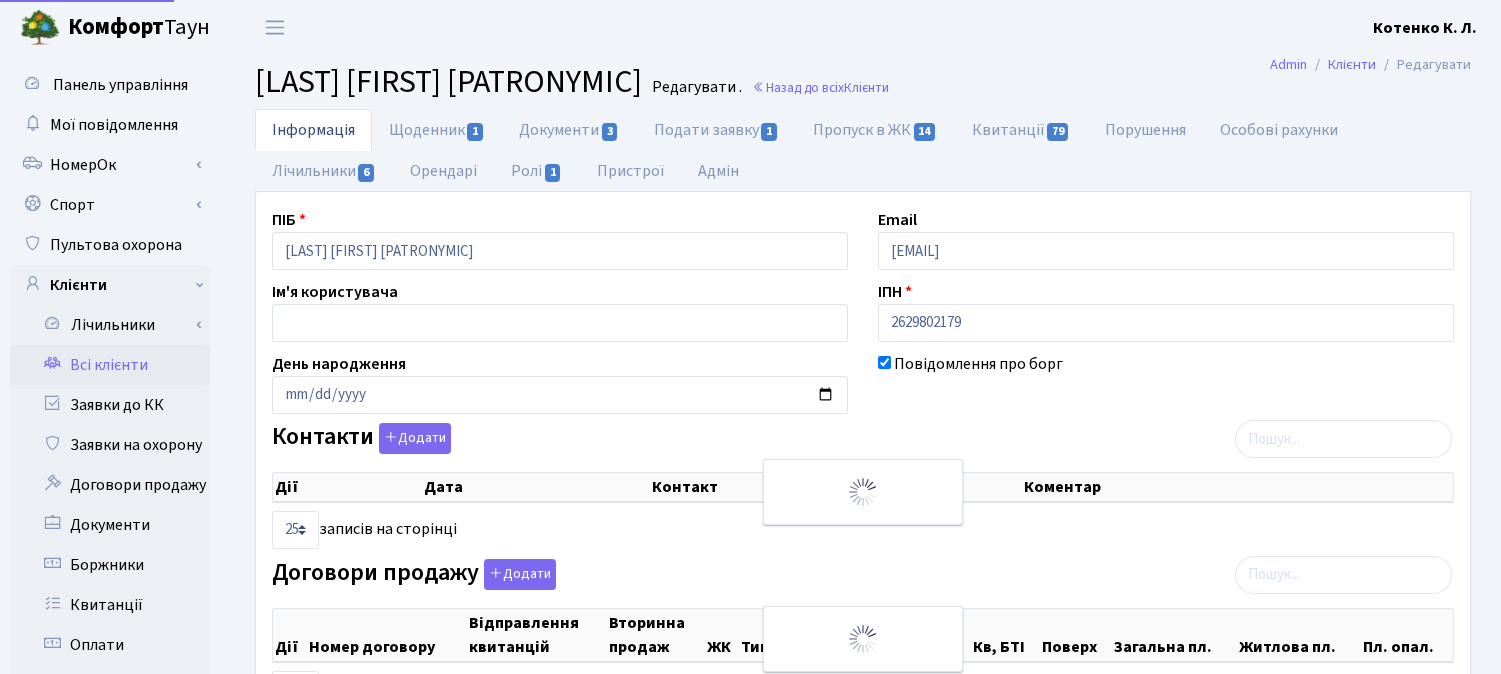 select on "25" 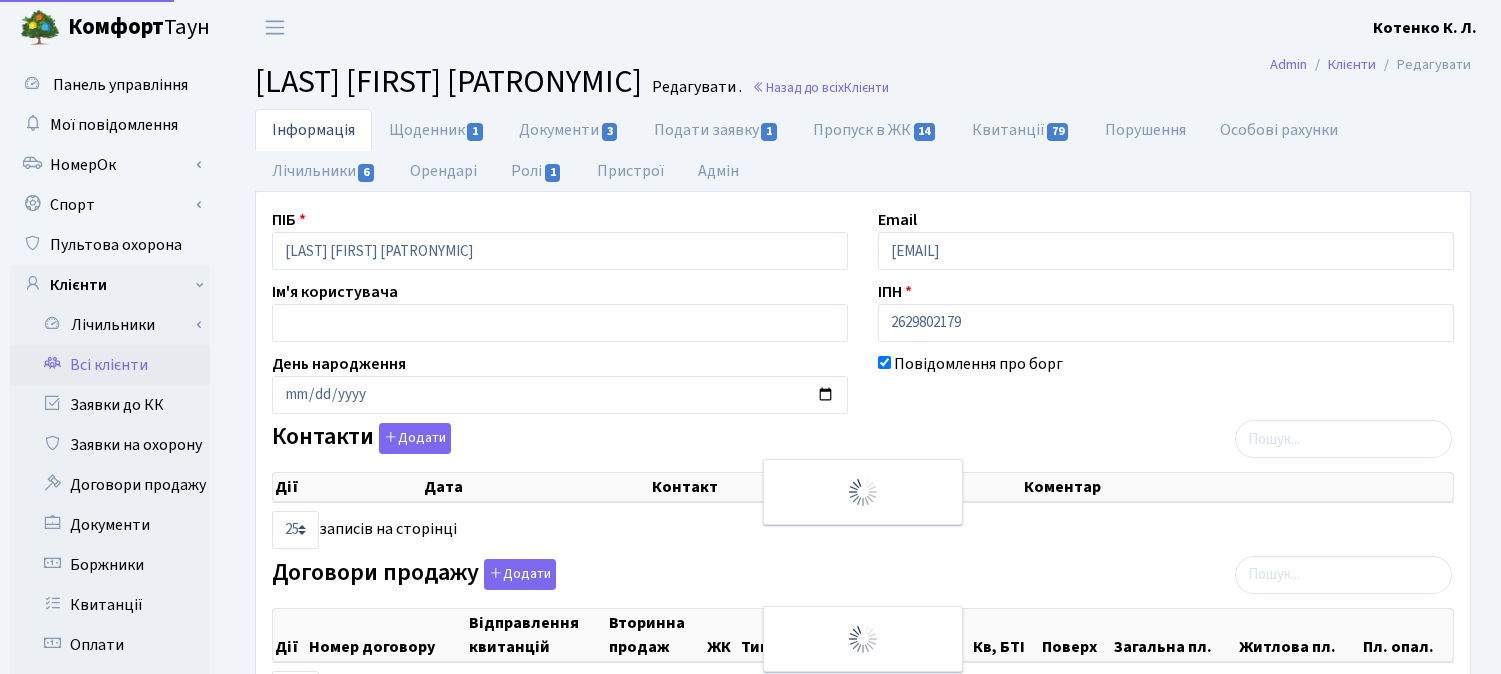 select on "25" 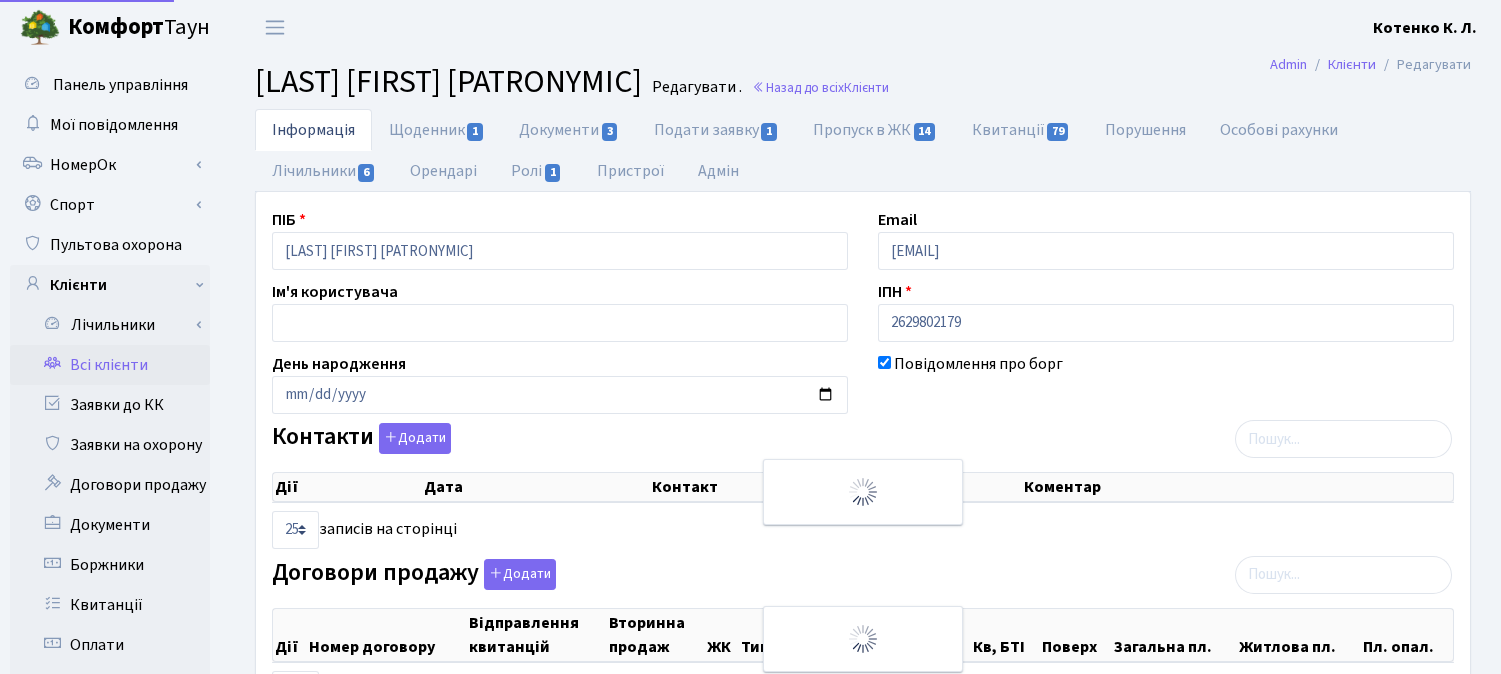 select on "25" 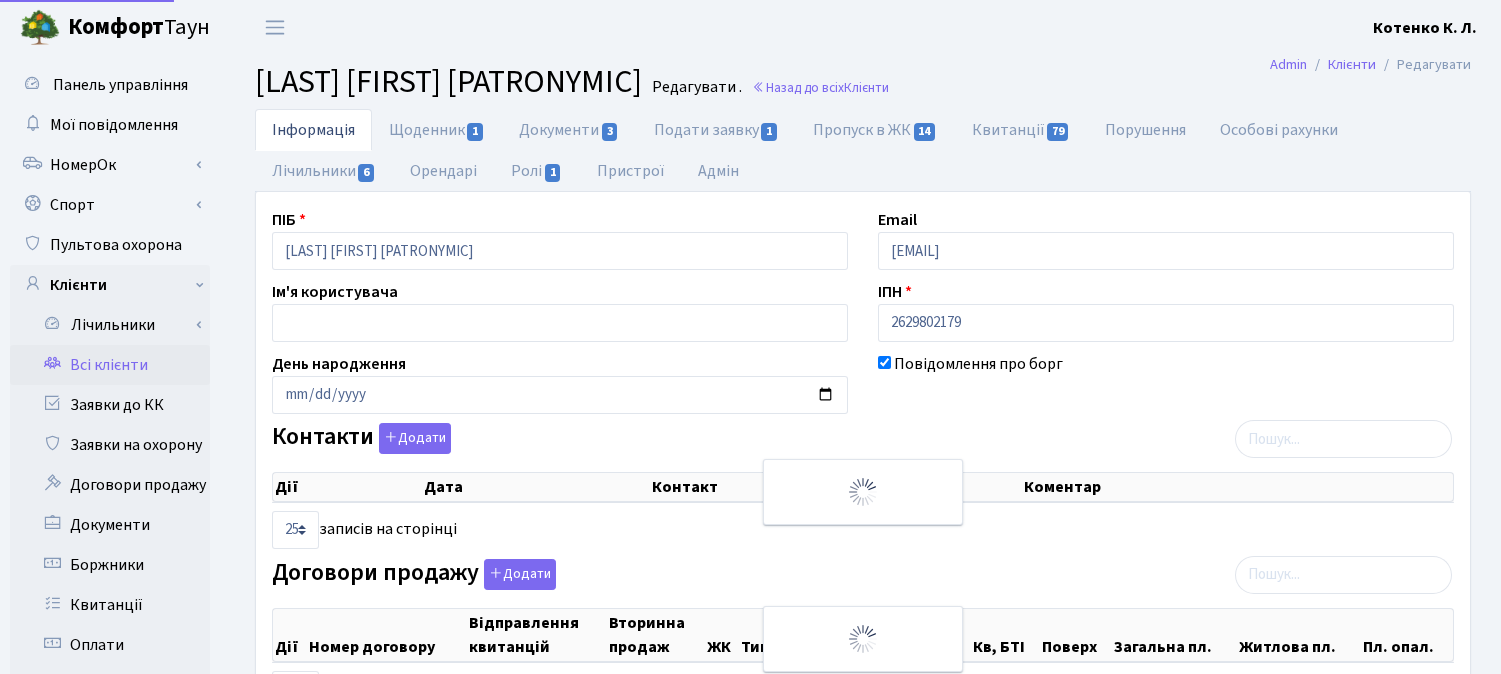 select on "25" 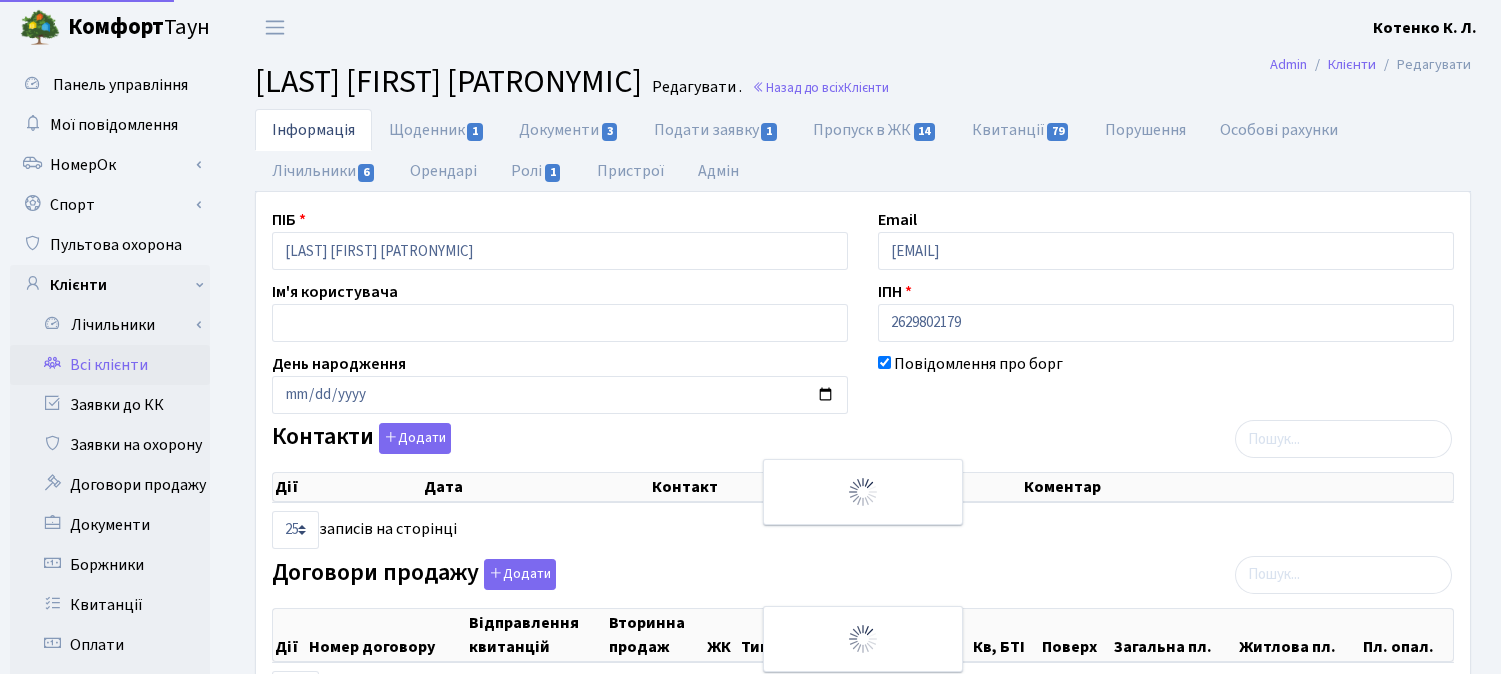 scroll, scrollTop: 0, scrollLeft: 0, axis: both 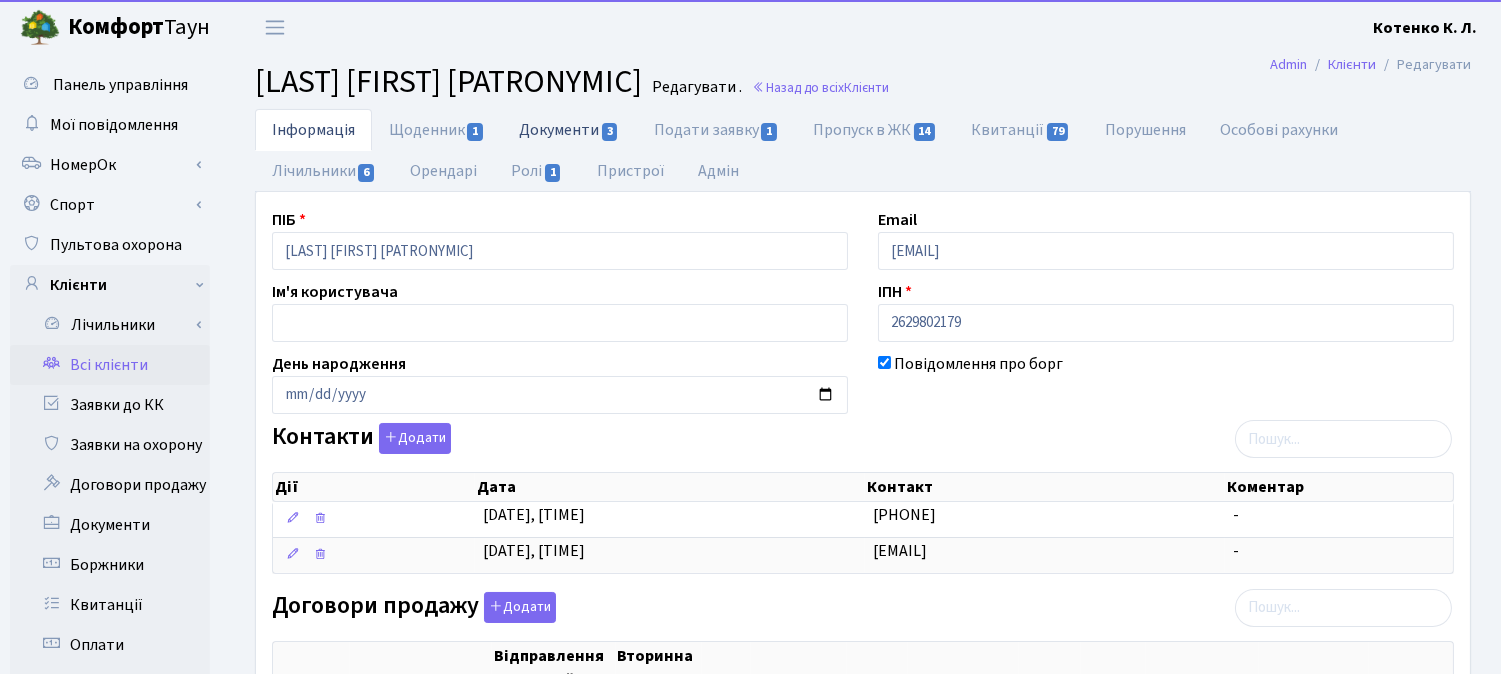 click on "Документи  3" at bounding box center (569, 129) 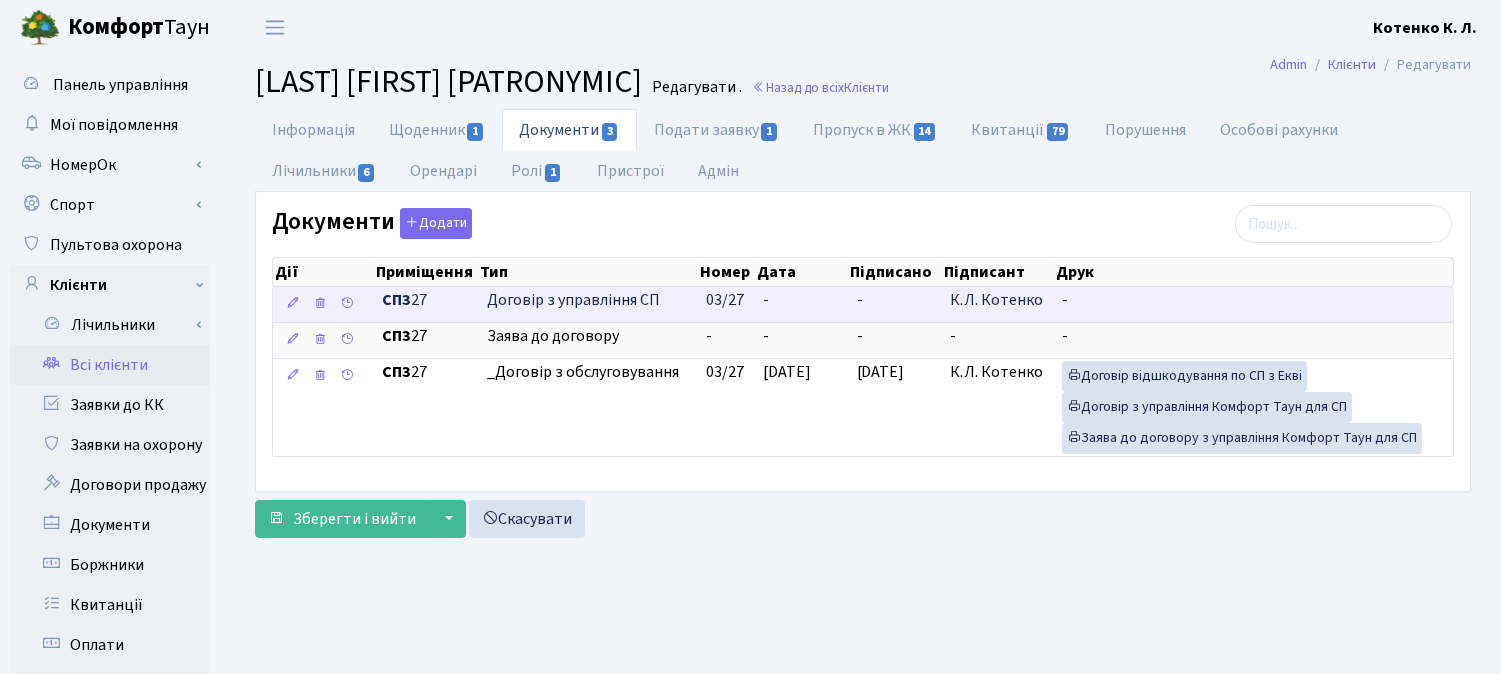 click on "-" at bounding box center (896, 304) 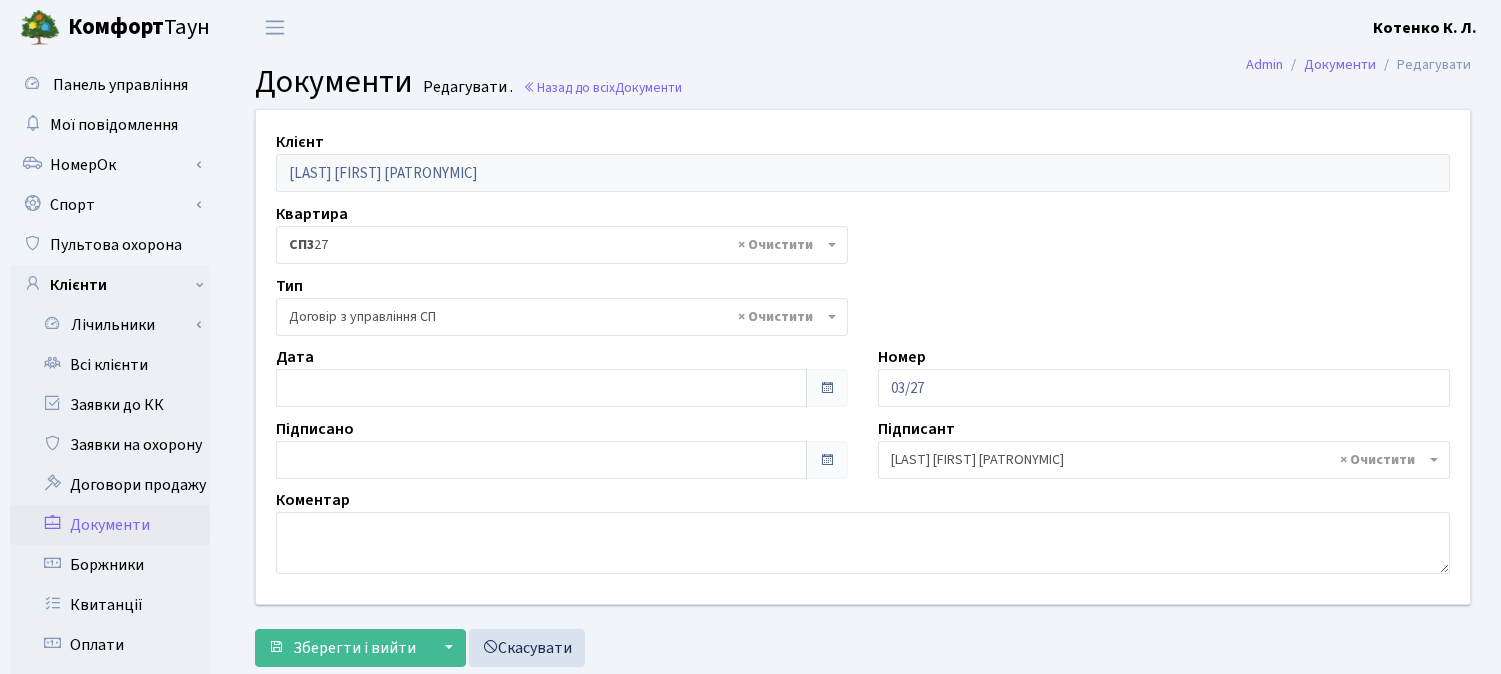 select on "316" 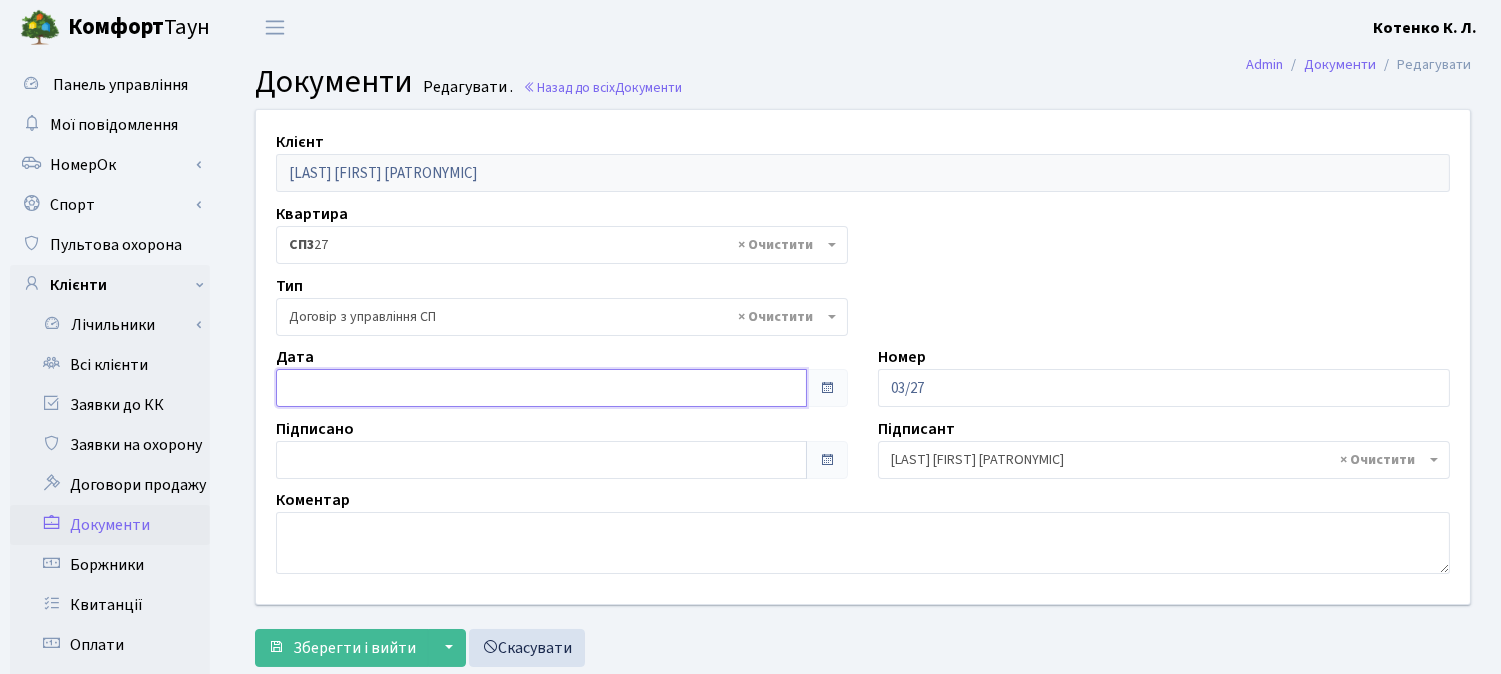click at bounding box center [541, 388] 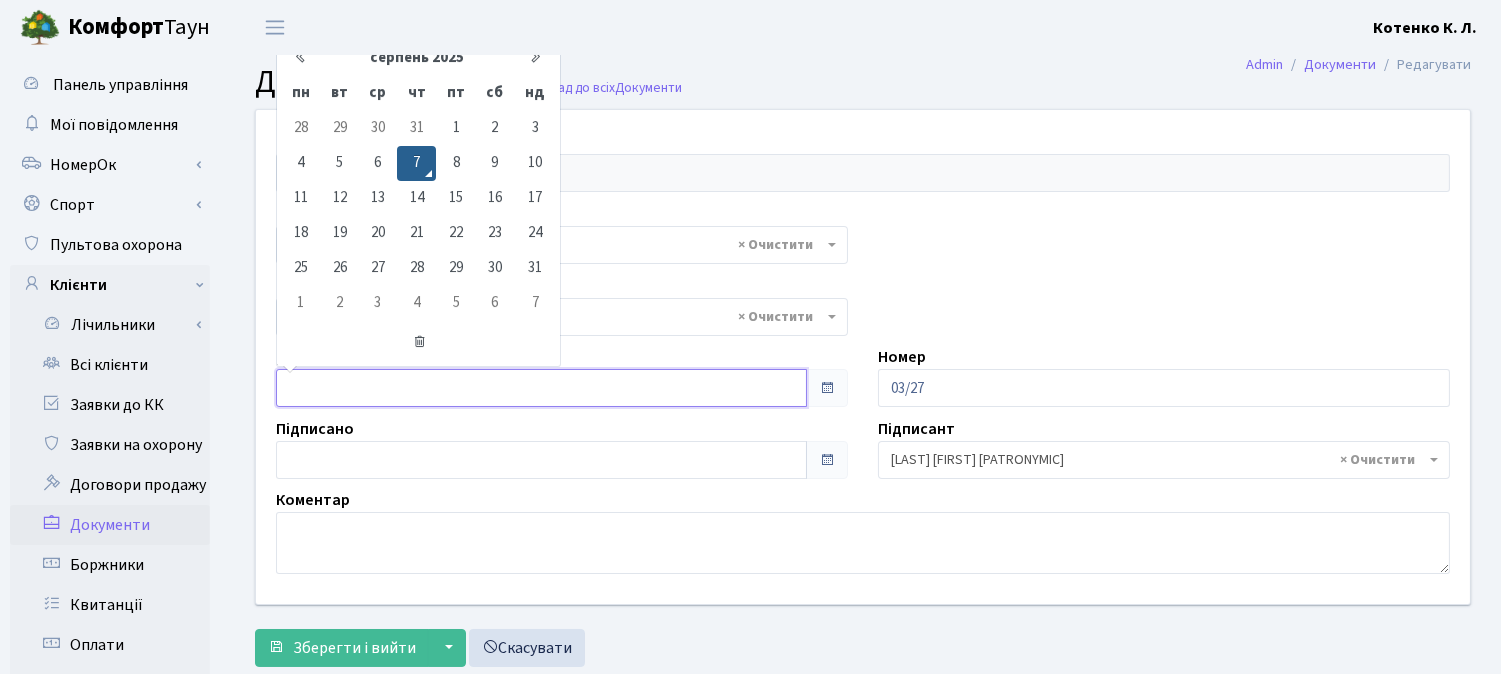 type on "07.08.2025" 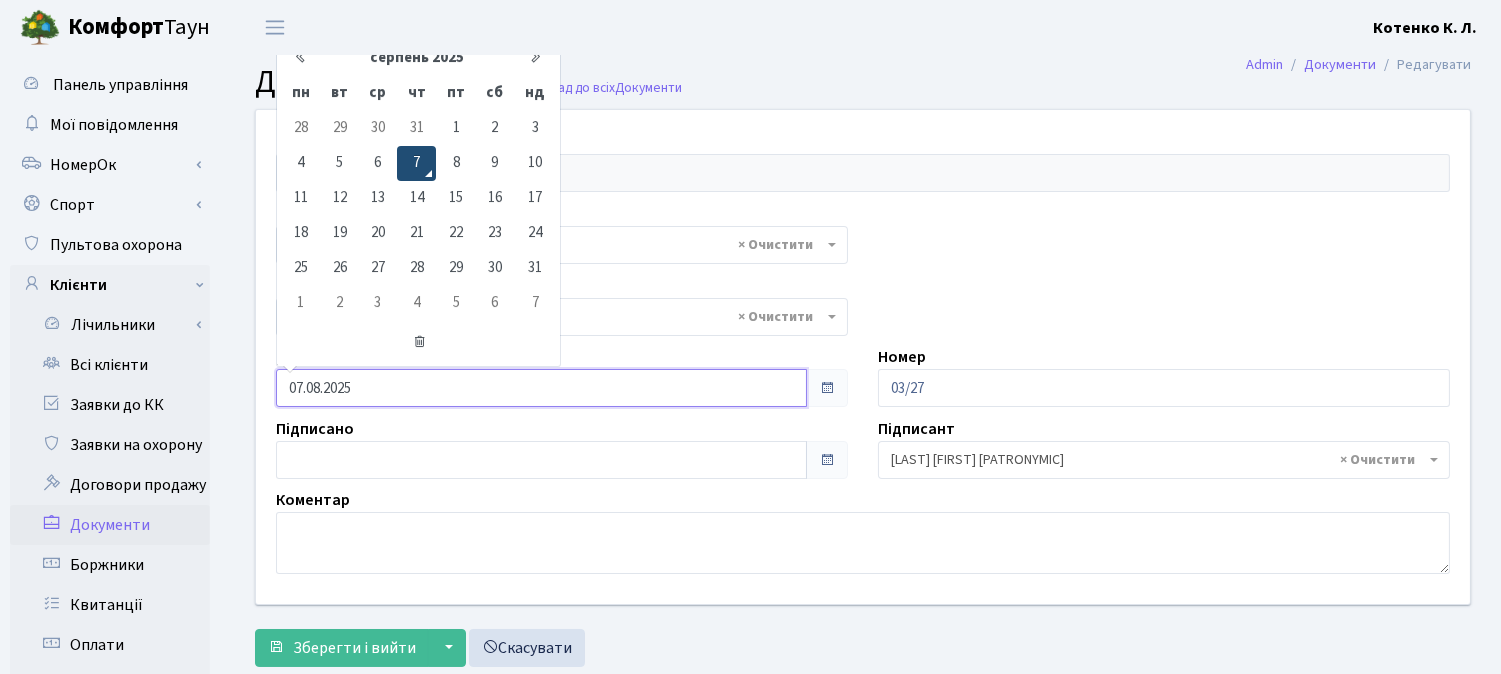 click on "7" at bounding box center (416, 163) 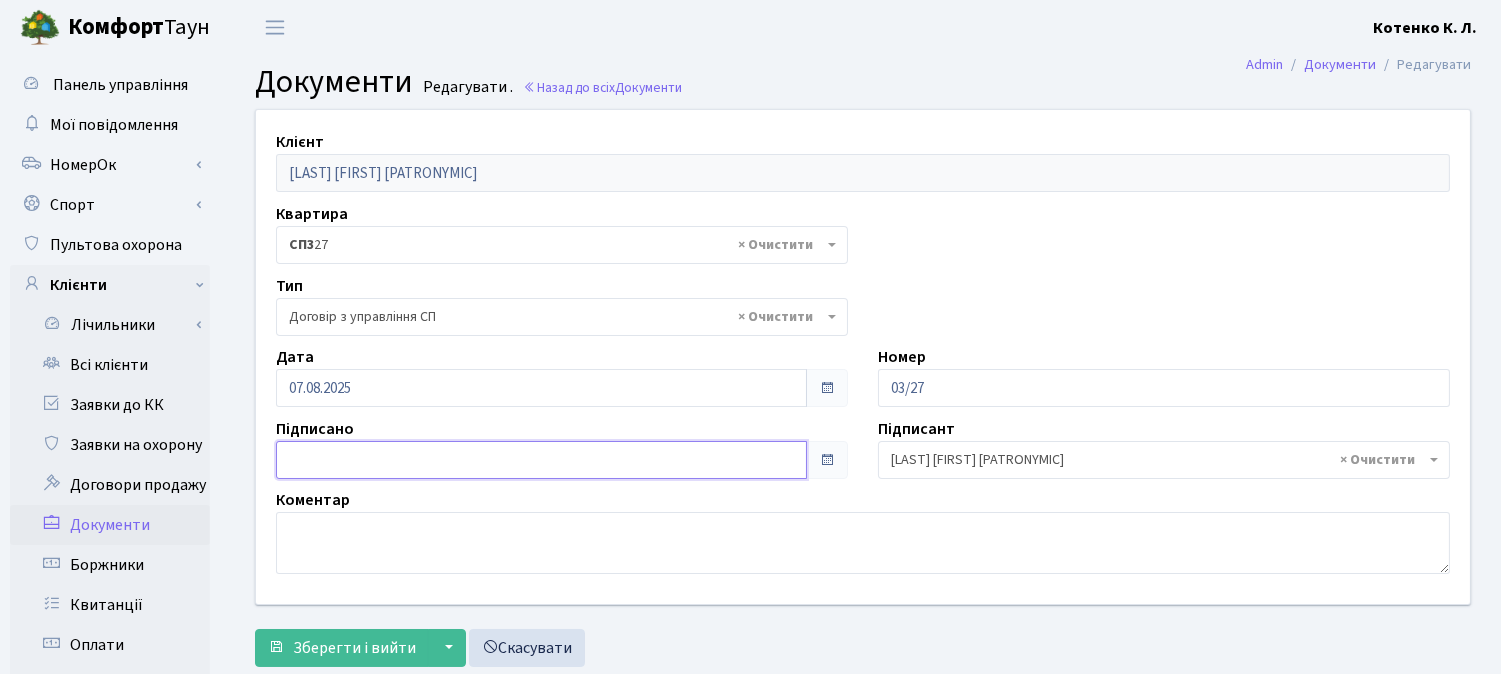 type on "07.08.2025" 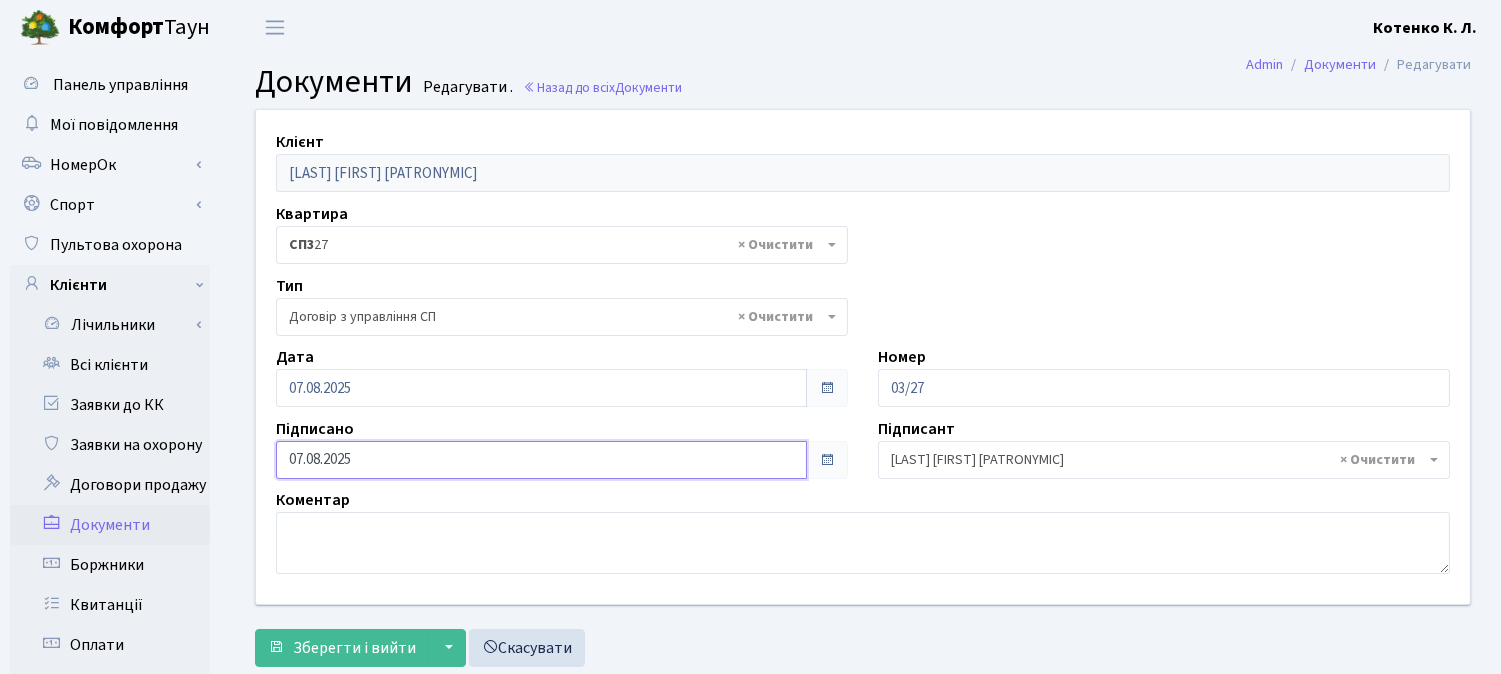 click on "07.08.2025" at bounding box center [541, 460] 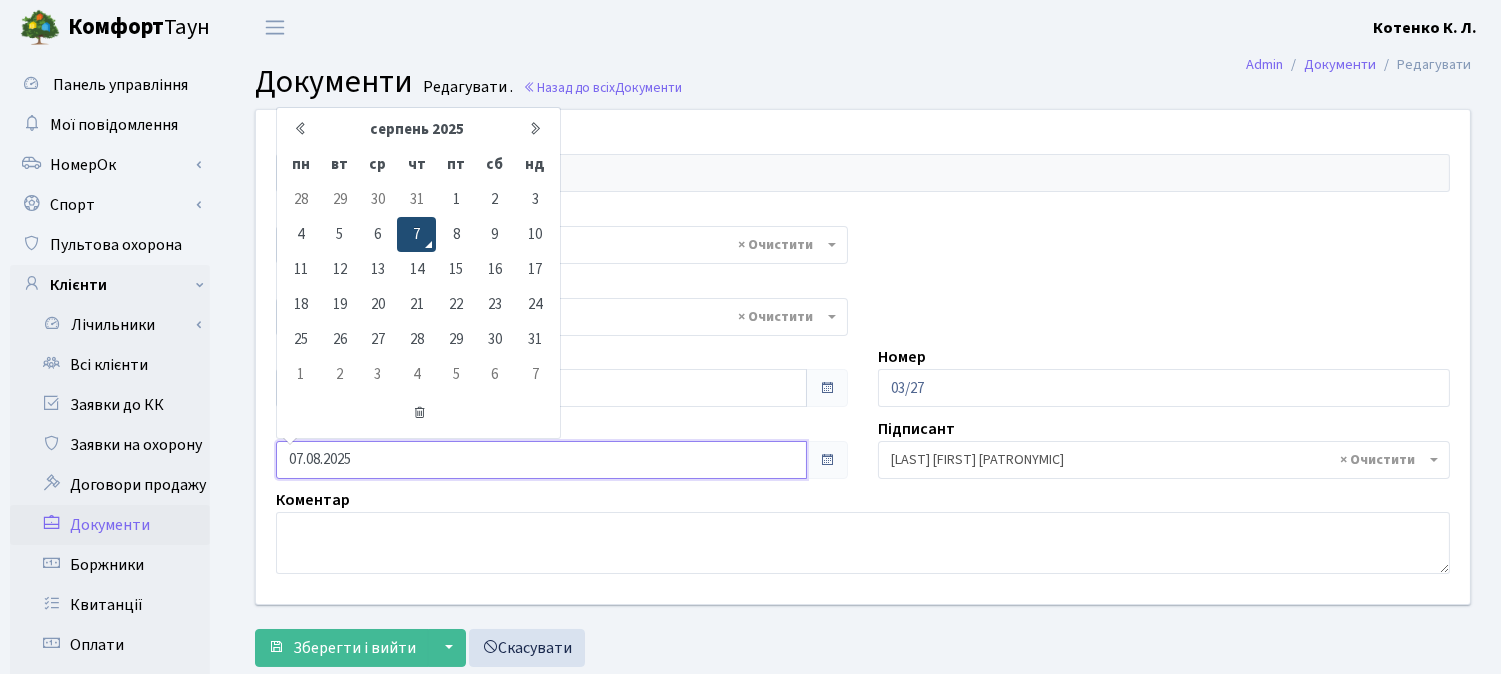 click on "7" at bounding box center [416, 234] 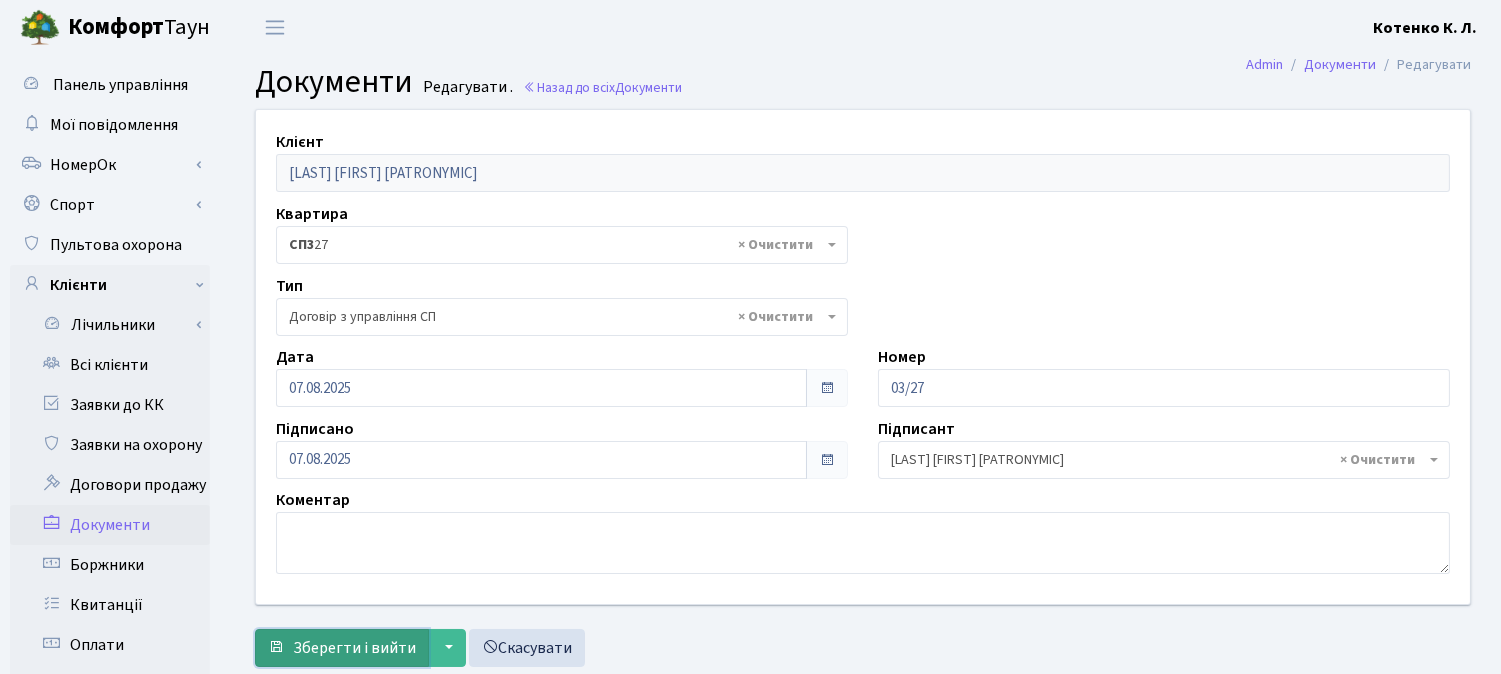 click on "Зберегти і вийти" at bounding box center (354, 648) 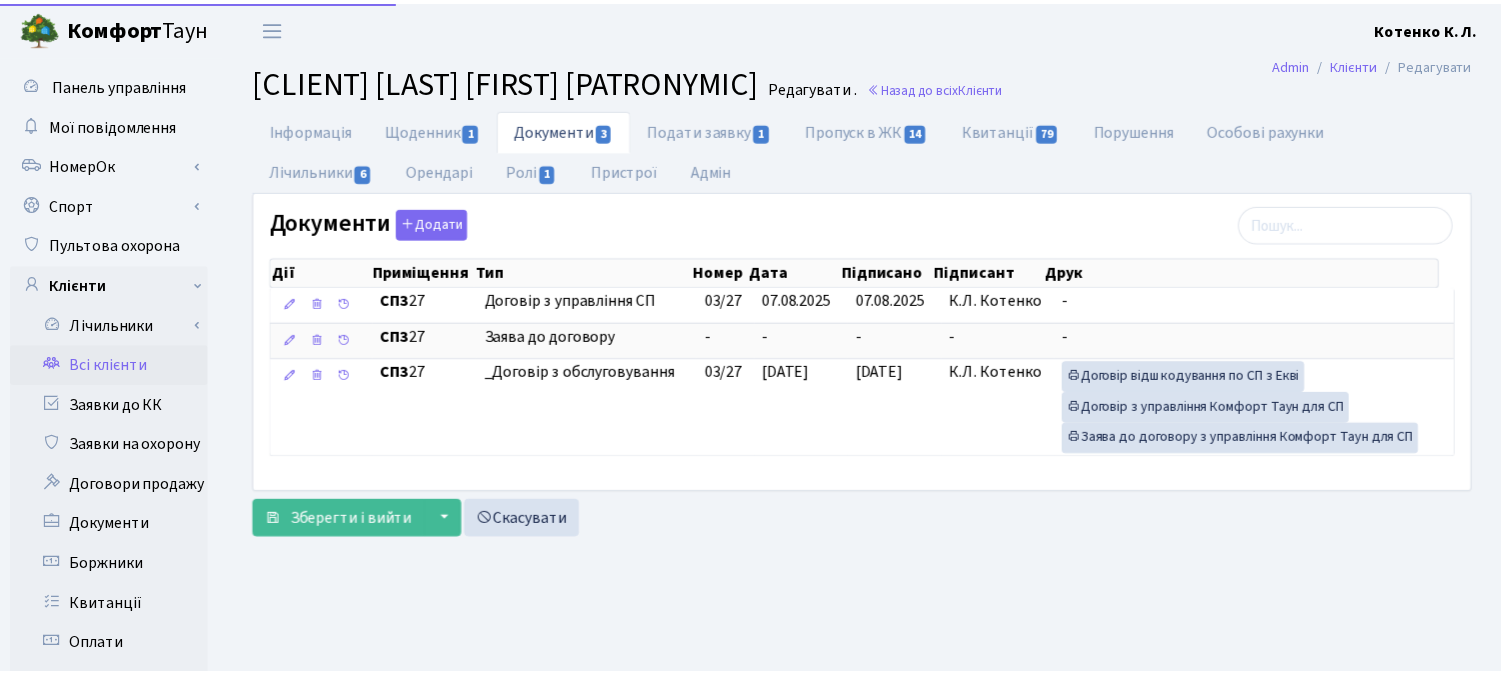 scroll, scrollTop: 0, scrollLeft: 0, axis: both 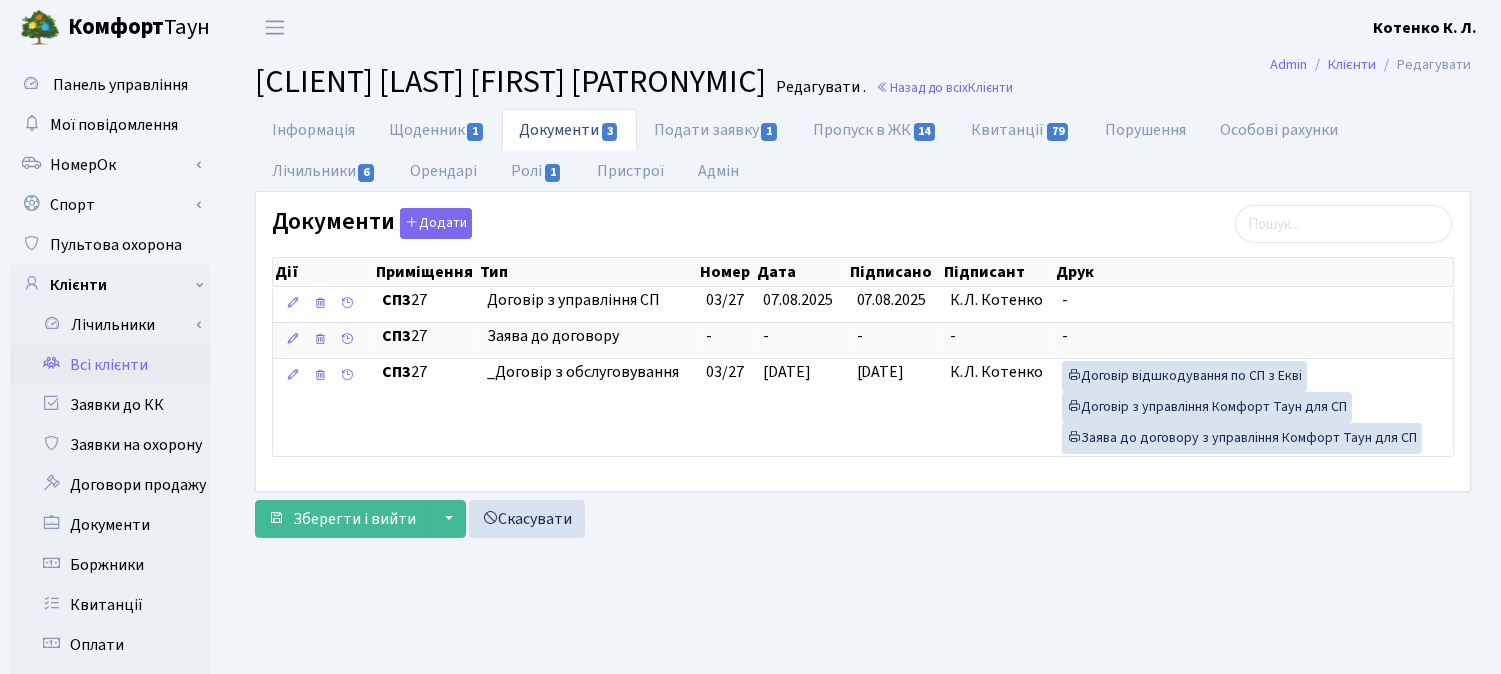 click on "Всі клієнти" at bounding box center (110, 365) 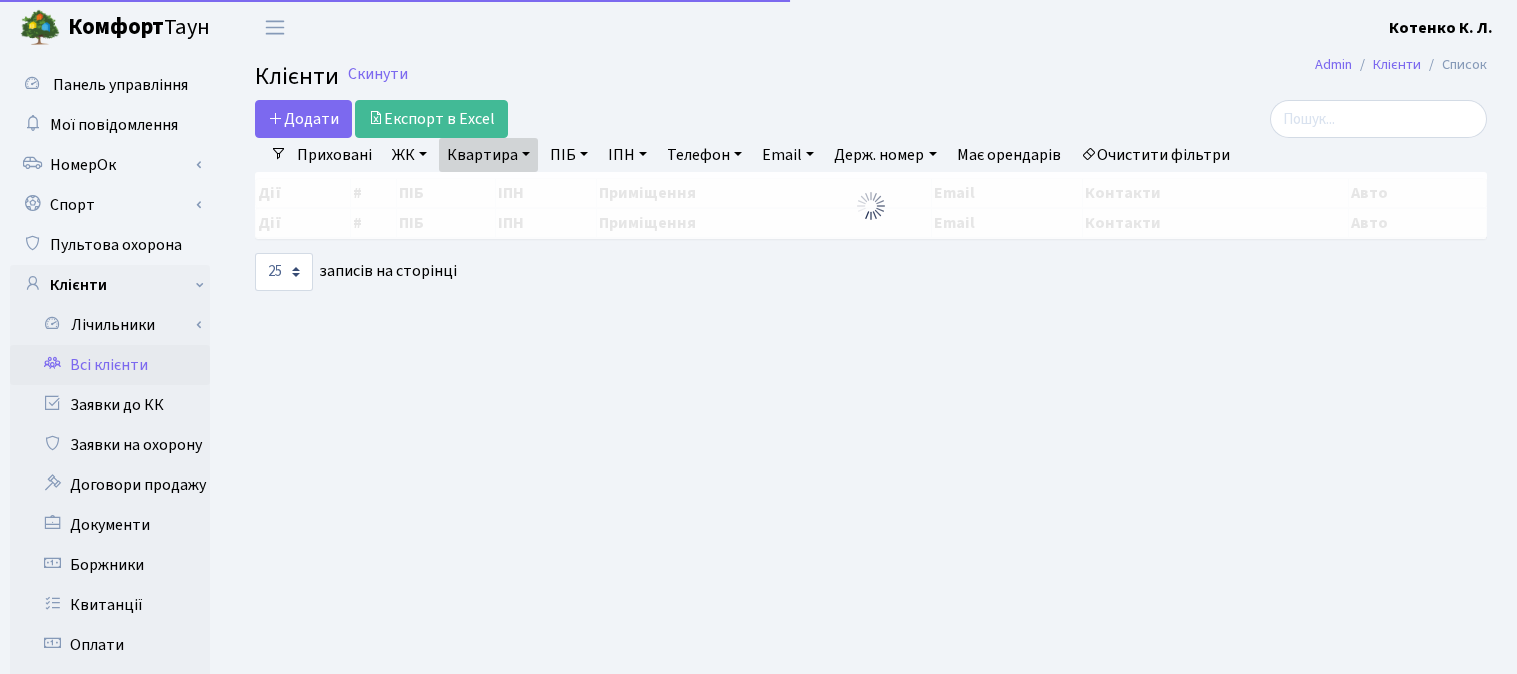 select on "25" 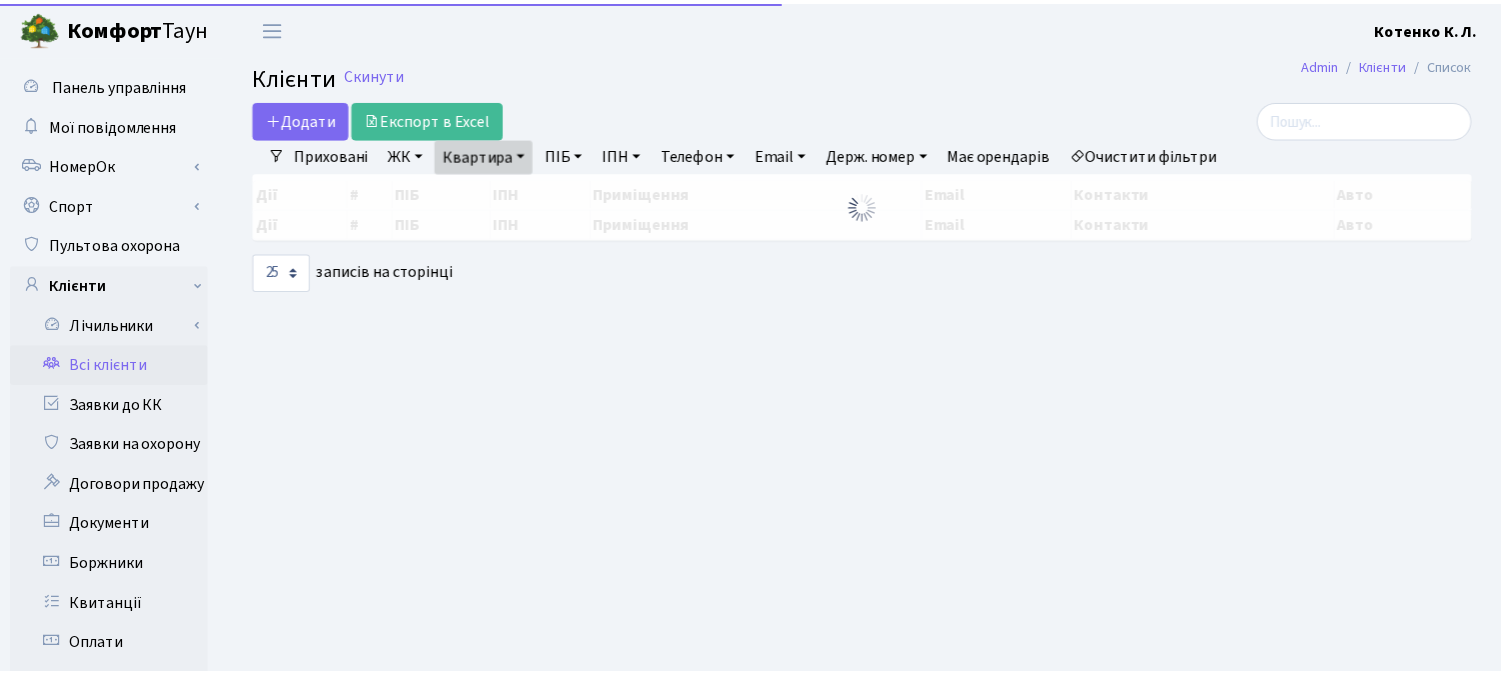 scroll, scrollTop: 0, scrollLeft: 0, axis: both 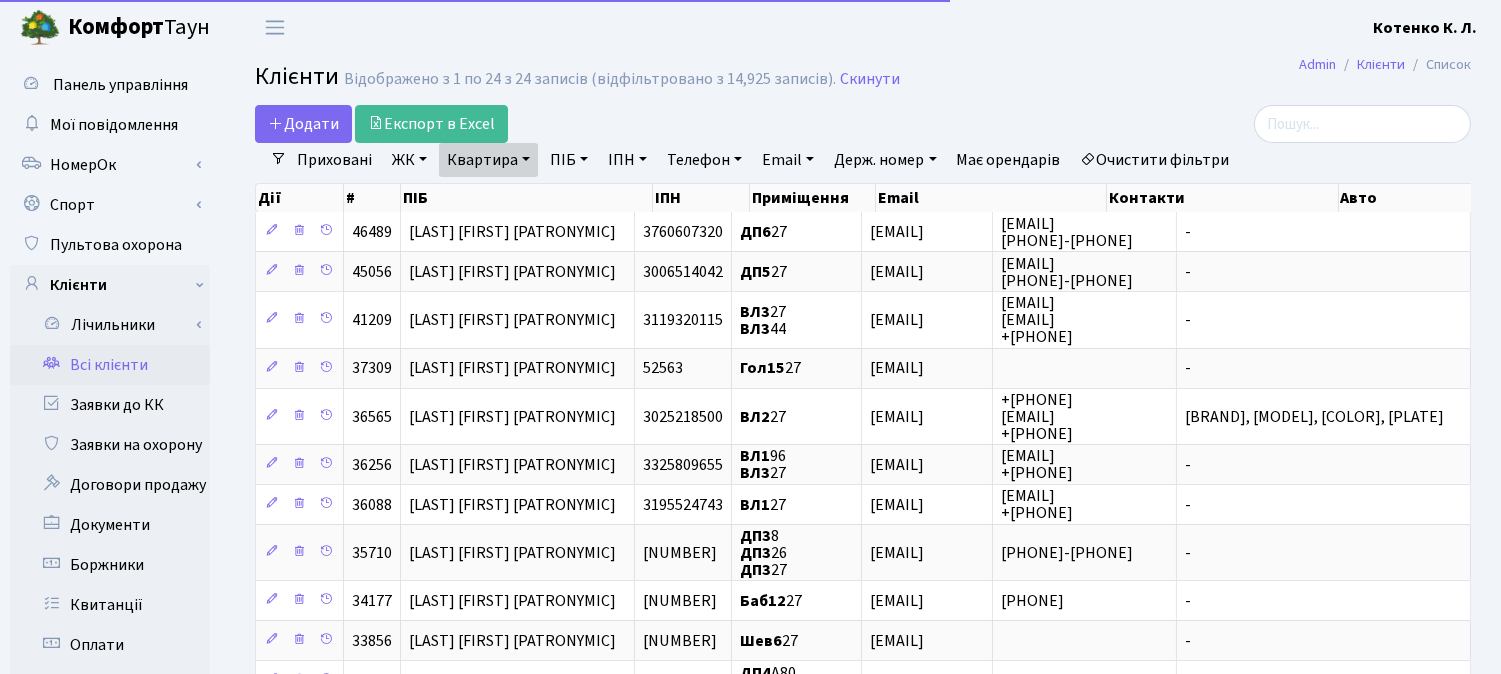 click on "Квартира" at bounding box center (488, 160) 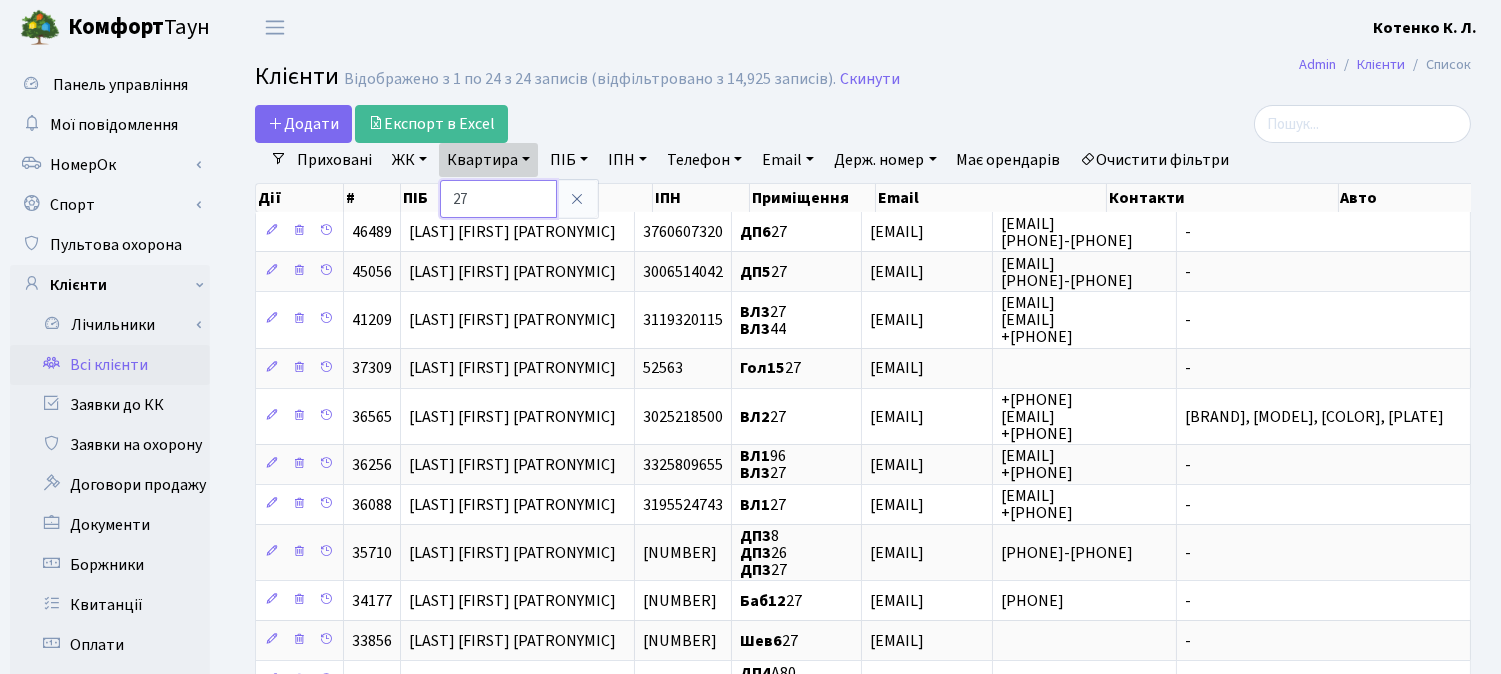click on "27" at bounding box center [498, 199] 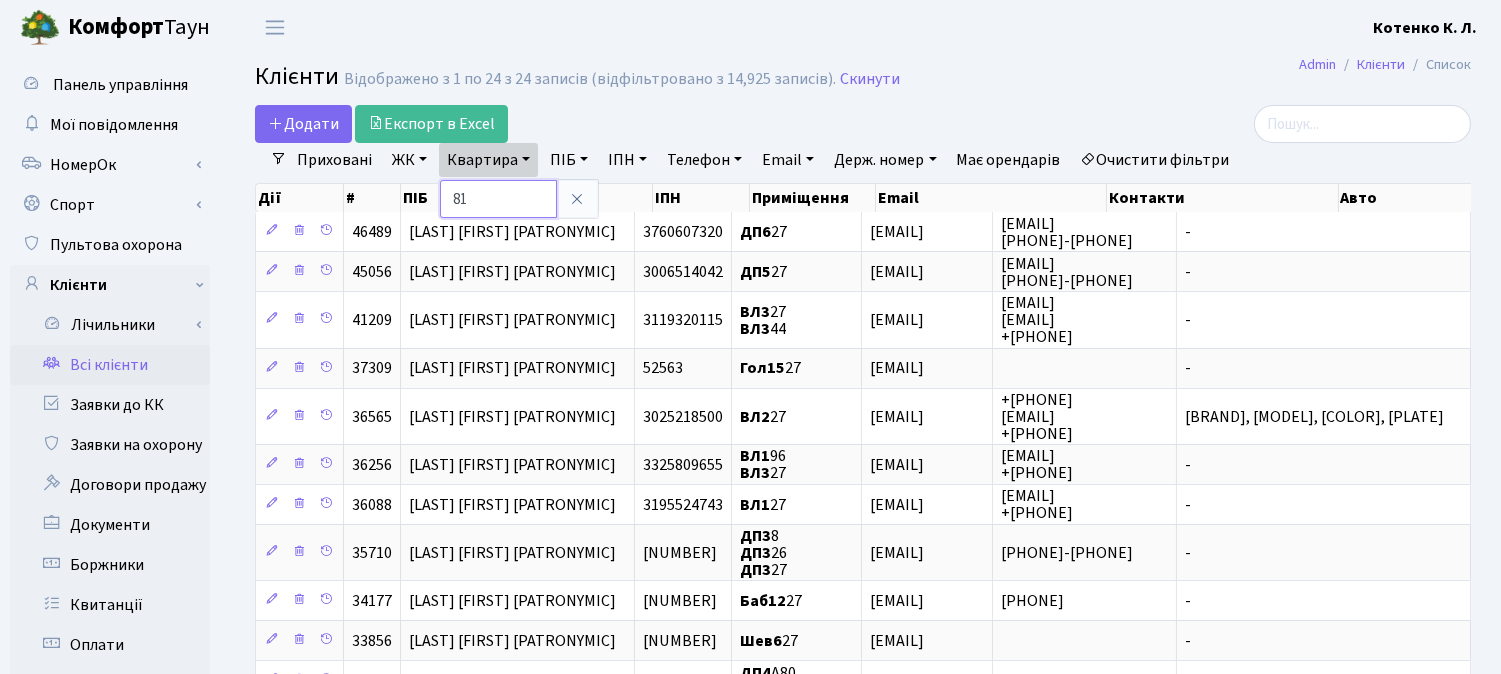 type on "81" 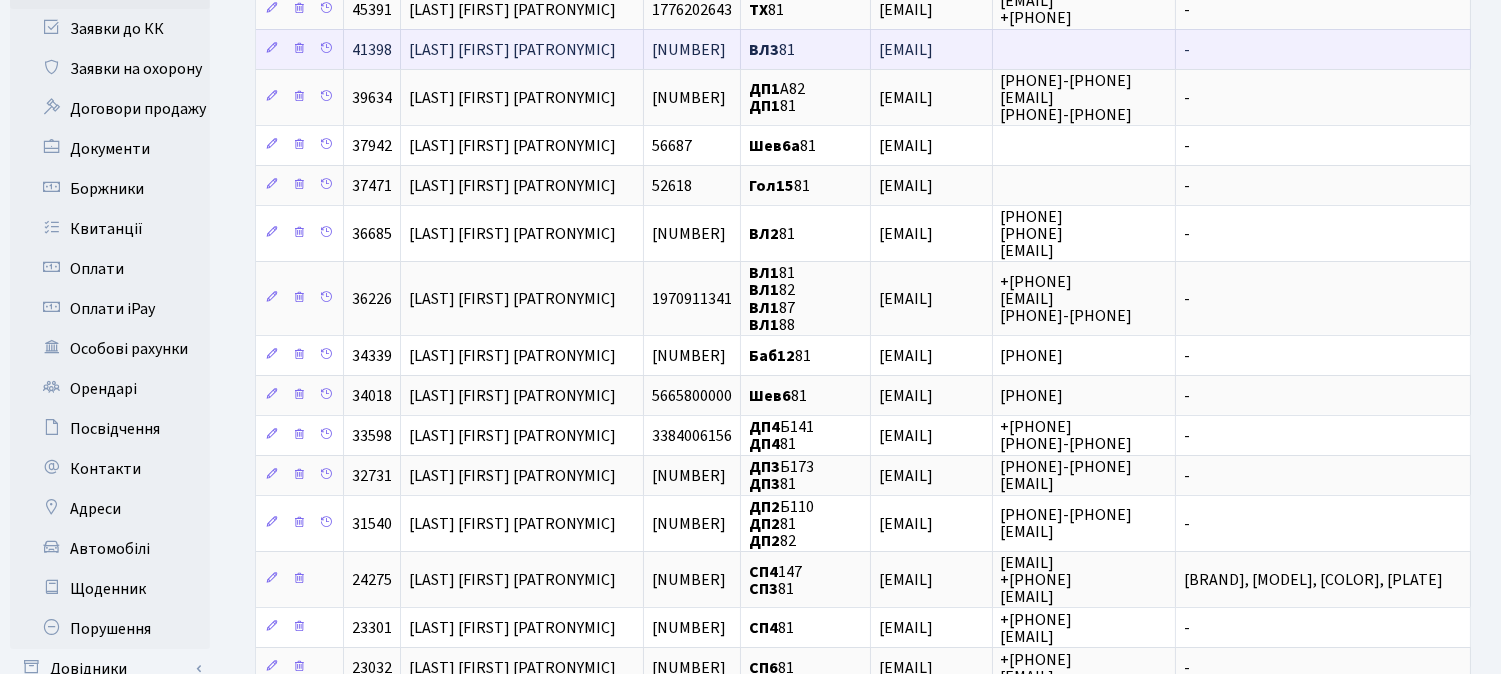 scroll, scrollTop: 666, scrollLeft: 0, axis: vertical 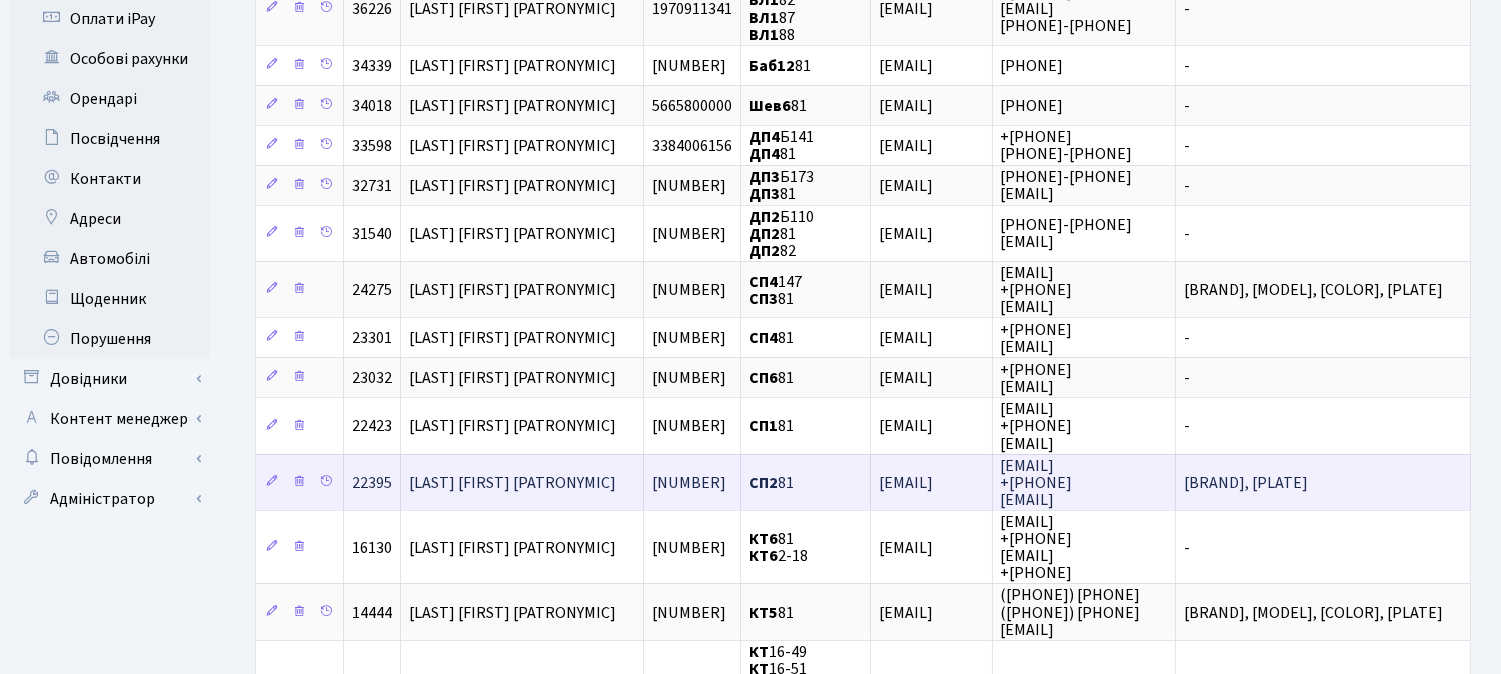 click on "[FIRST] [LAST]" at bounding box center [512, 483] 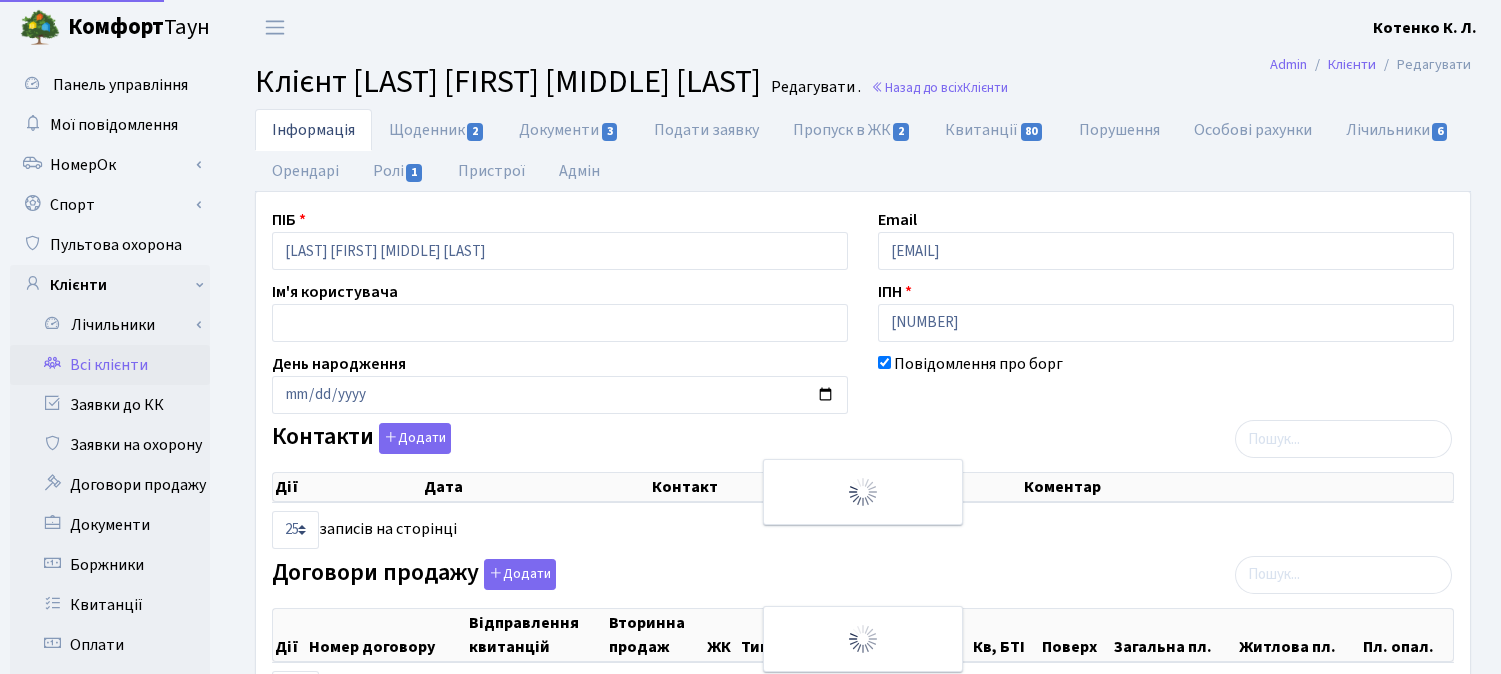 select on "25" 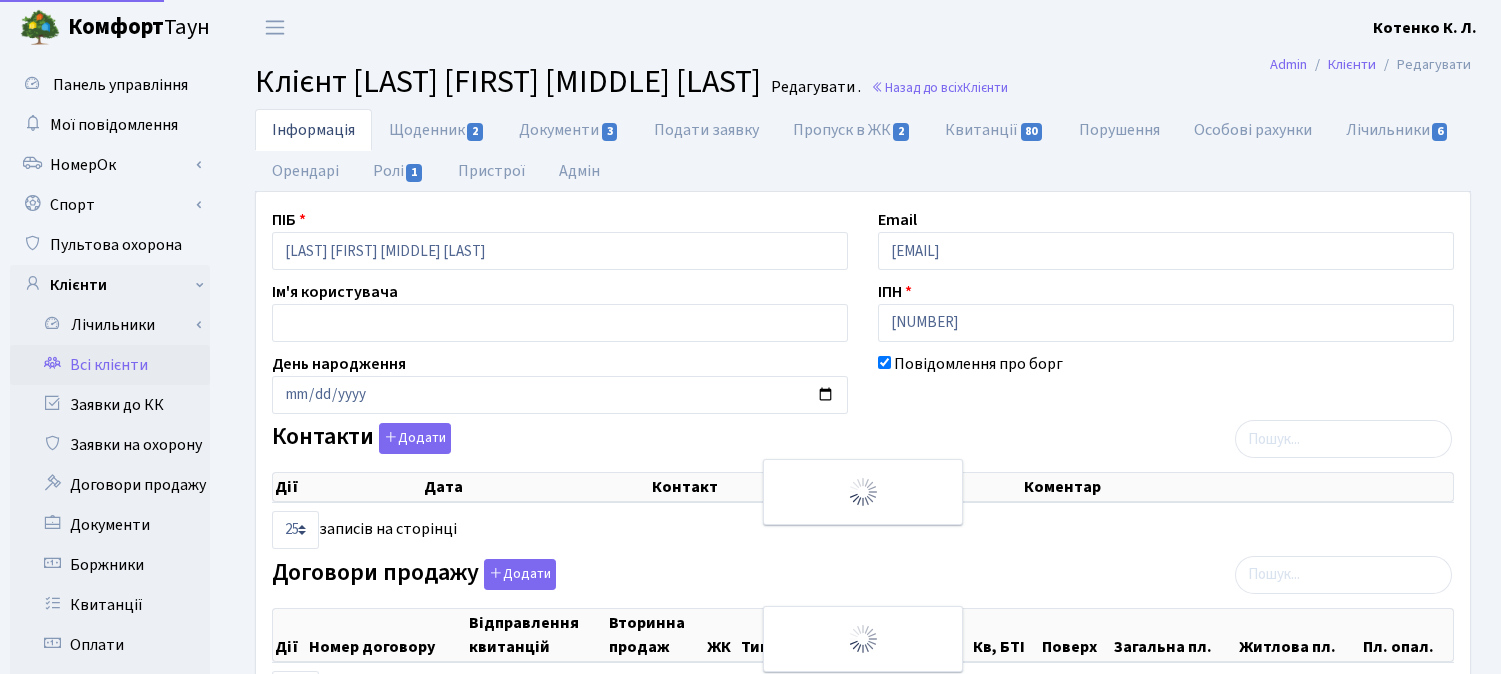 select on "25" 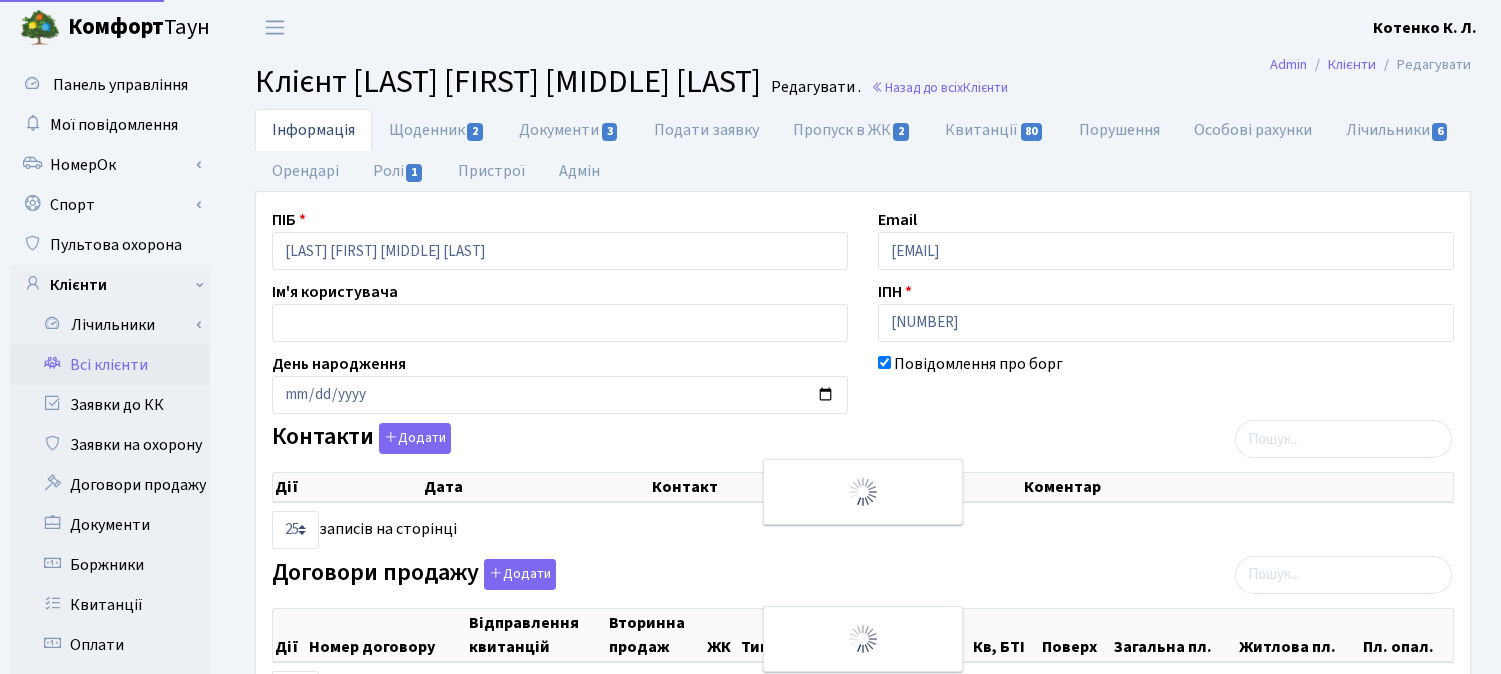 select on "25" 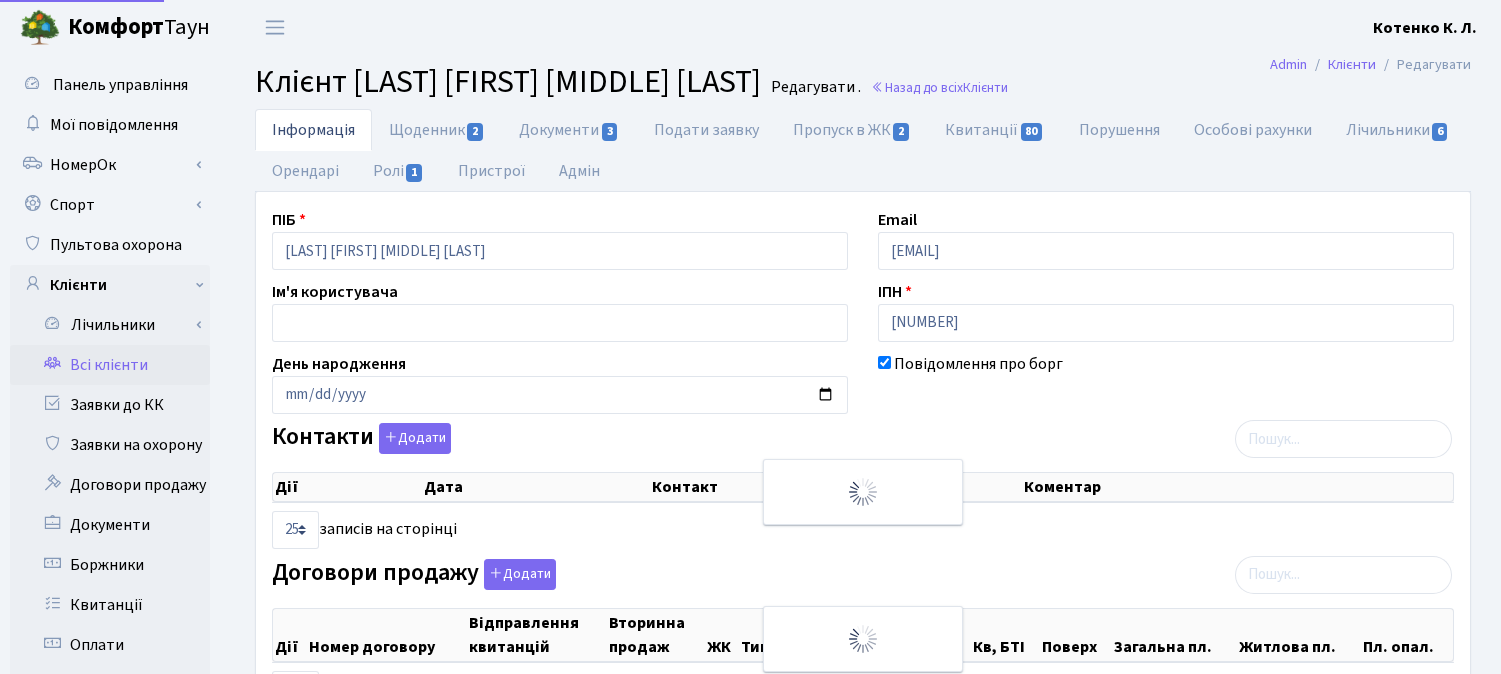 select on "25" 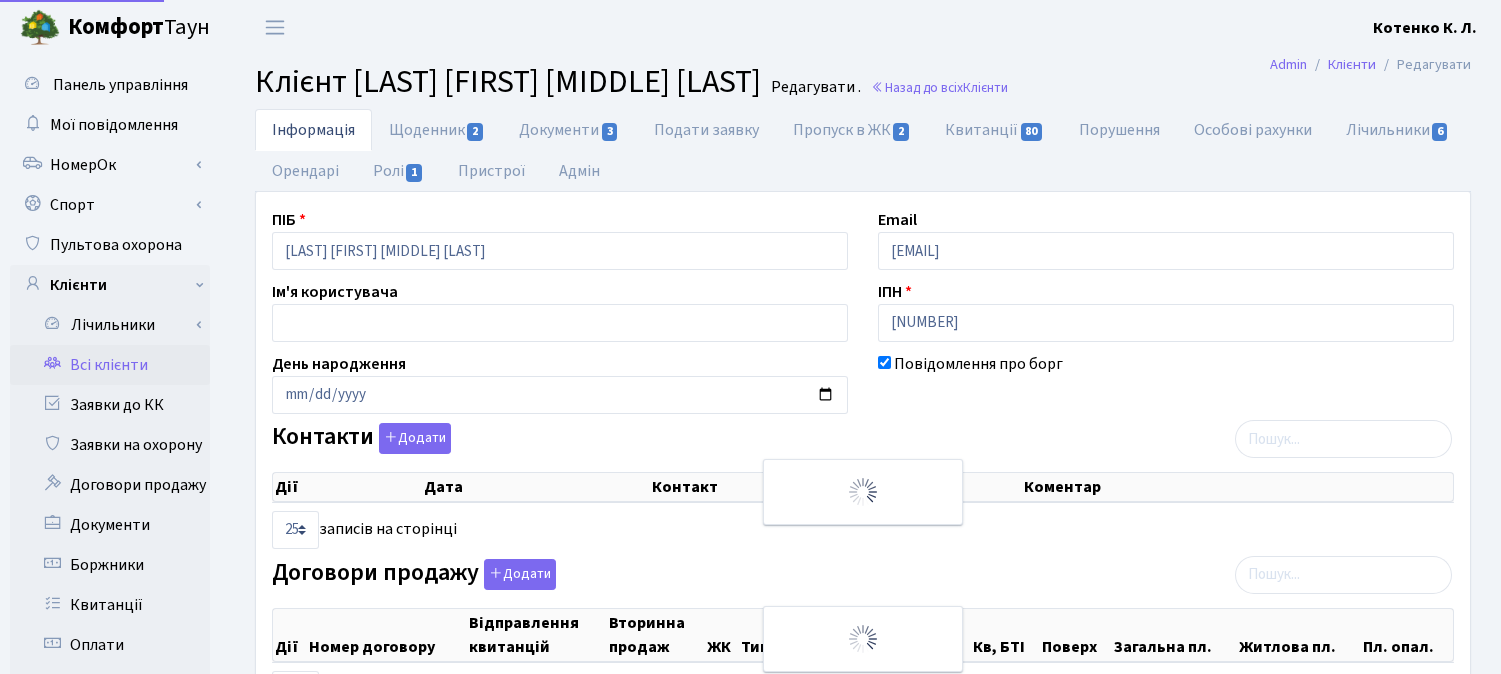 select on "25" 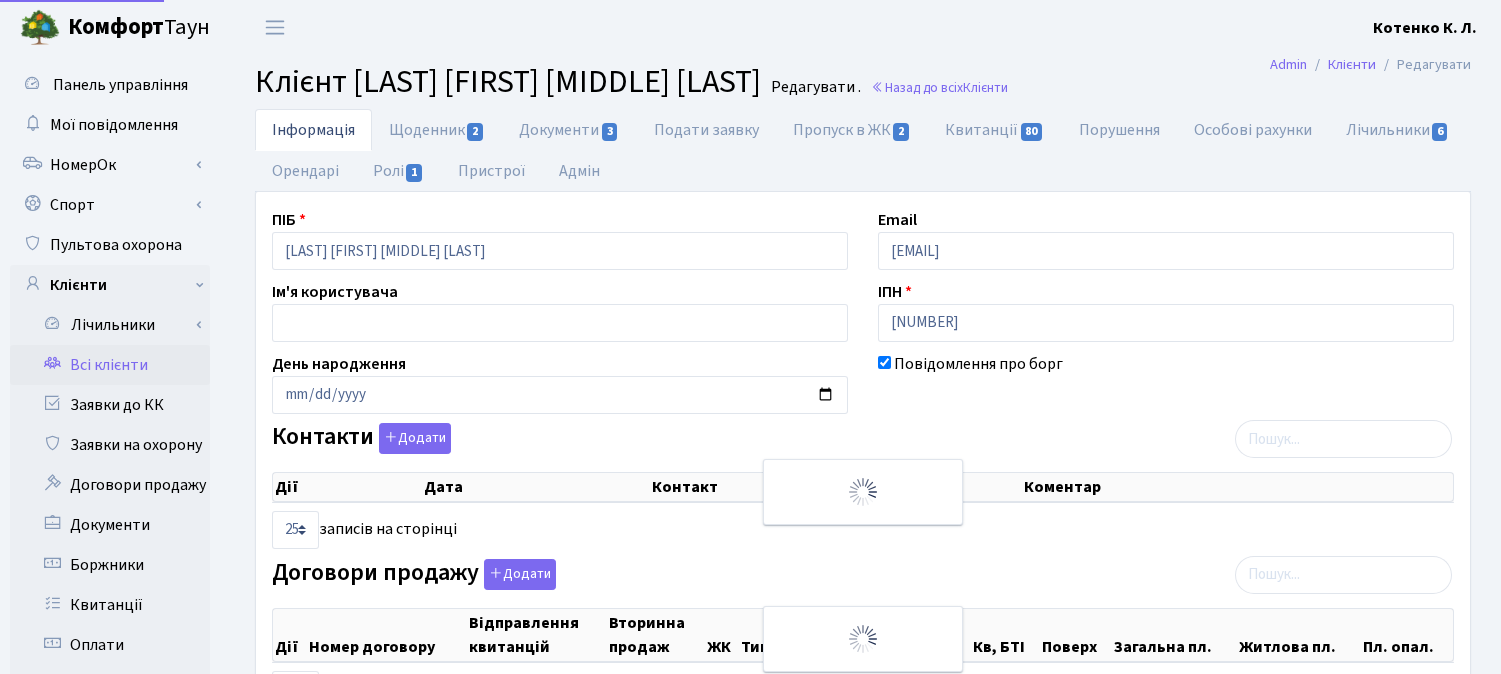 scroll, scrollTop: 0, scrollLeft: 0, axis: both 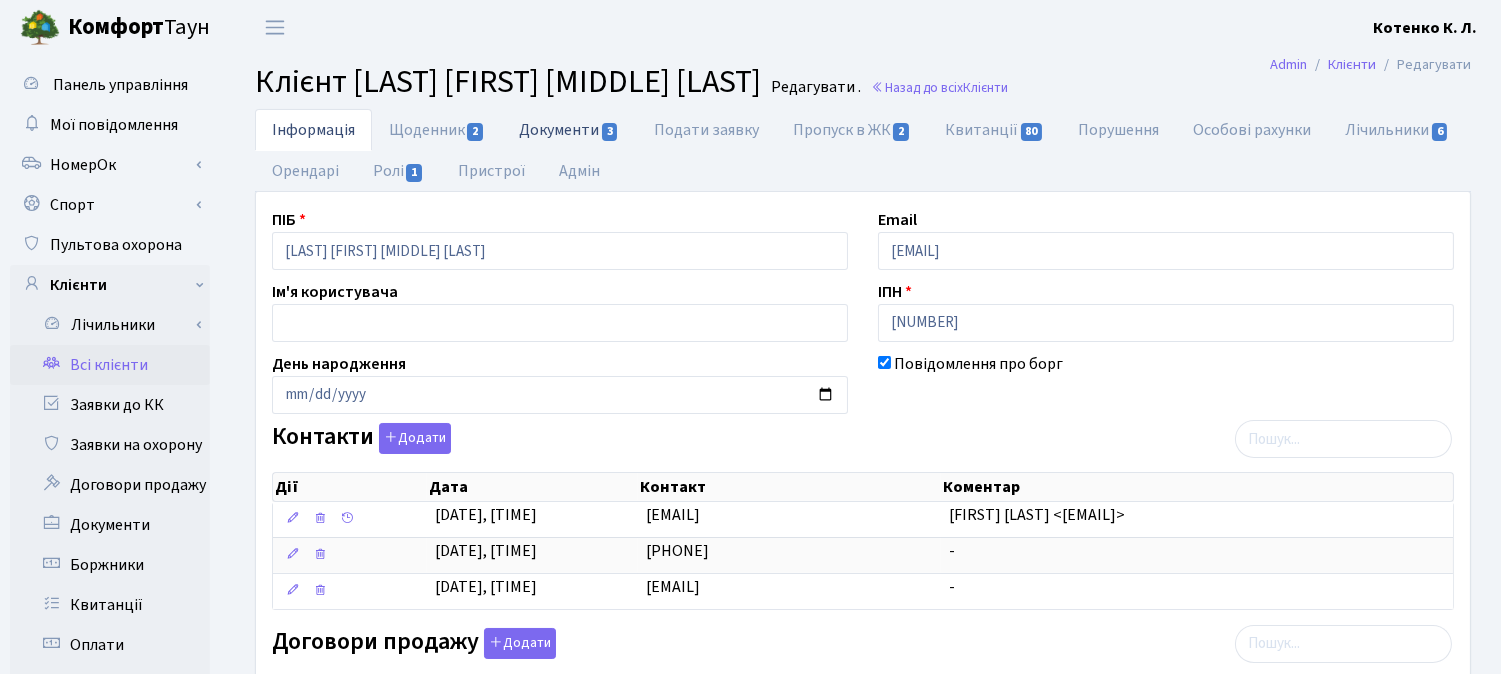 click on "Документи  3" at bounding box center [569, 129] 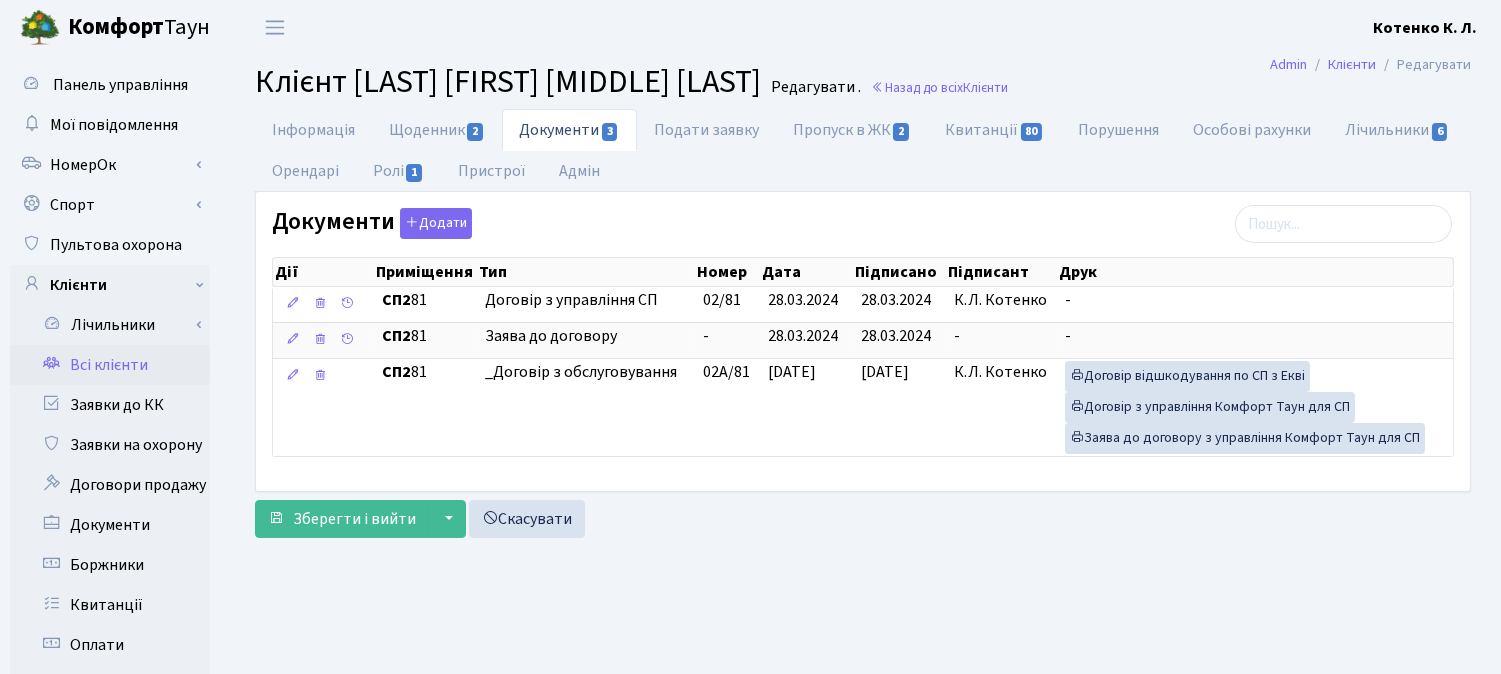 click on "Всі клієнти" at bounding box center [110, 365] 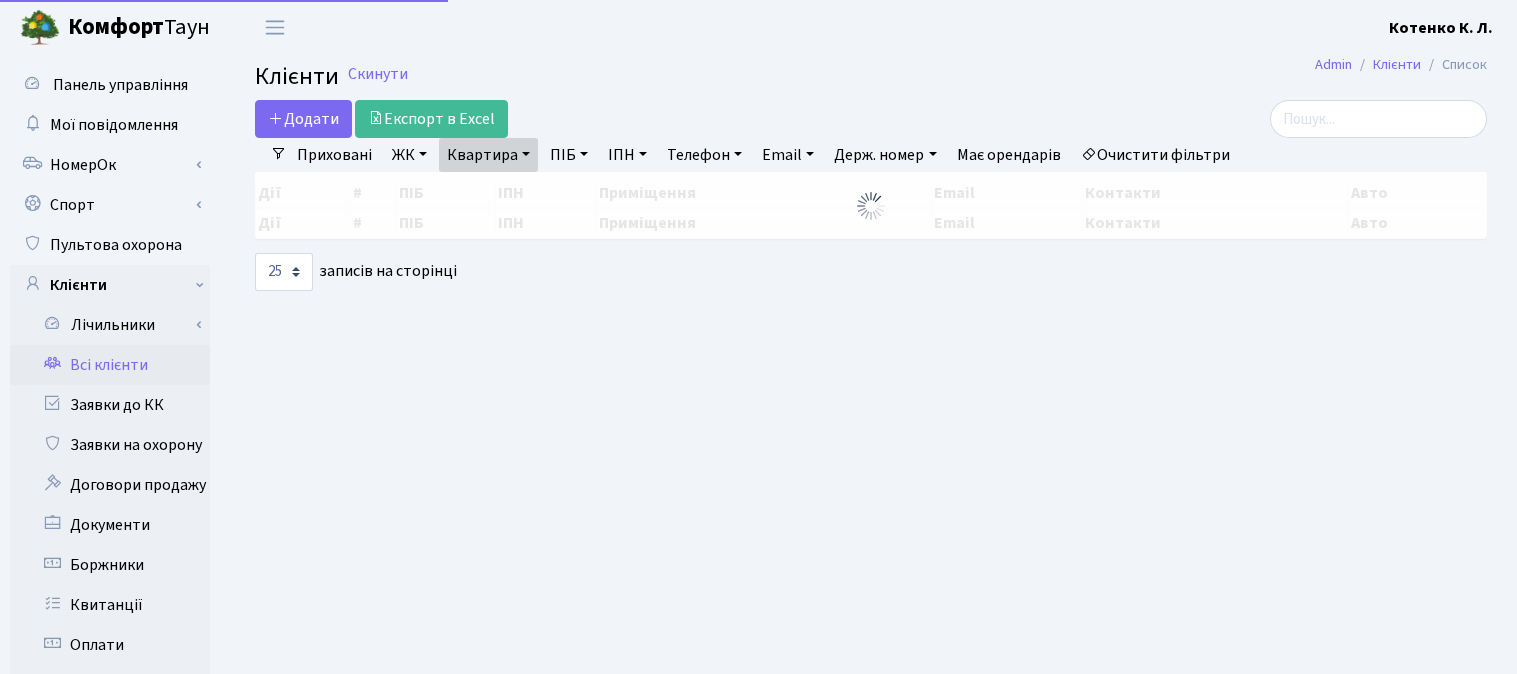 select on "25" 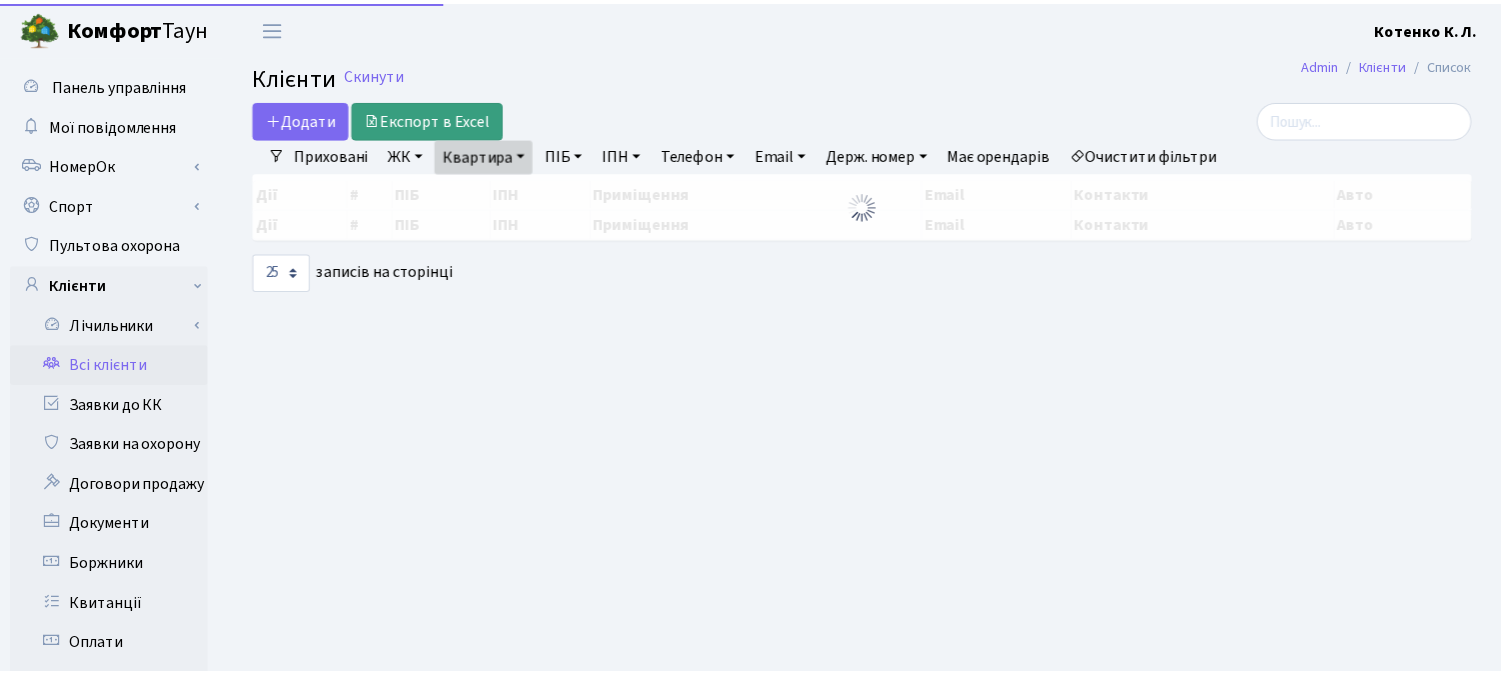 scroll, scrollTop: 0, scrollLeft: 0, axis: both 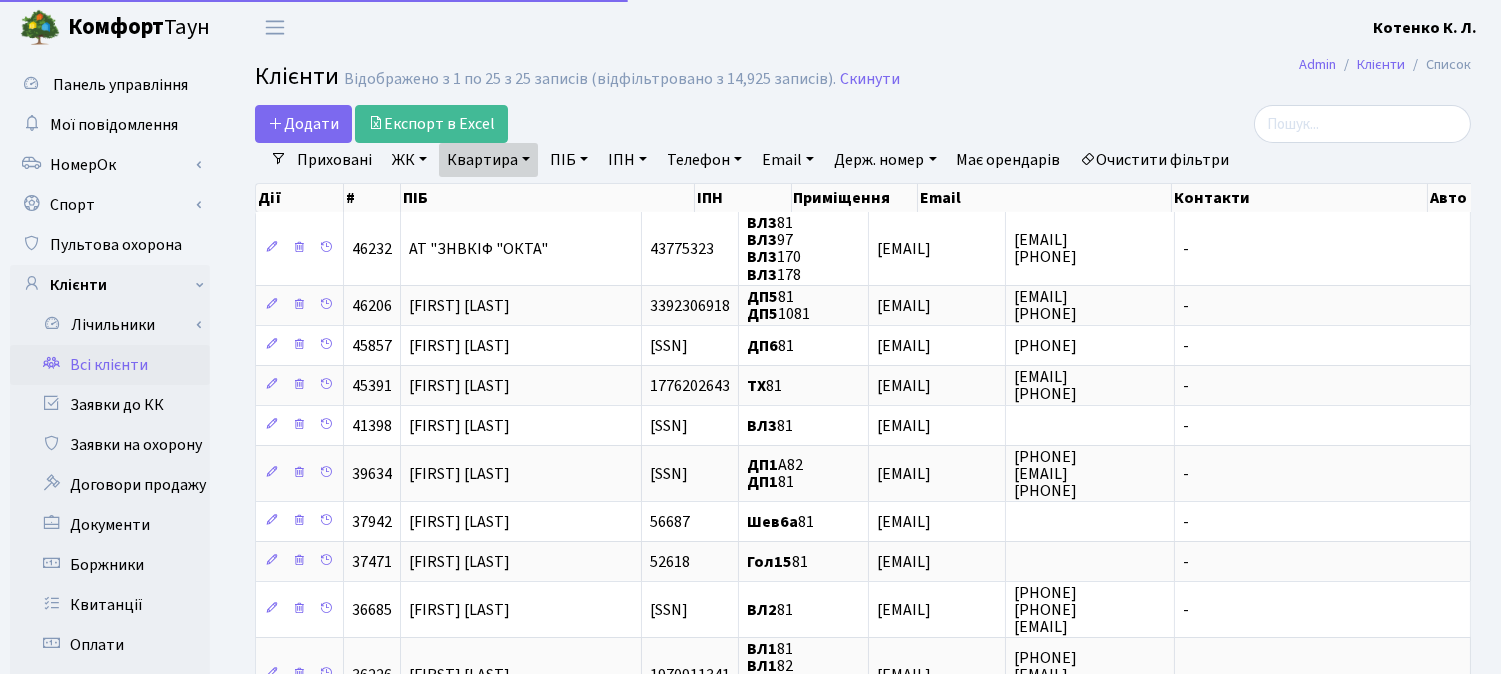 drag, startPoint x: 461, startPoint y: 166, endPoint x: 477, endPoint y: 188, distance: 27.202942 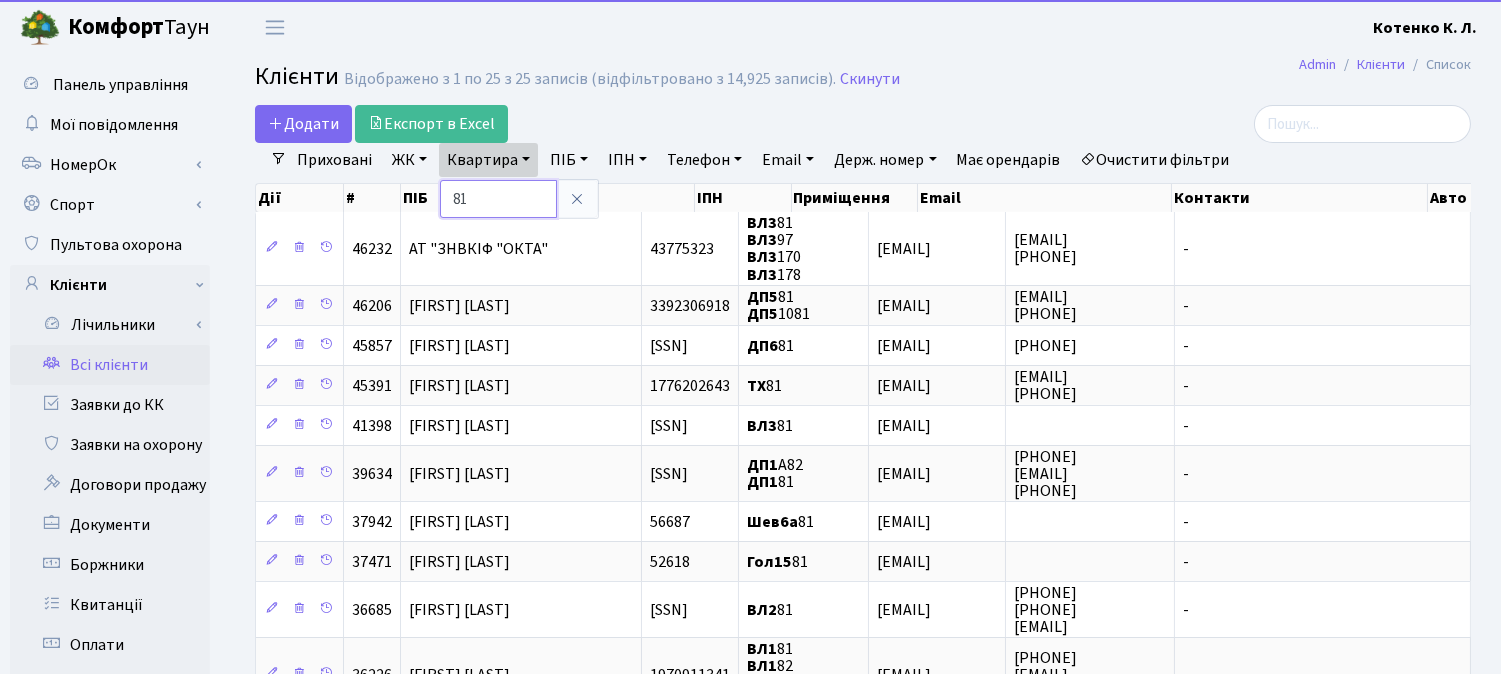 click on "81" at bounding box center [498, 199] 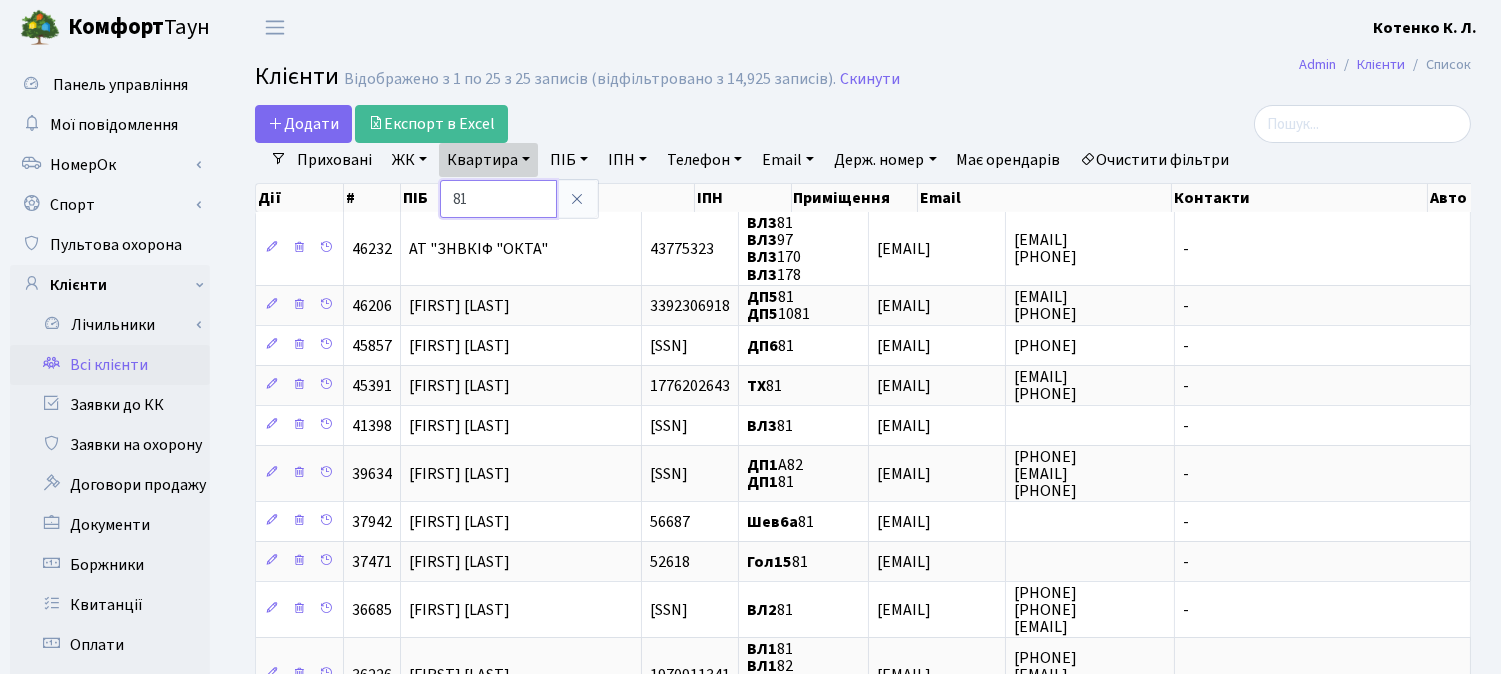 type on "8" 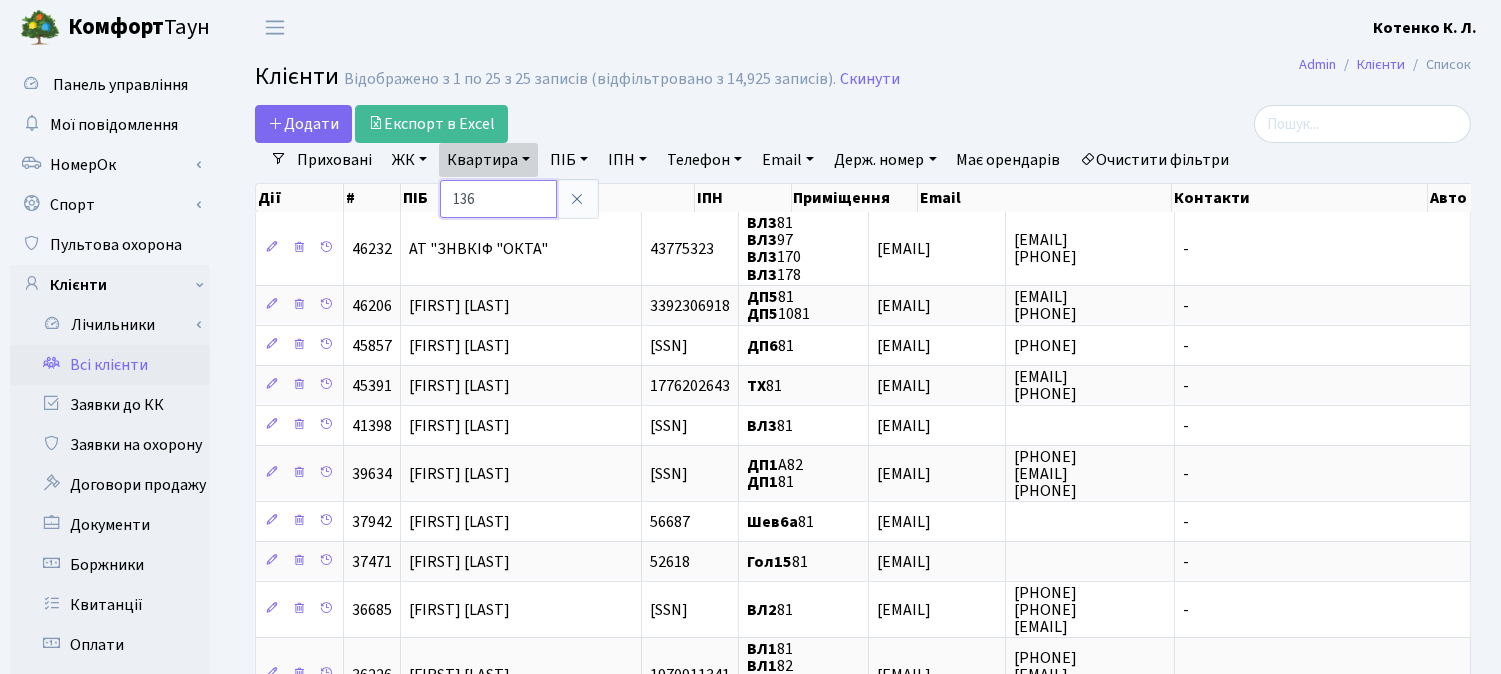 type on "136" 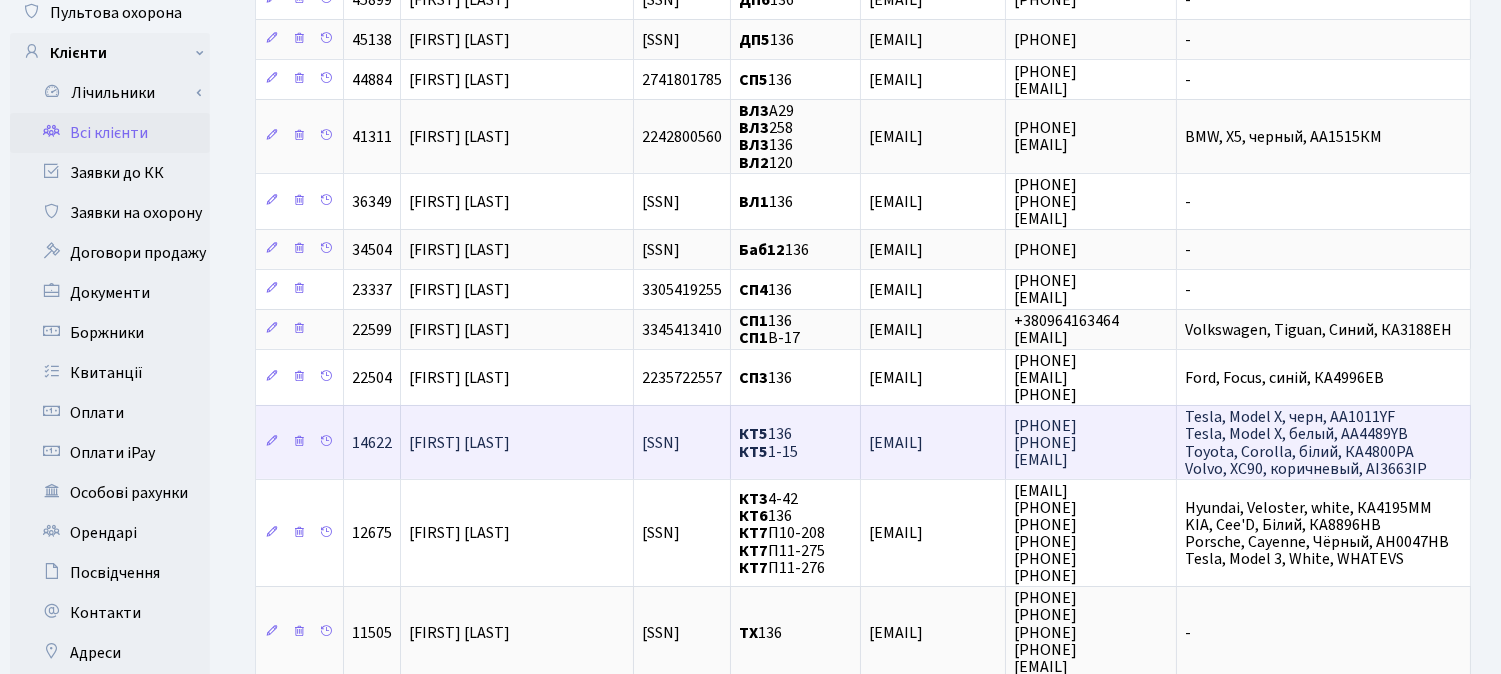scroll, scrollTop: 222, scrollLeft: 0, axis: vertical 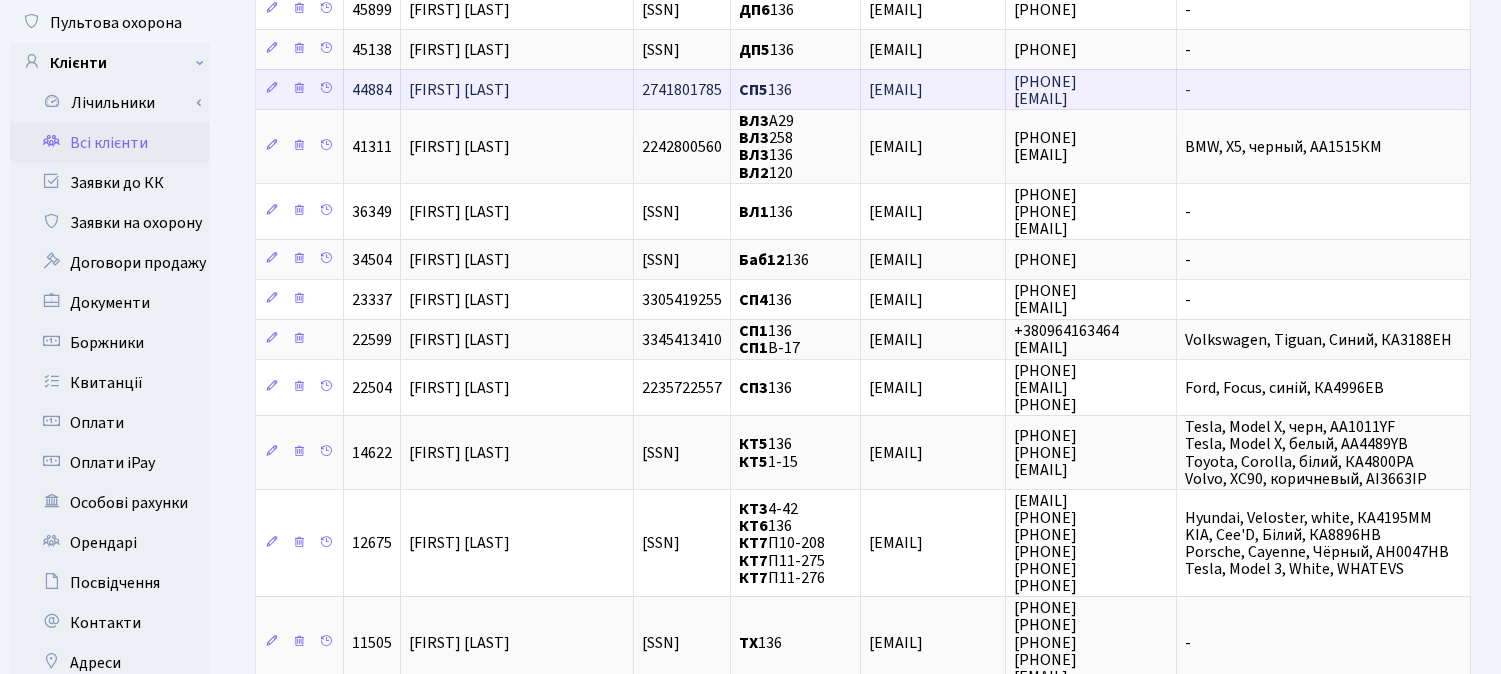 click on "[LAST] [FIRST] [PATRONYMIC]" at bounding box center (517, 89) 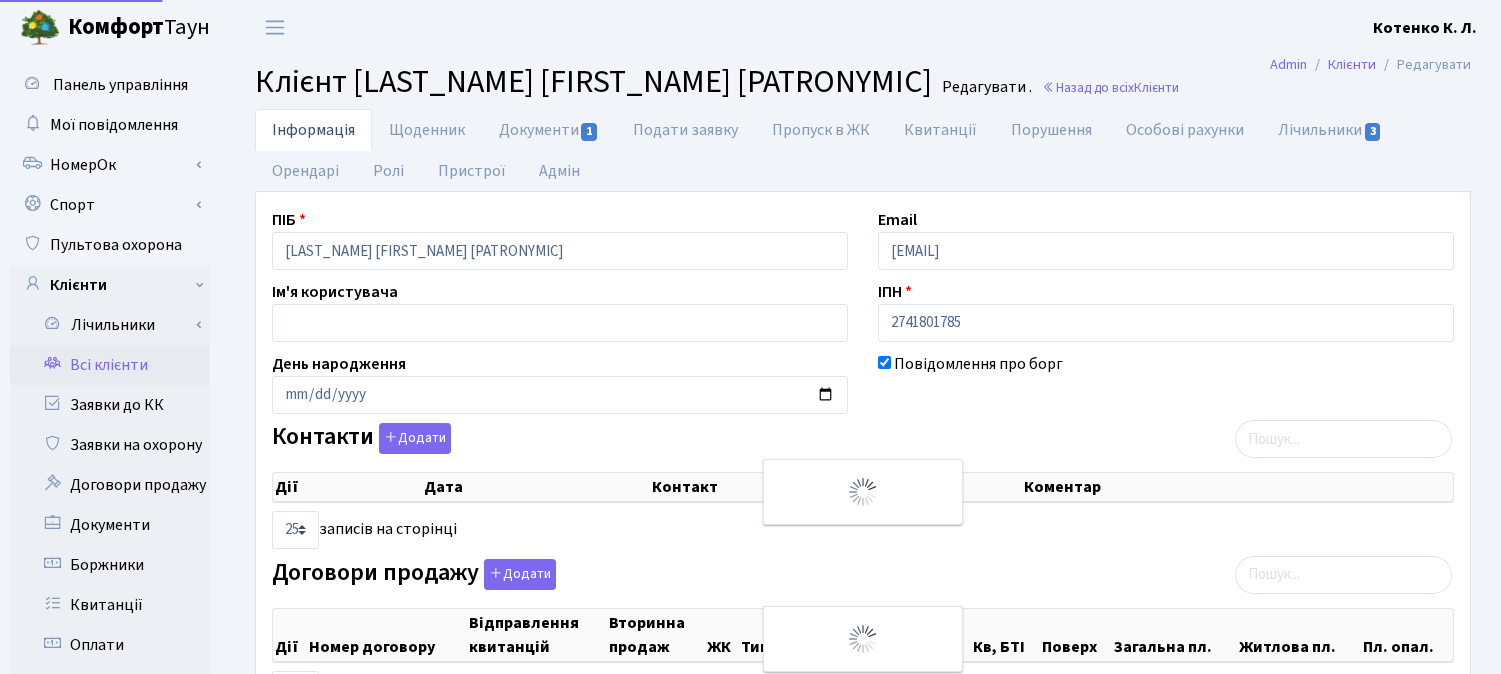 select on "25" 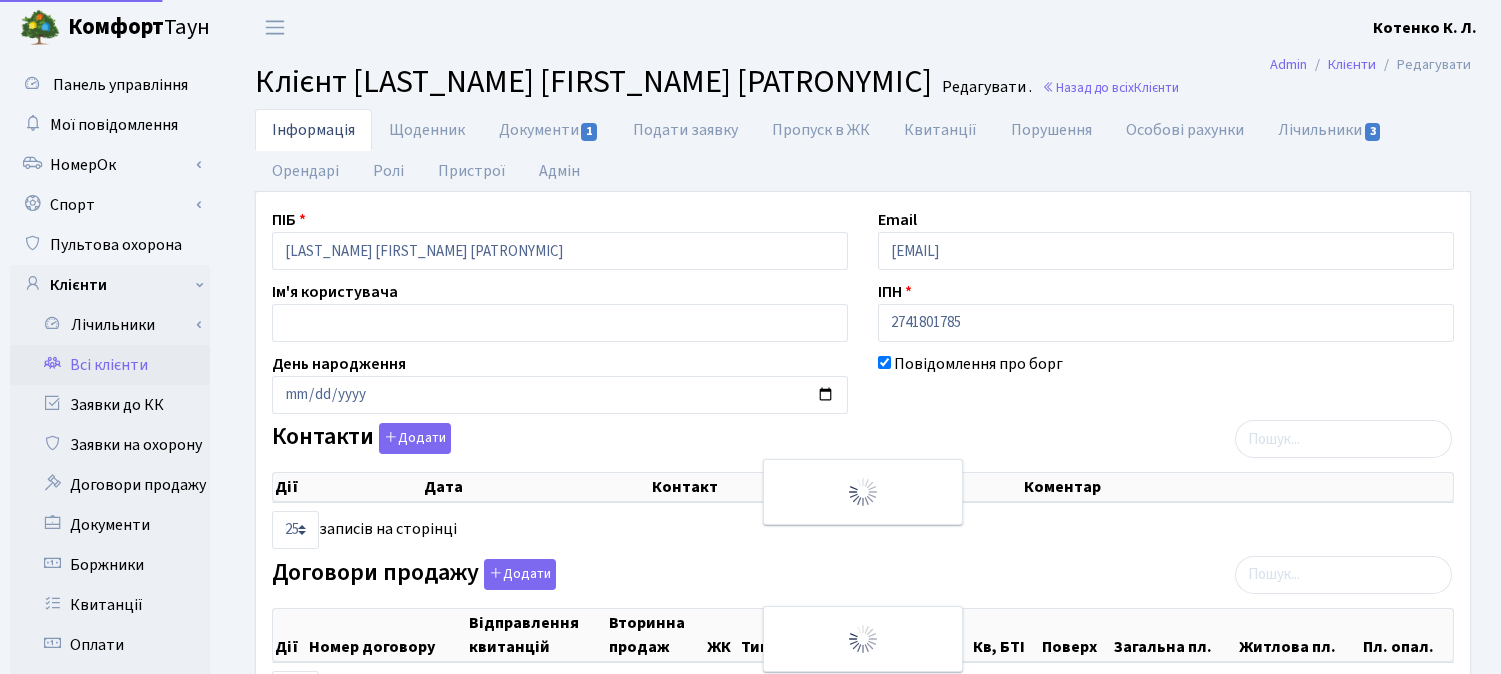 select on "25" 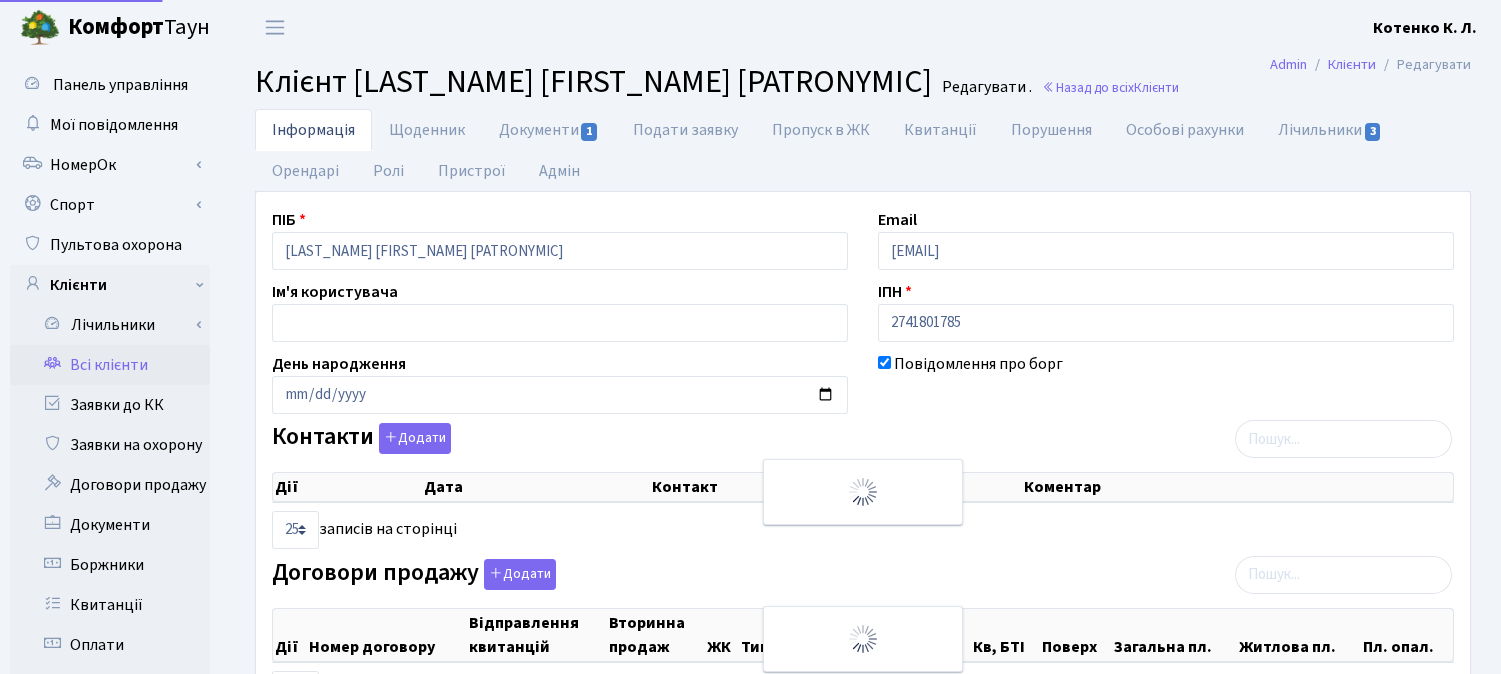 select on "25" 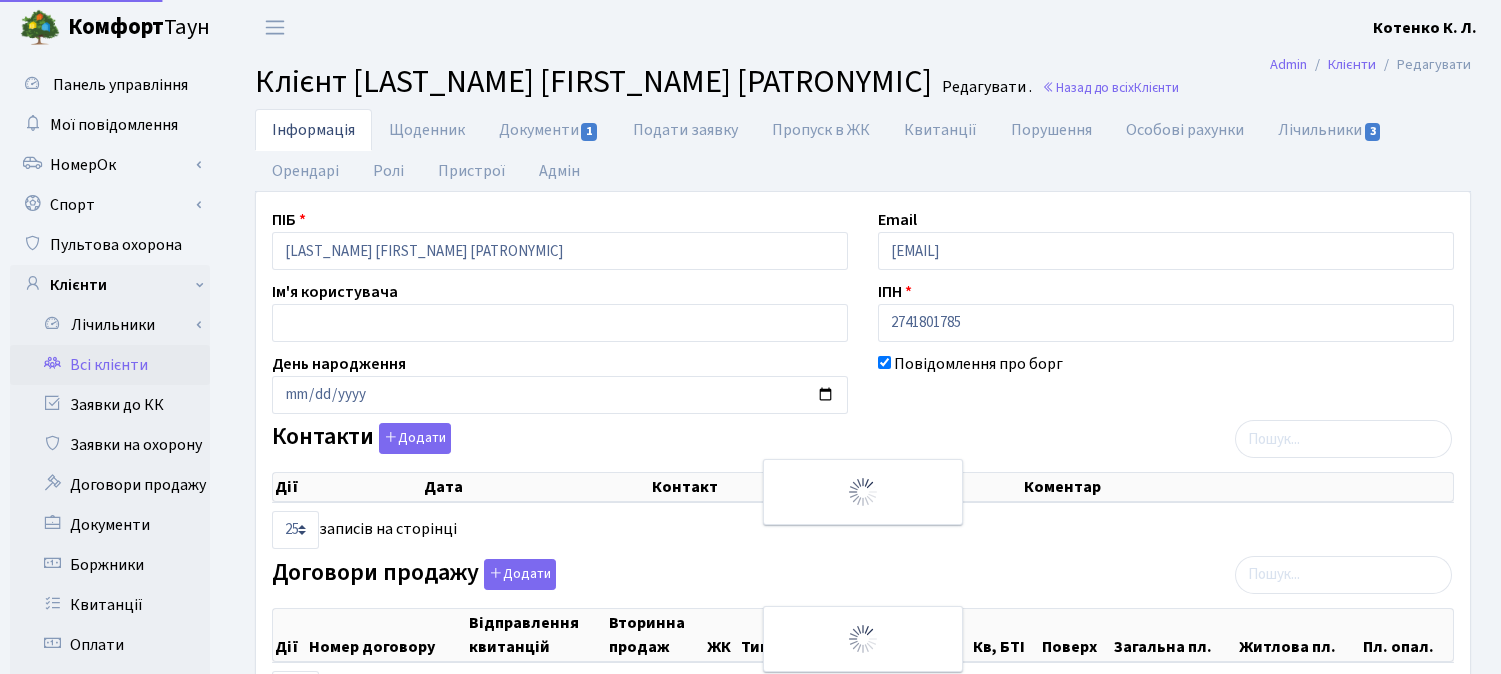 select on "25" 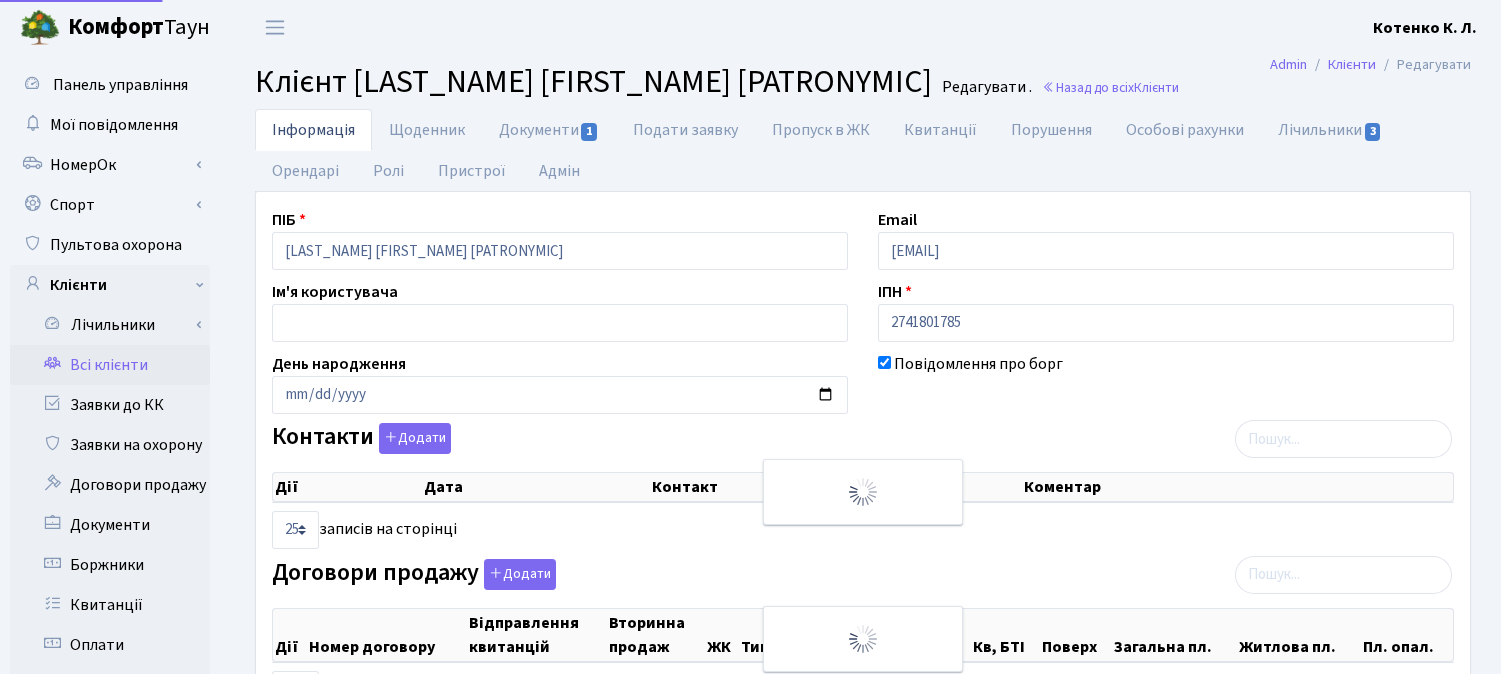 select on "25" 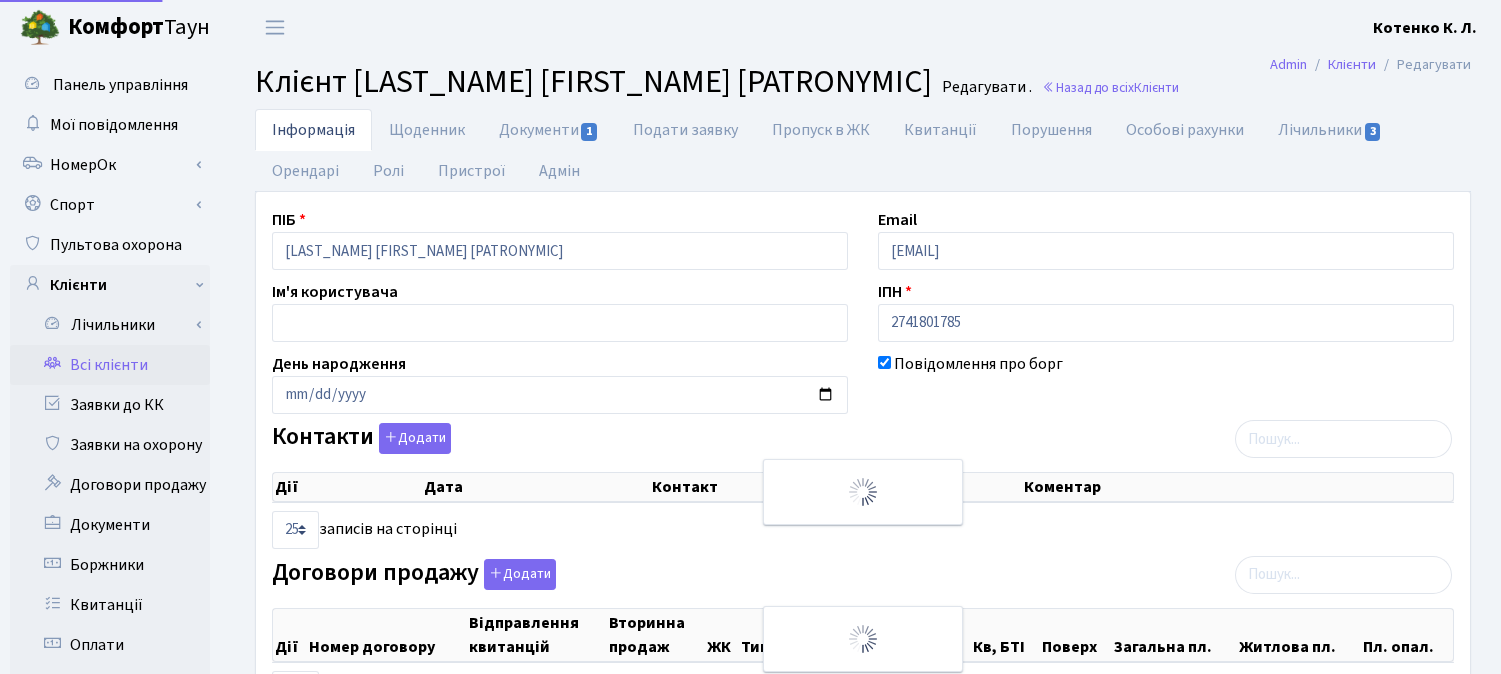 scroll, scrollTop: 0, scrollLeft: 0, axis: both 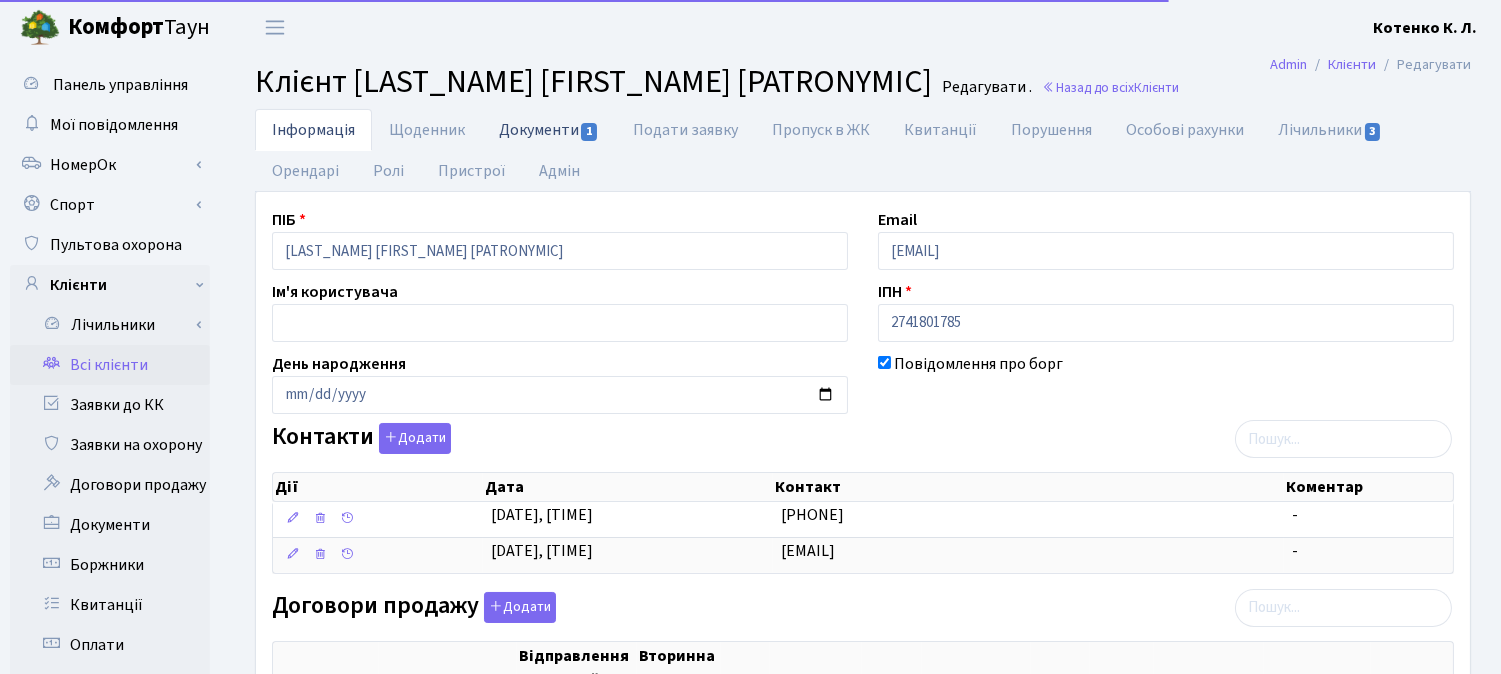 drag, startPoint x: 553, startPoint y: 134, endPoint x: 564, endPoint y: 148, distance: 17.804493 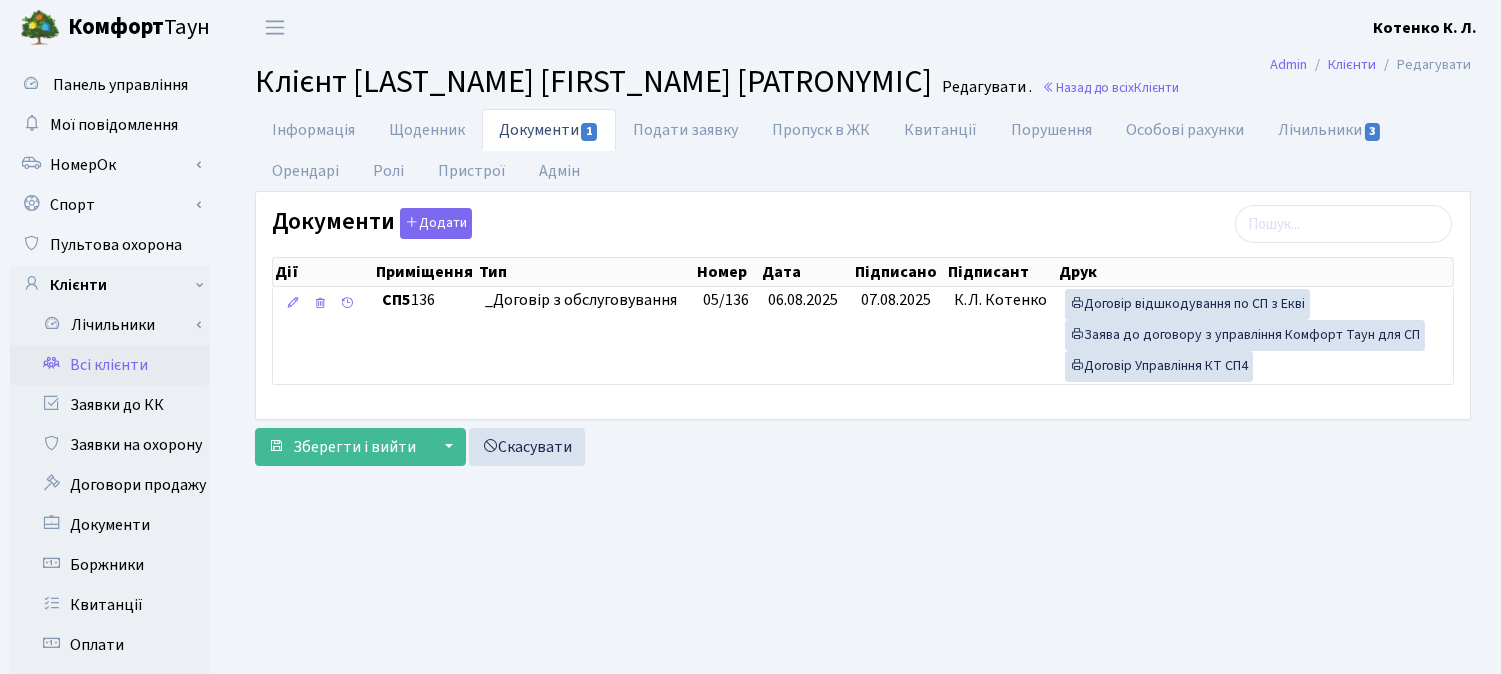 click on "Всі клієнти" at bounding box center [110, 365] 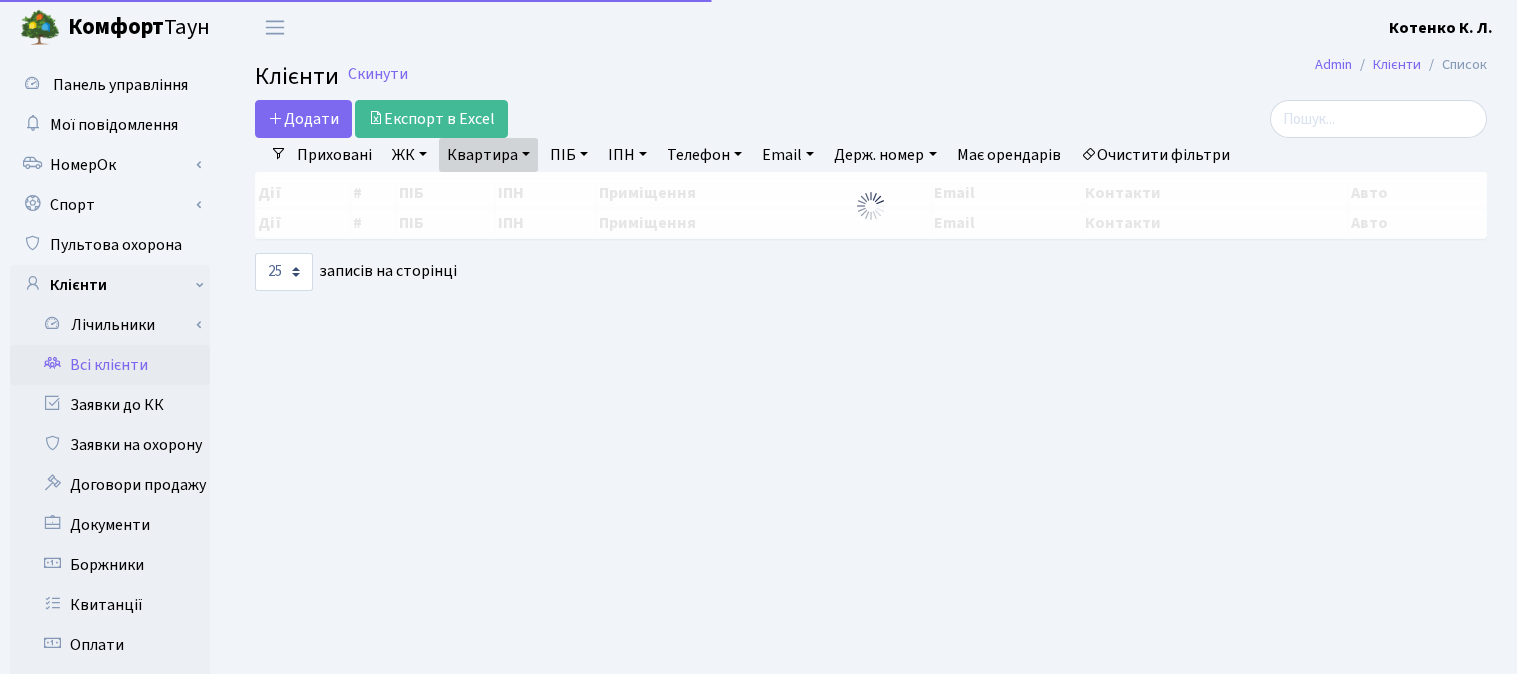 select on "25" 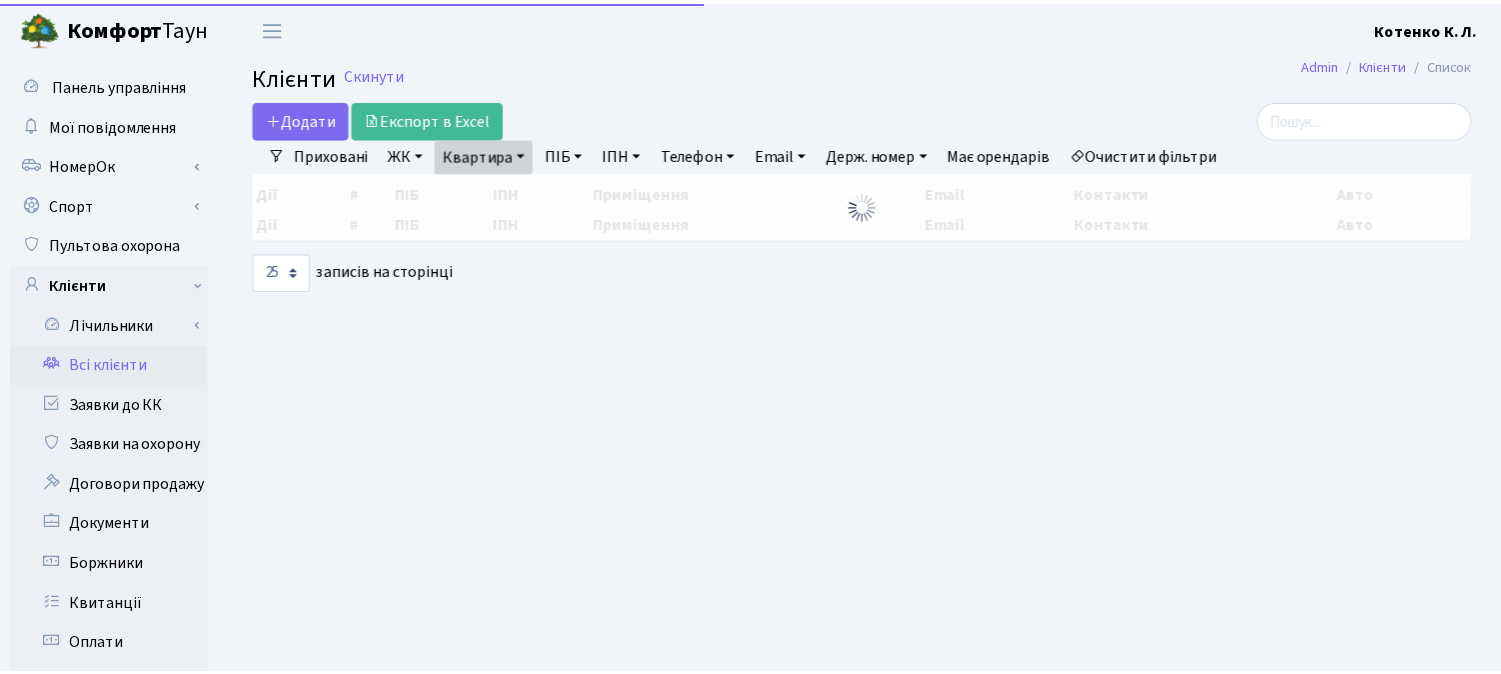 scroll, scrollTop: 0, scrollLeft: 0, axis: both 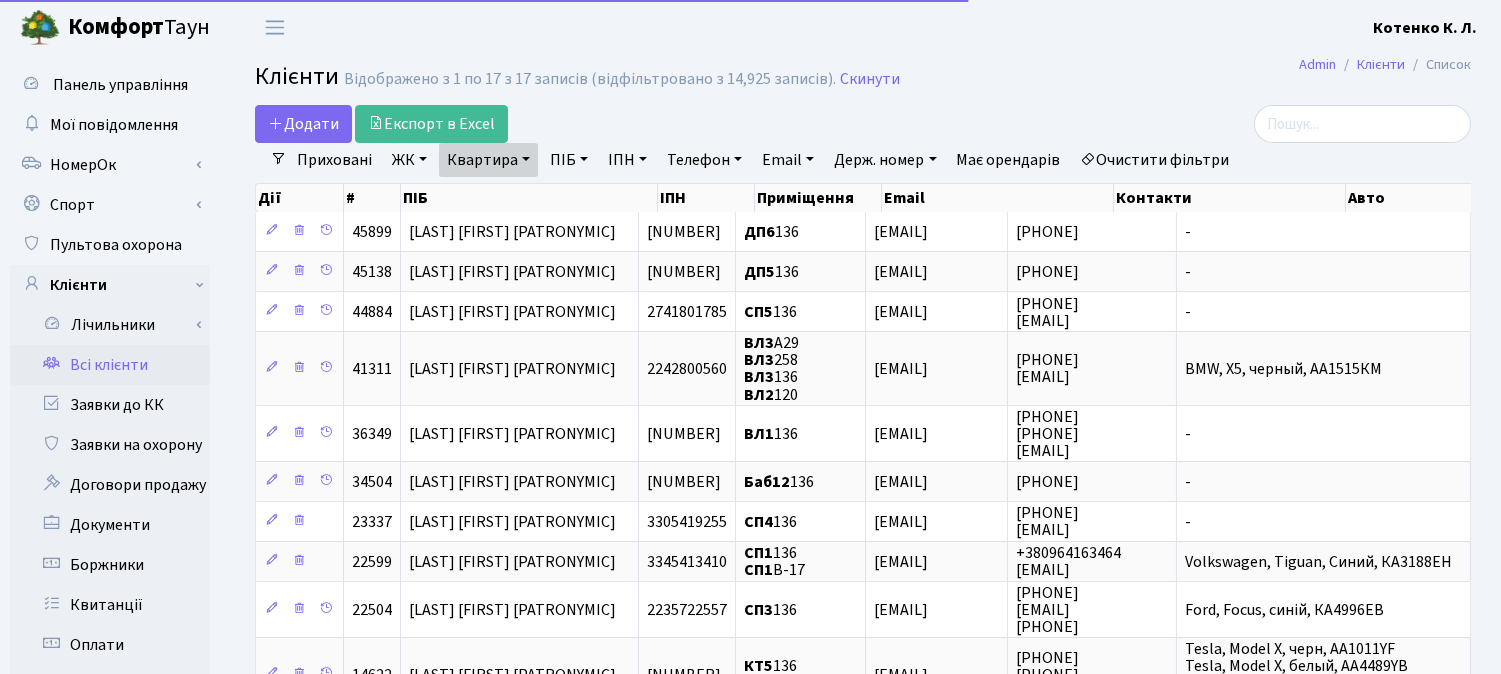 drag, startPoint x: 503, startPoint y: 154, endPoint x: 504, endPoint y: 174, distance: 20.024984 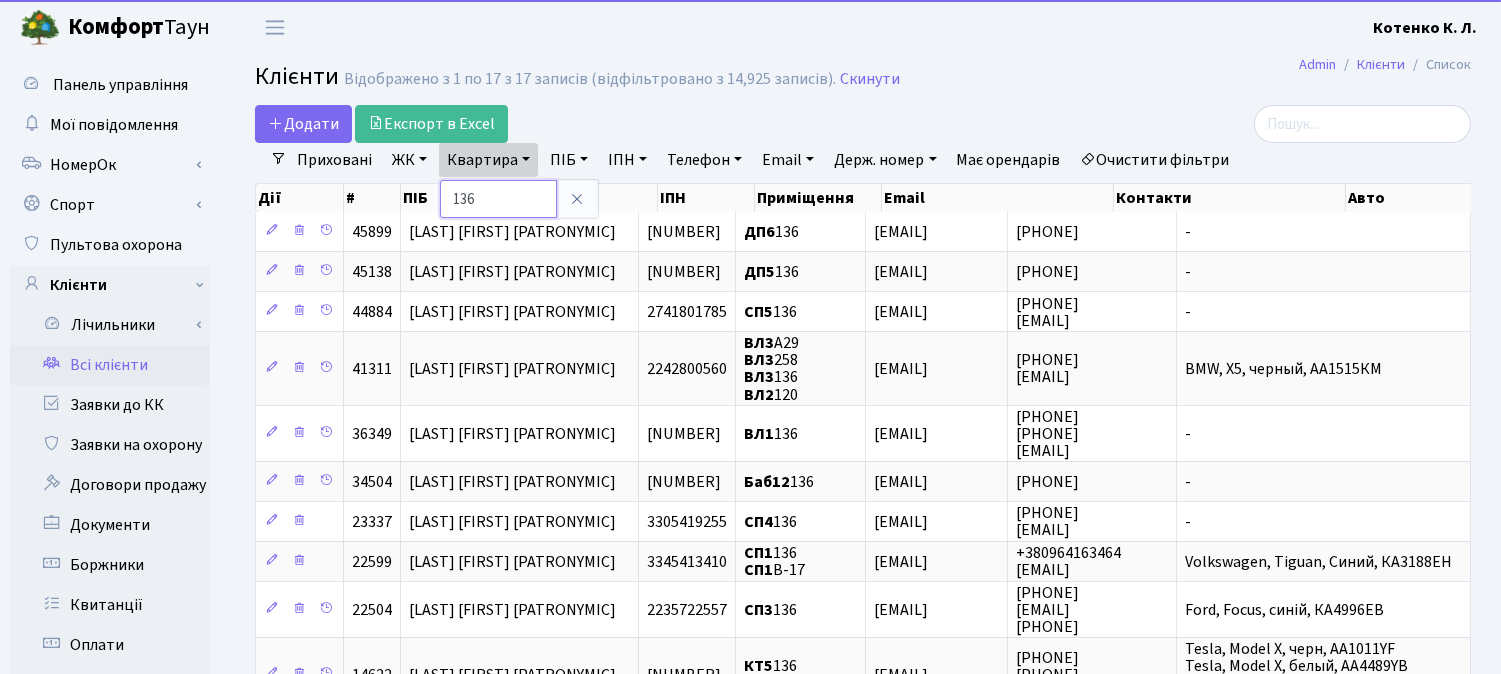 drag, startPoint x: 496, startPoint y: 202, endPoint x: 473, endPoint y: 190, distance: 25.942244 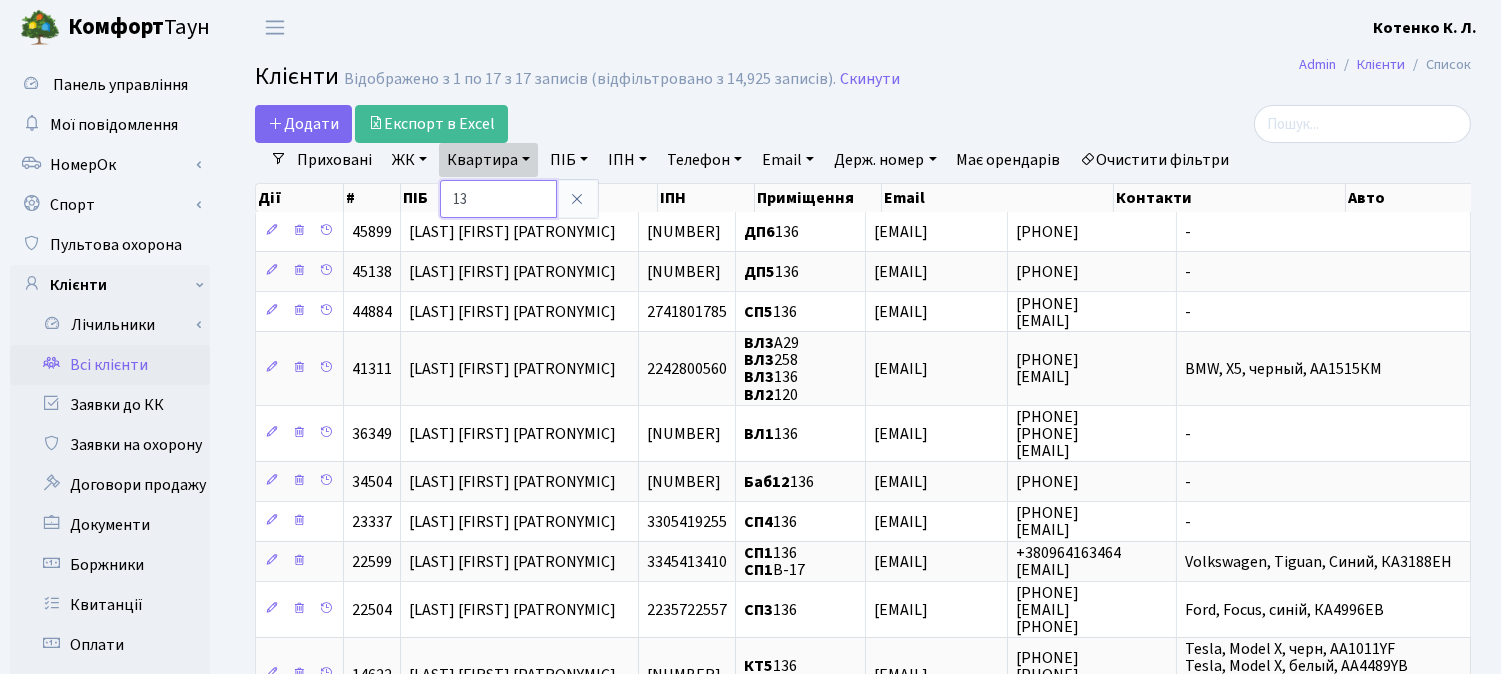 type on "1" 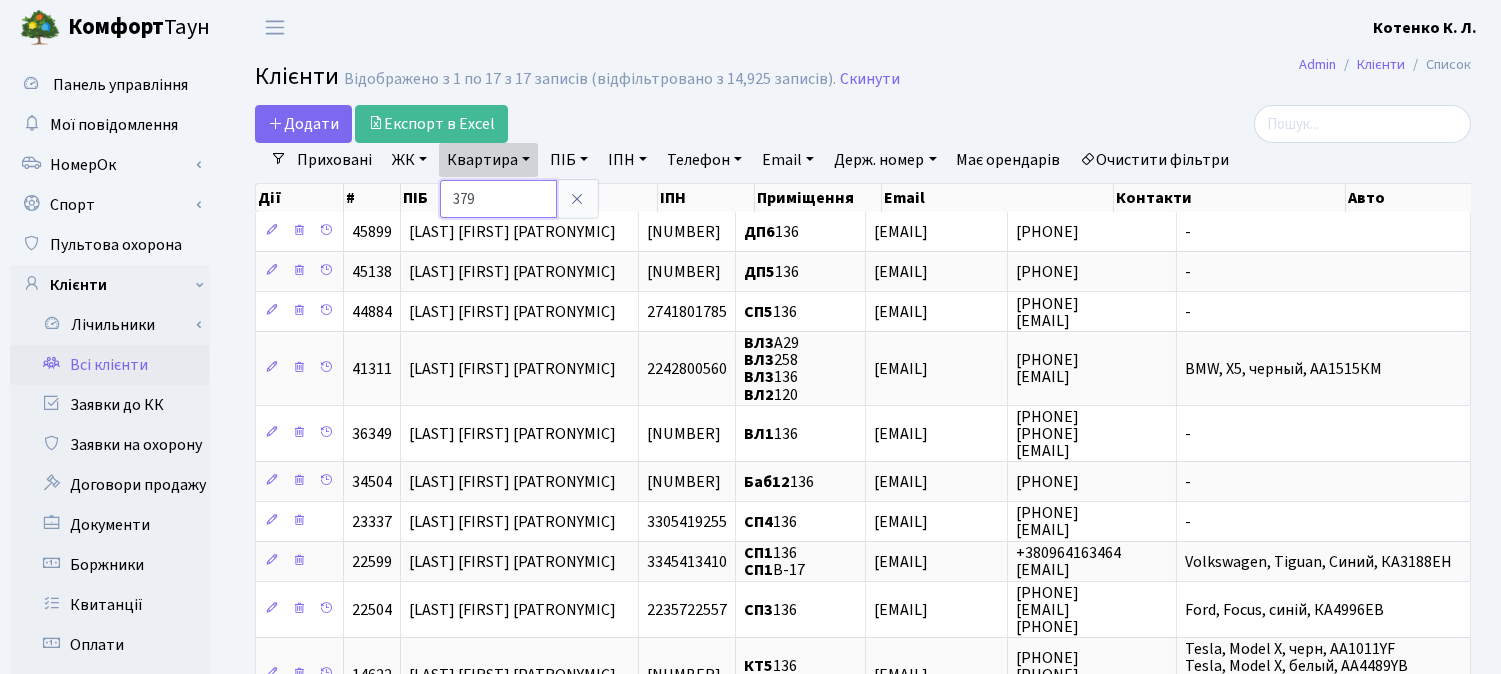 type on "379" 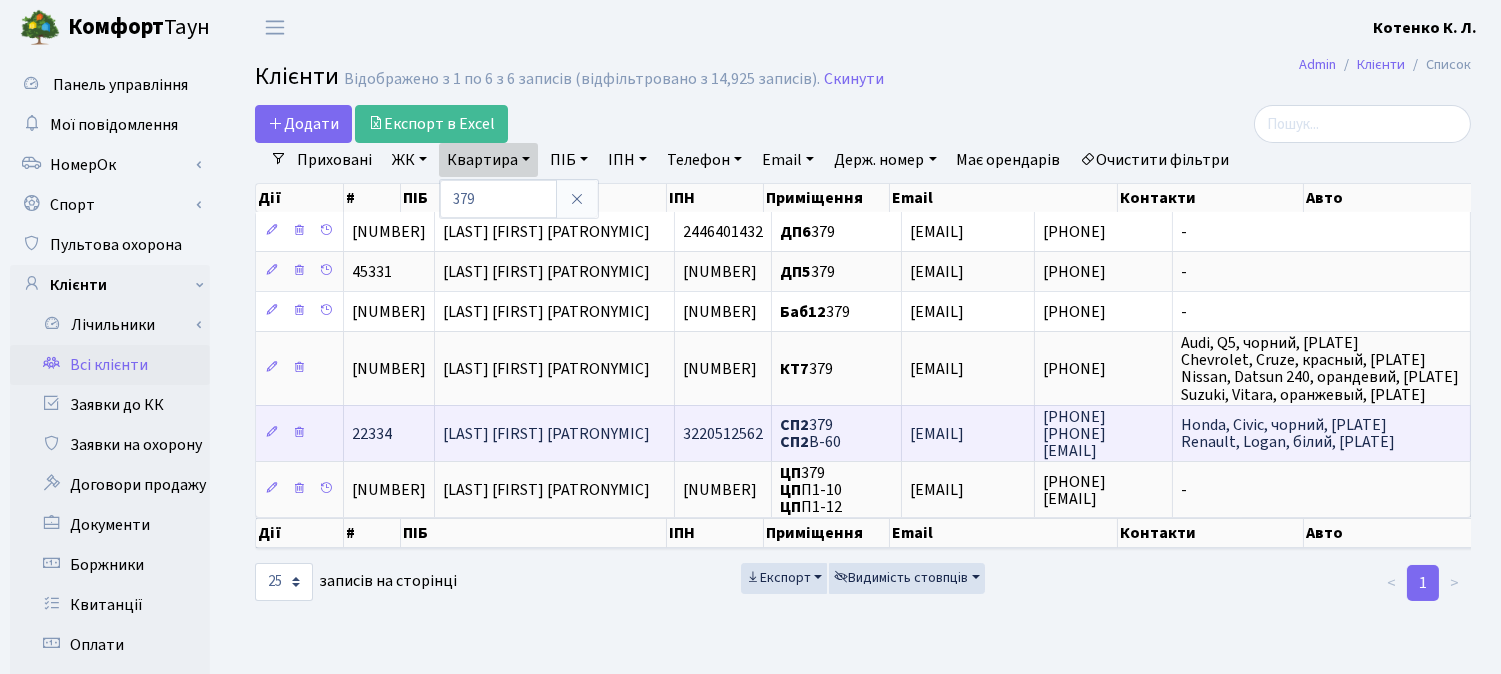 click on "[LAST] [FIRST] [PATRONYMIC]" at bounding box center [546, 434] 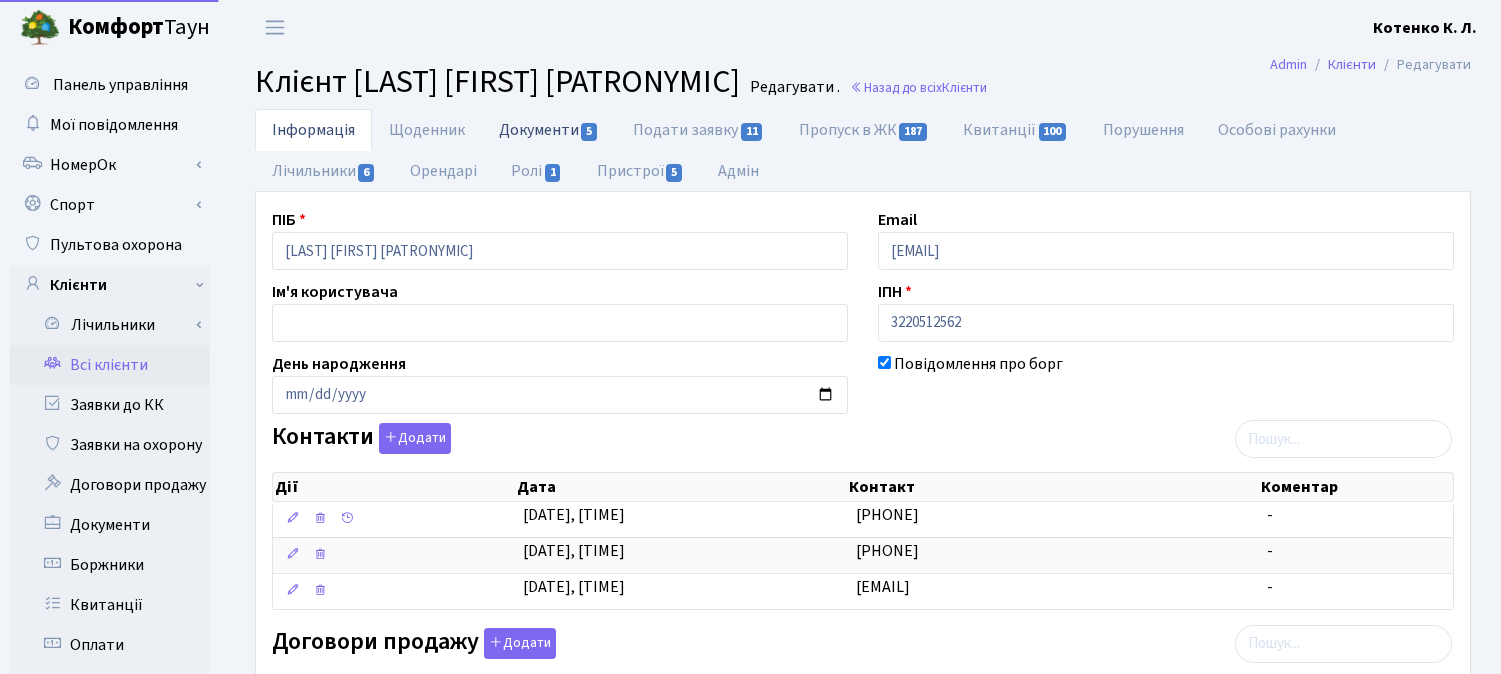 scroll, scrollTop: 0, scrollLeft: 0, axis: both 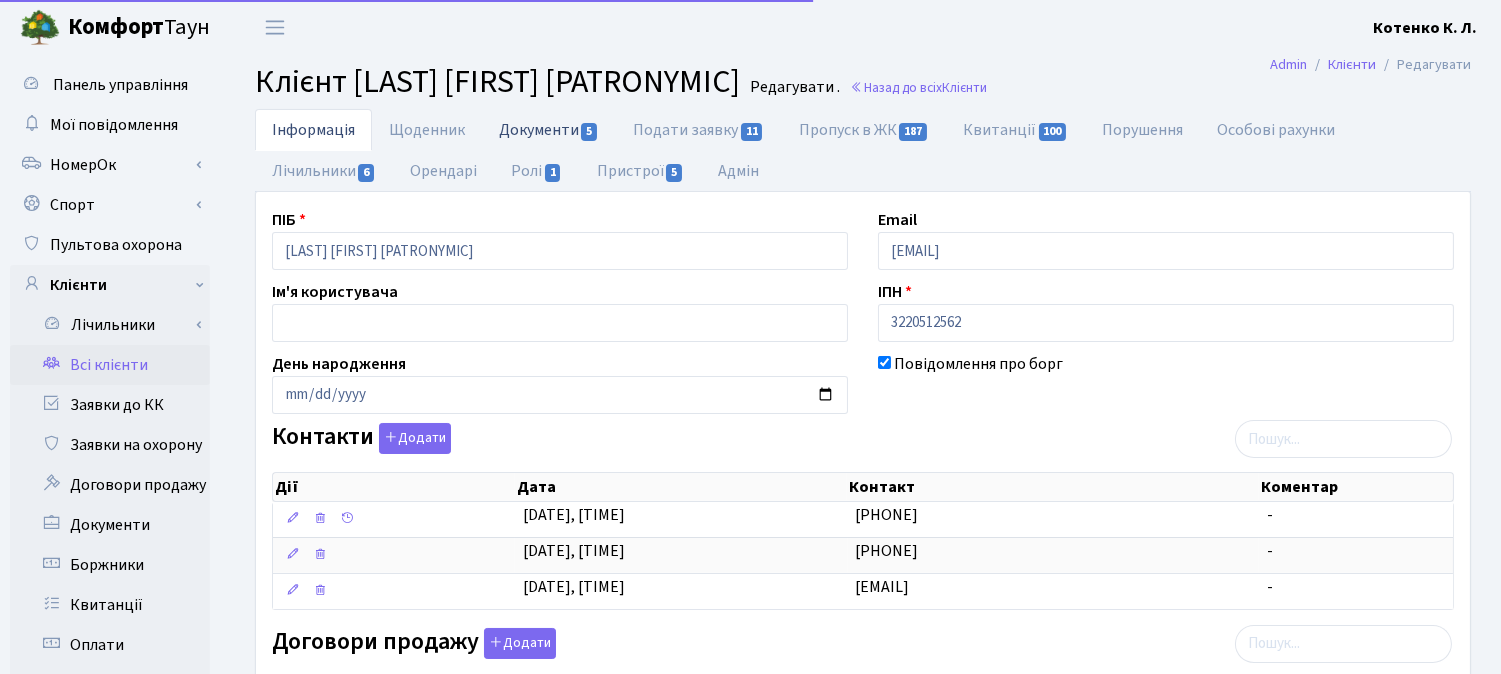click on "Документи  5" at bounding box center (549, 129) 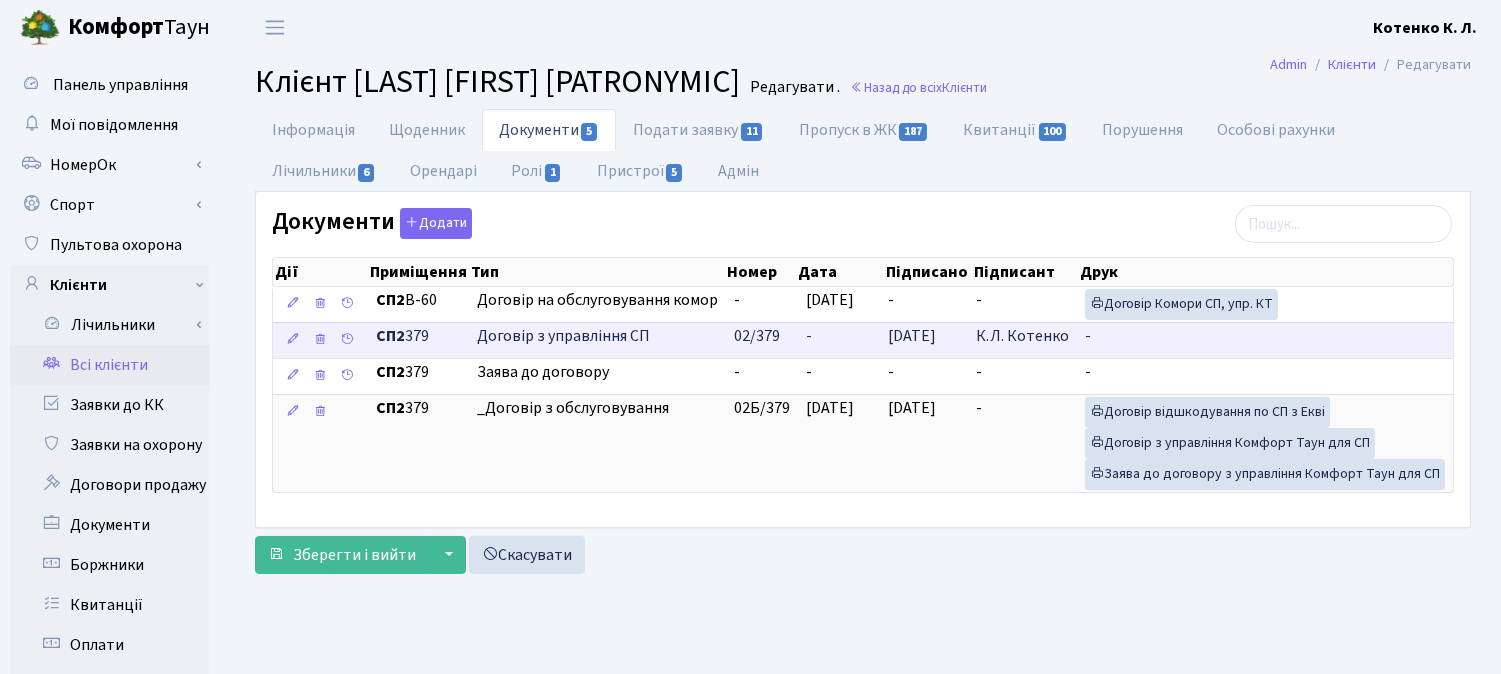 click on "-" at bounding box center [839, 340] 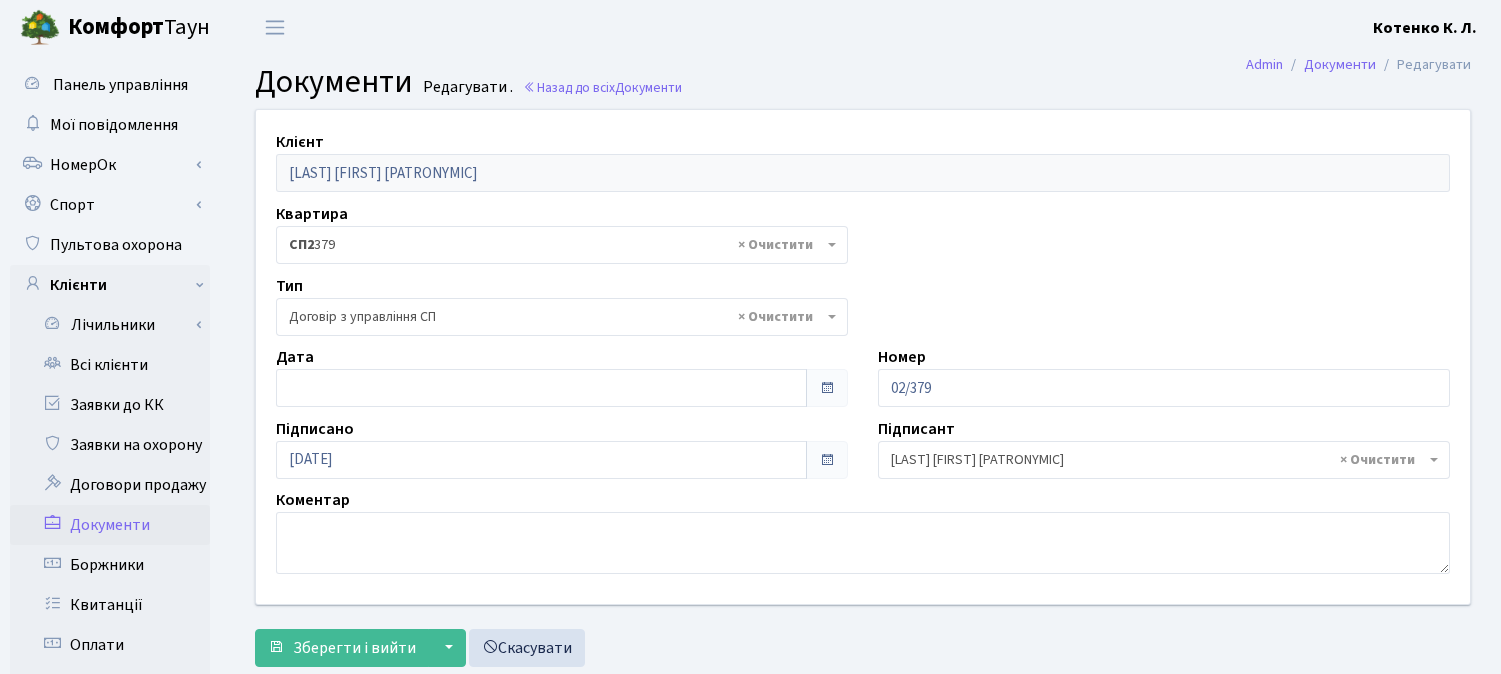 select on "316" 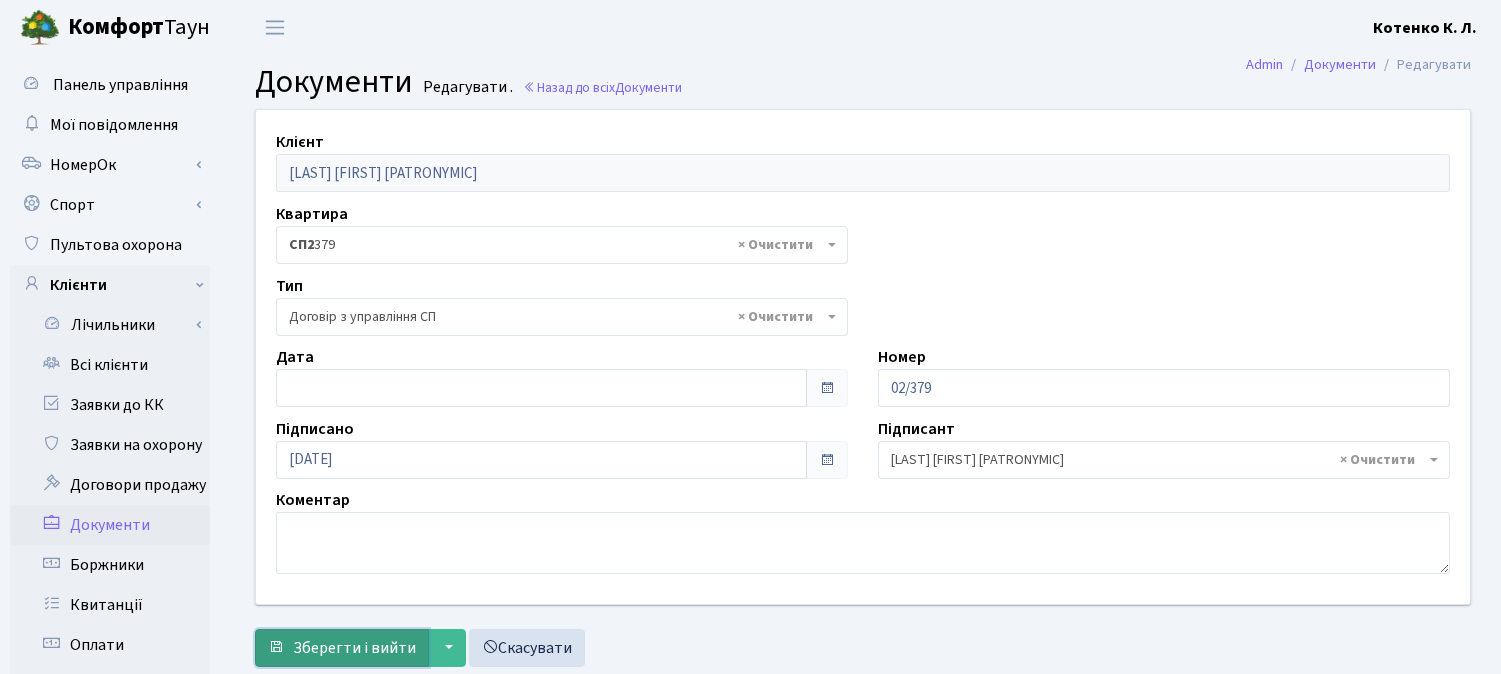 click on "Зберегти і вийти" at bounding box center (354, 648) 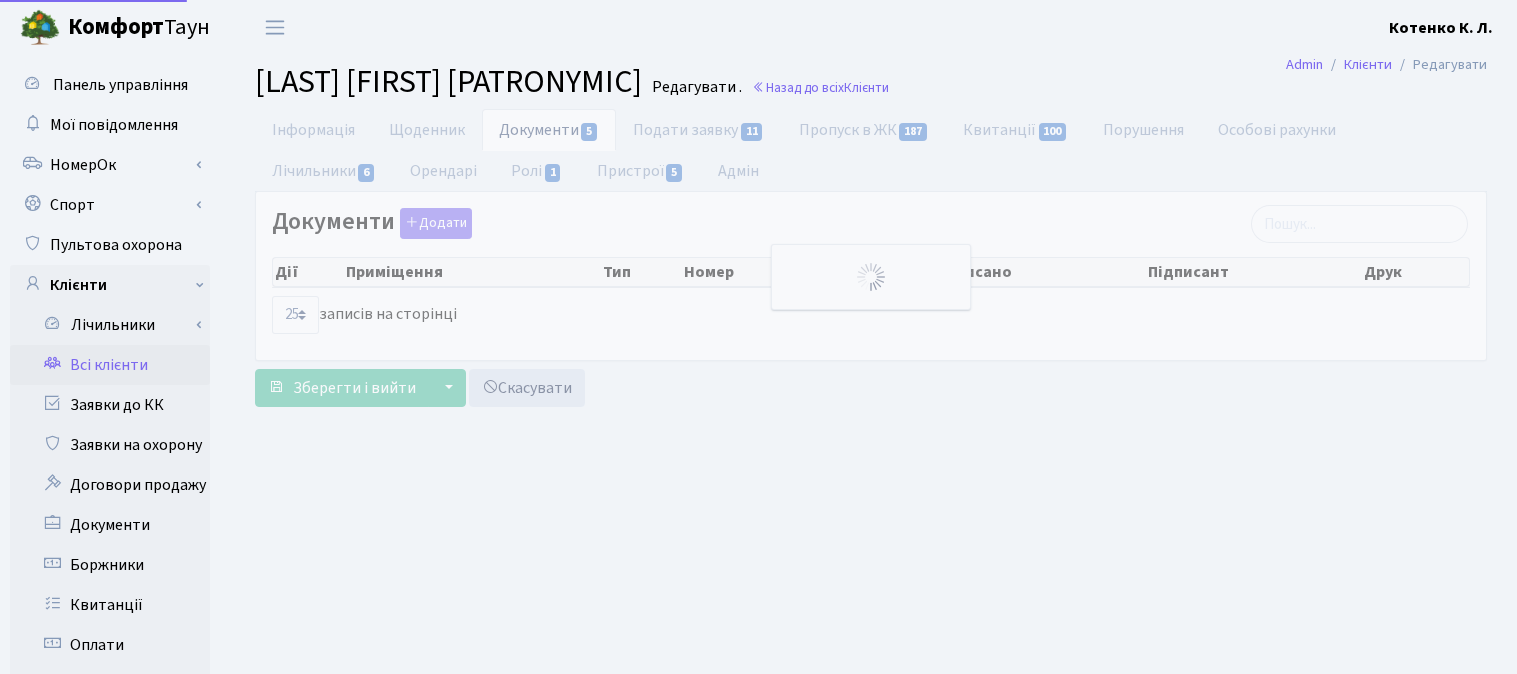 select on "25" 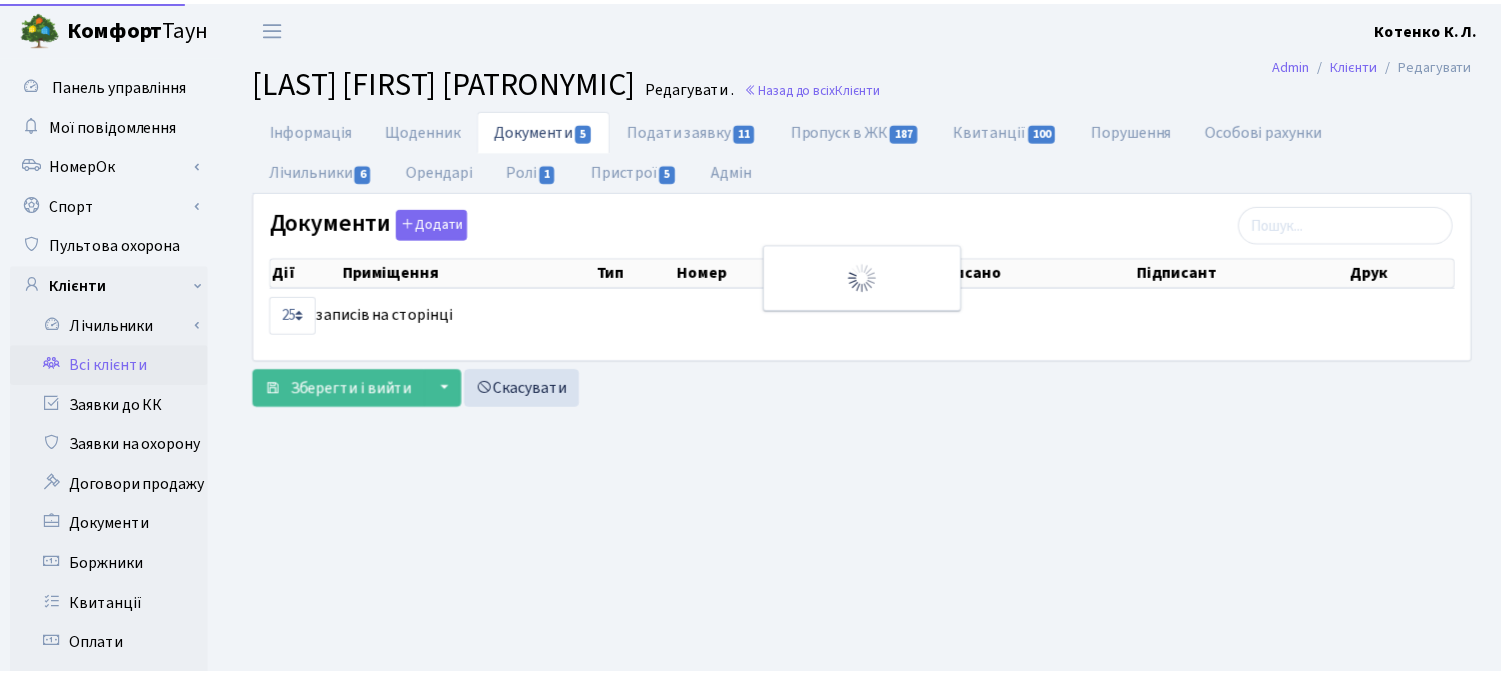 scroll, scrollTop: 0, scrollLeft: 0, axis: both 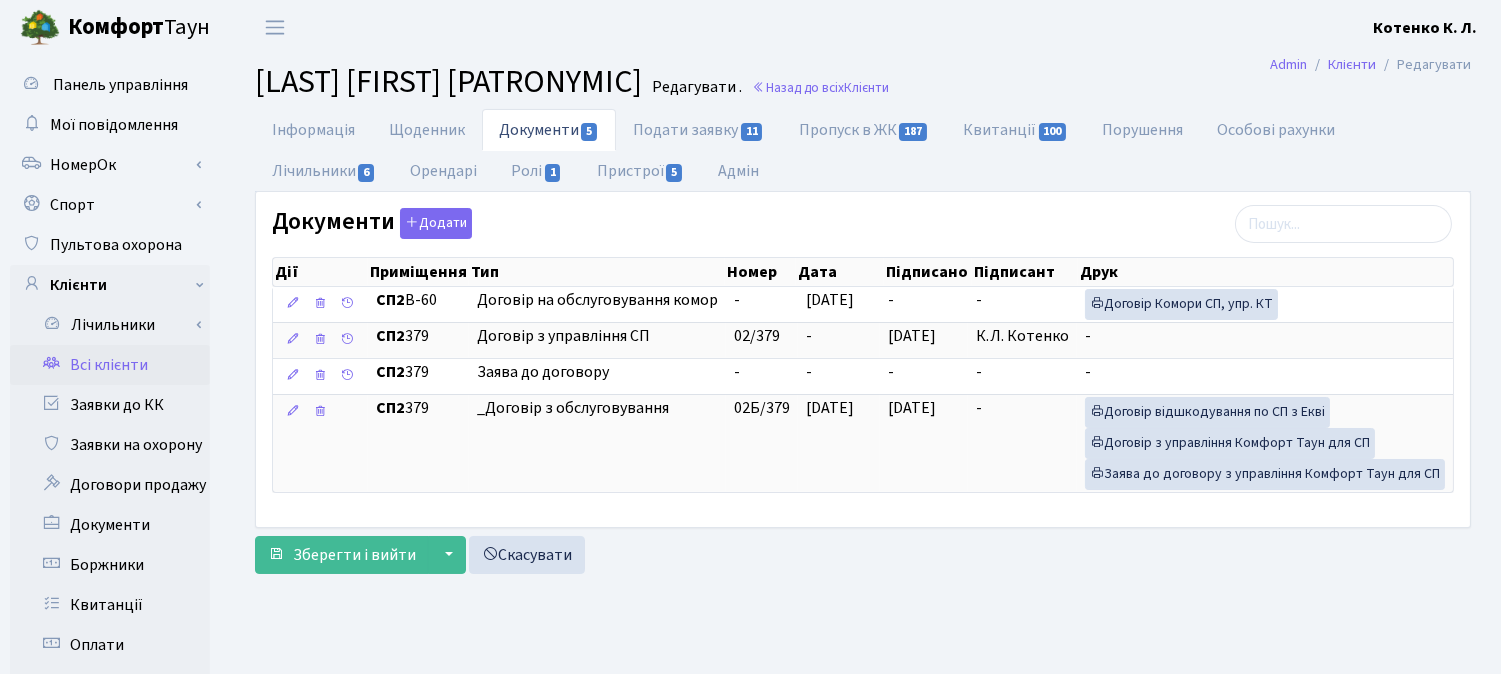 click on "Всі клієнти" at bounding box center (110, 365) 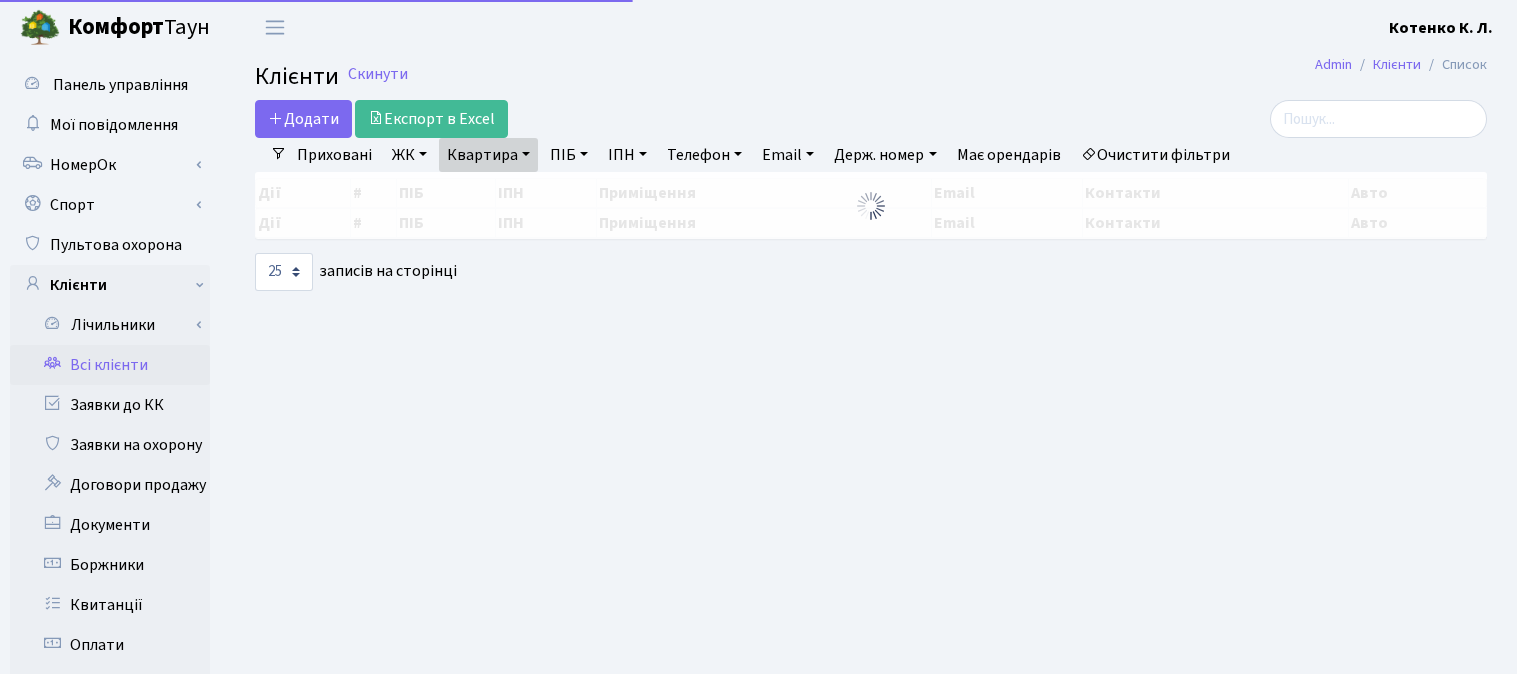 select on "25" 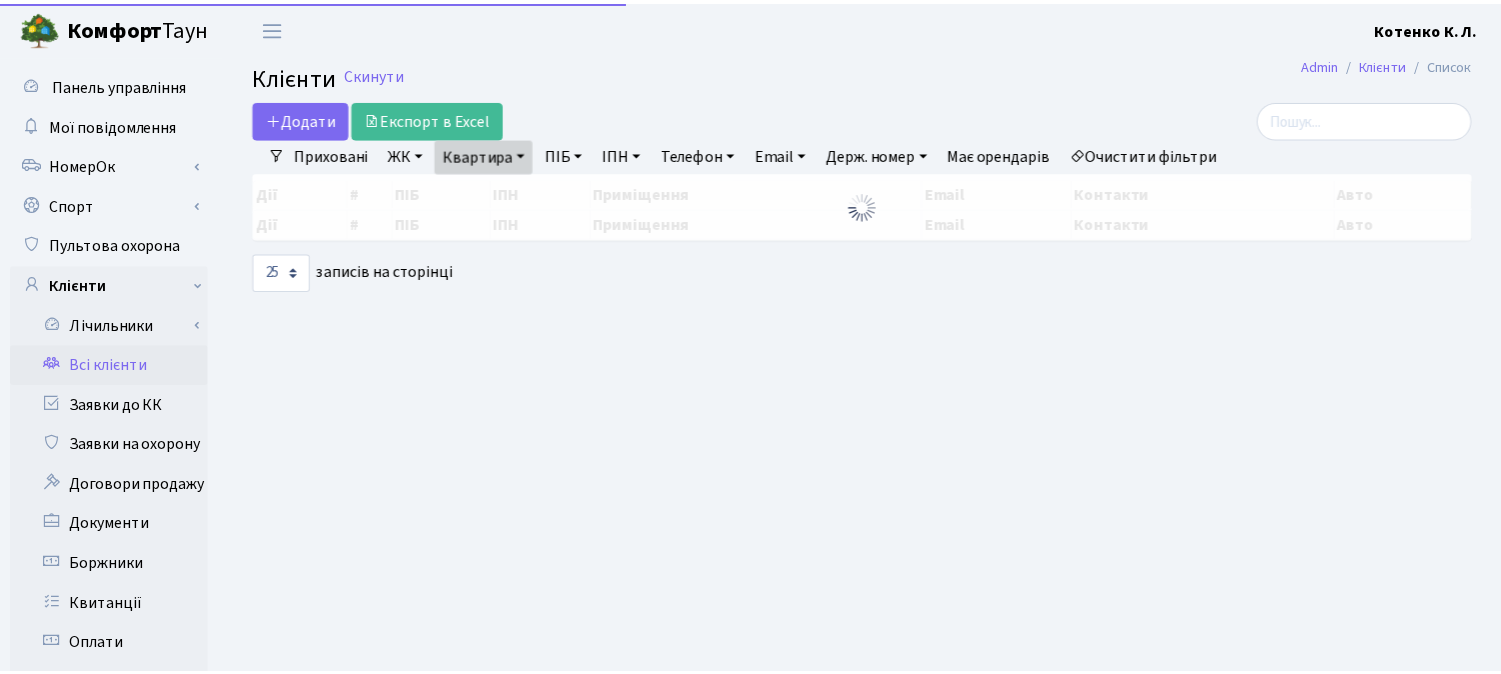 scroll, scrollTop: 0, scrollLeft: 0, axis: both 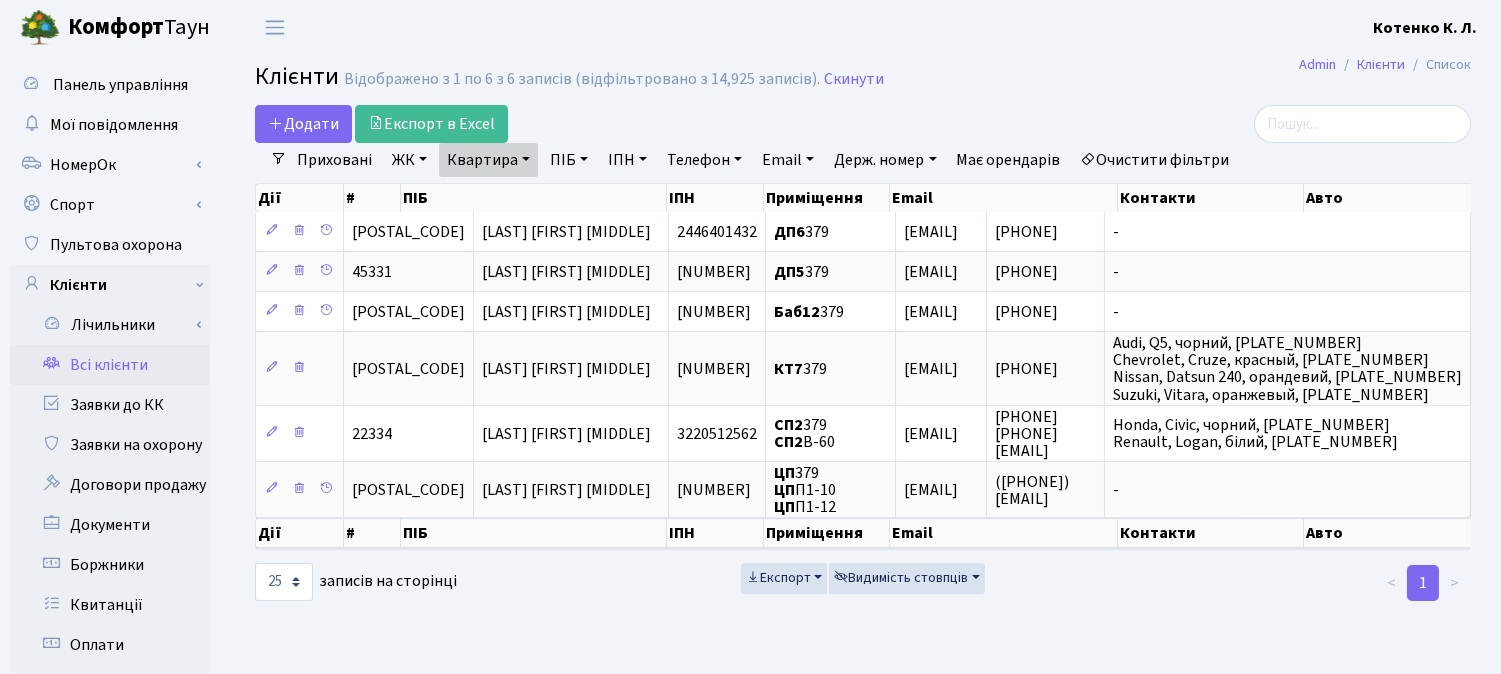 click on "Квартира" at bounding box center (488, 160) 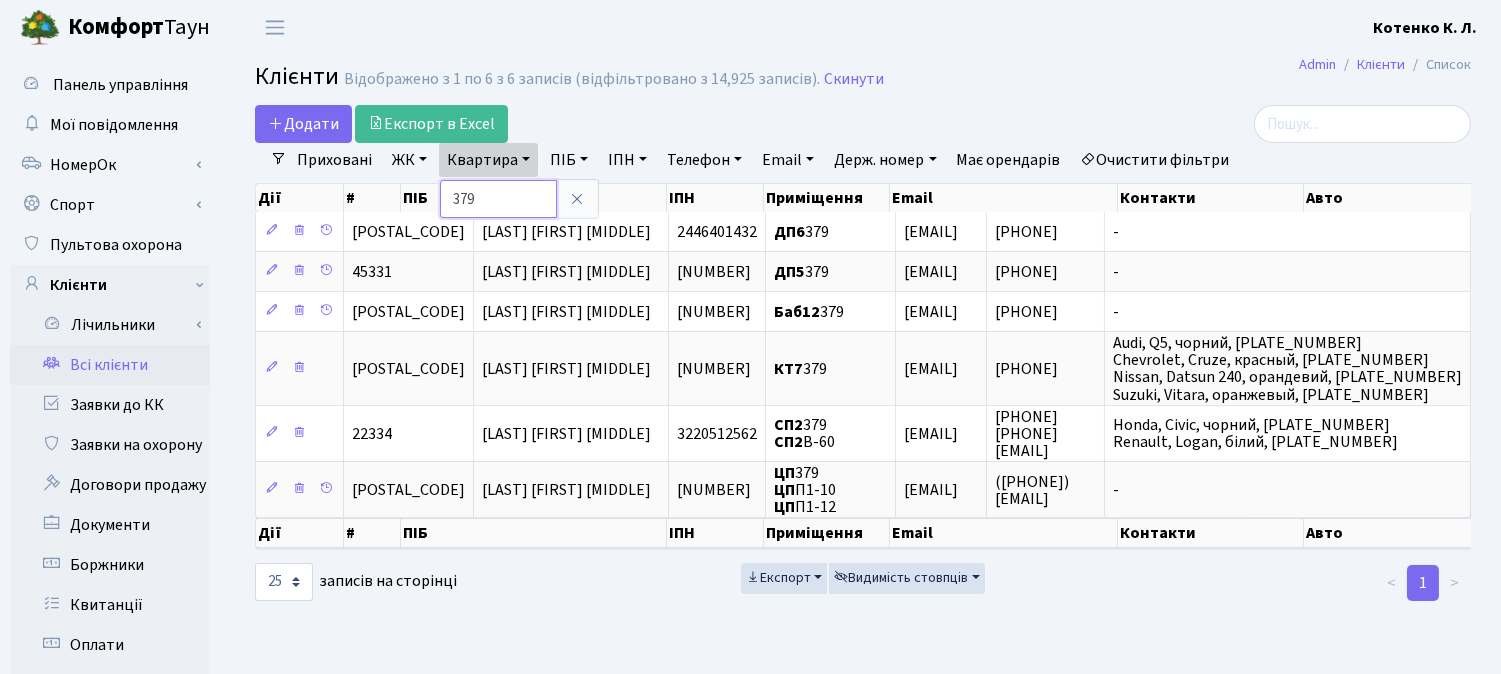 click on "379" at bounding box center (498, 199) 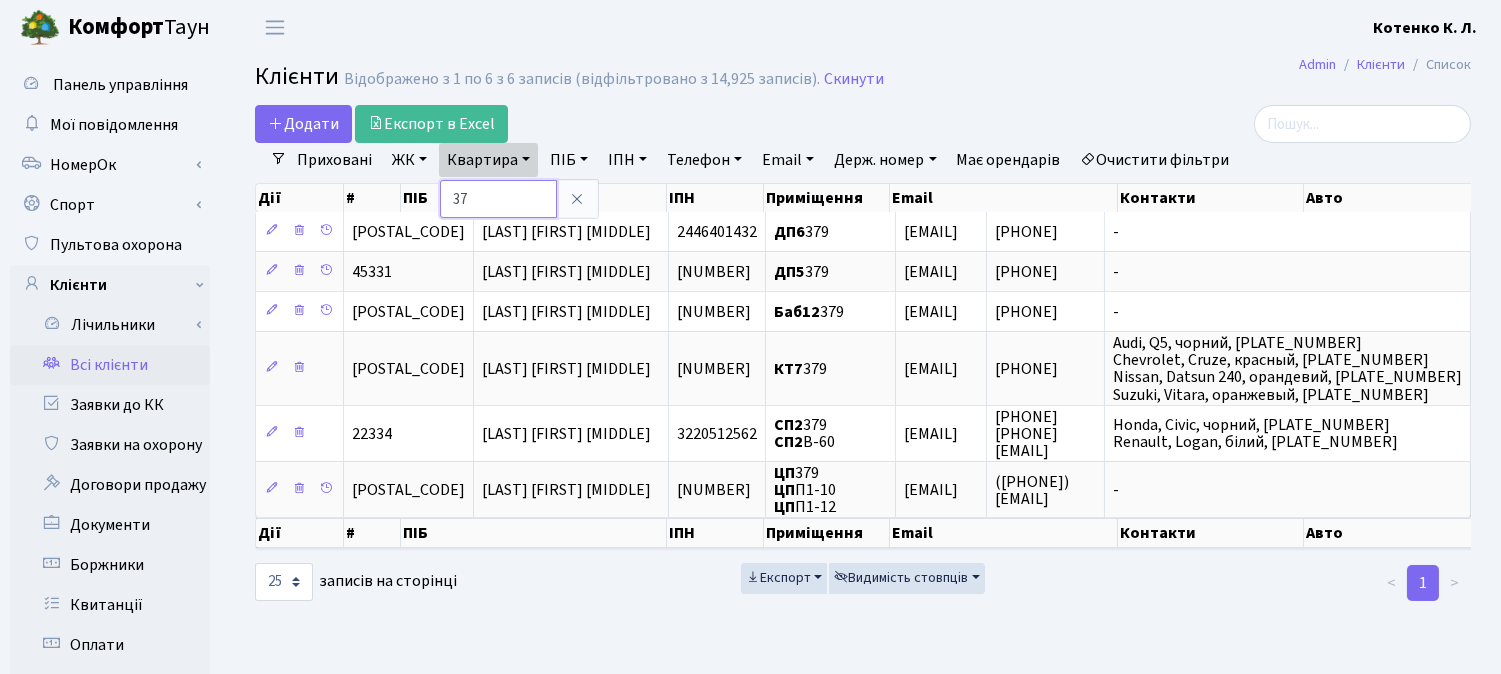 type on "3" 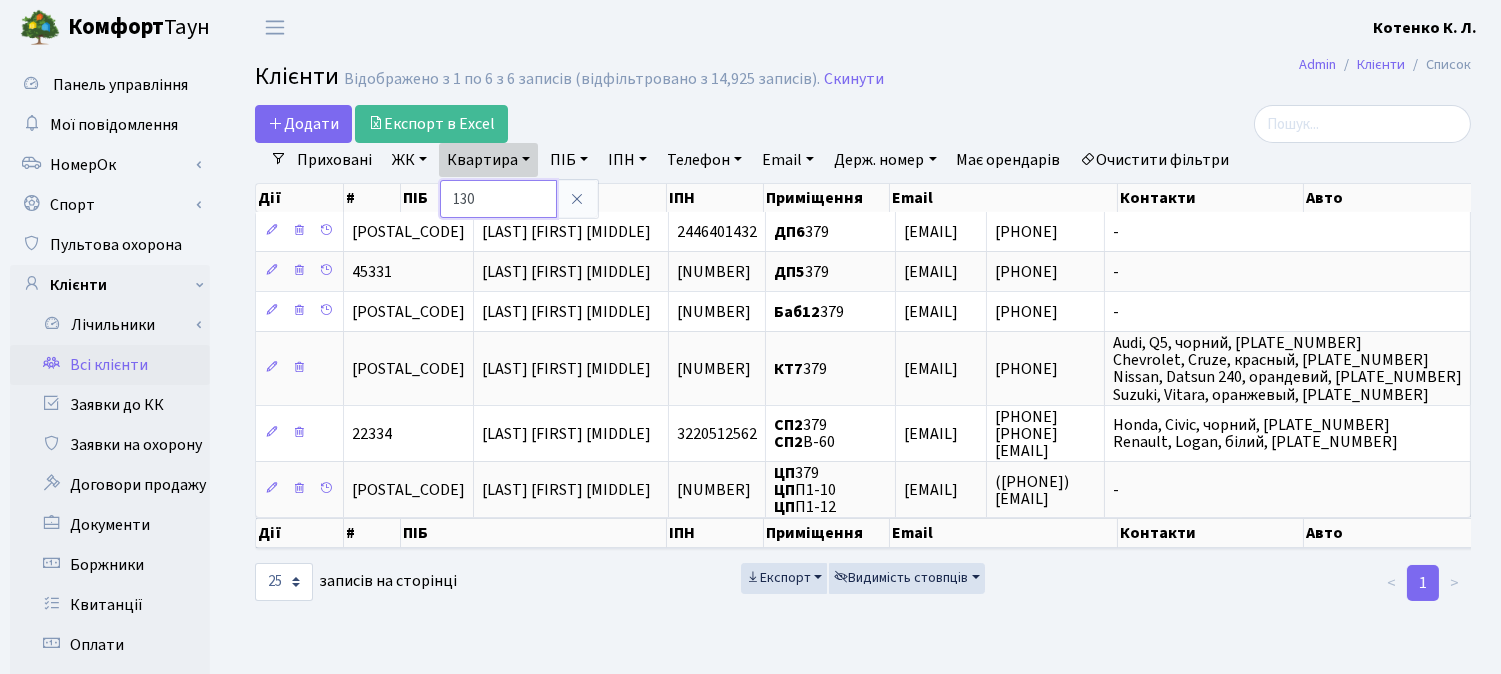 type on "130" 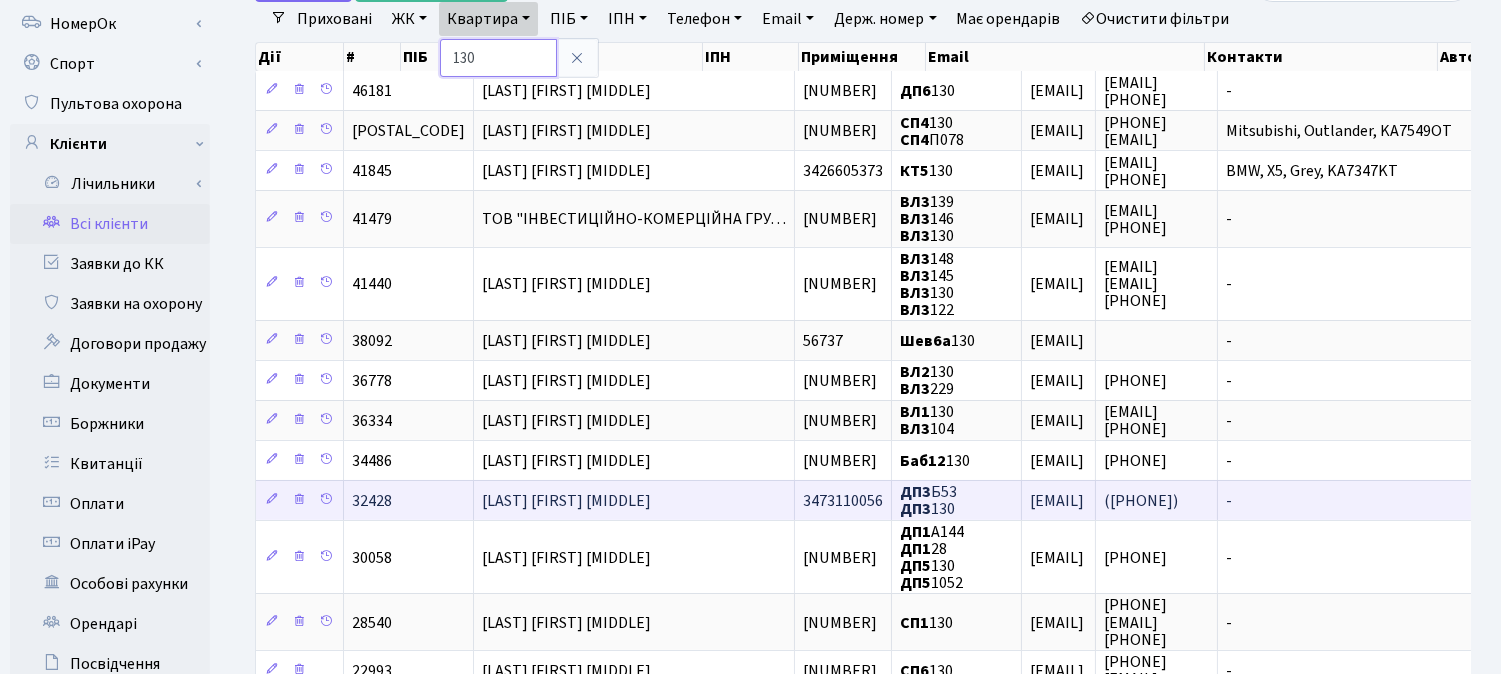 scroll, scrollTop: 222, scrollLeft: 0, axis: vertical 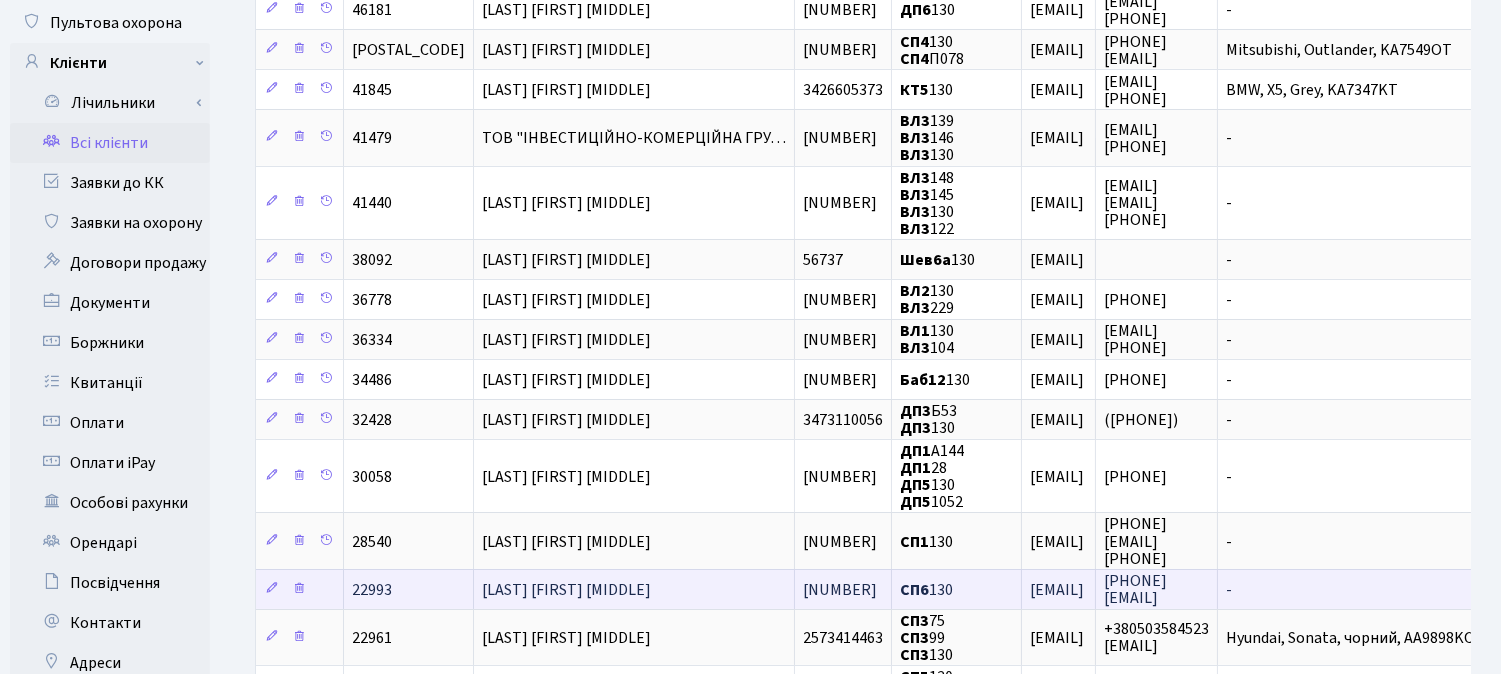 click on "[LAST] [FIRST] [MIDDLE]" at bounding box center (634, 589) 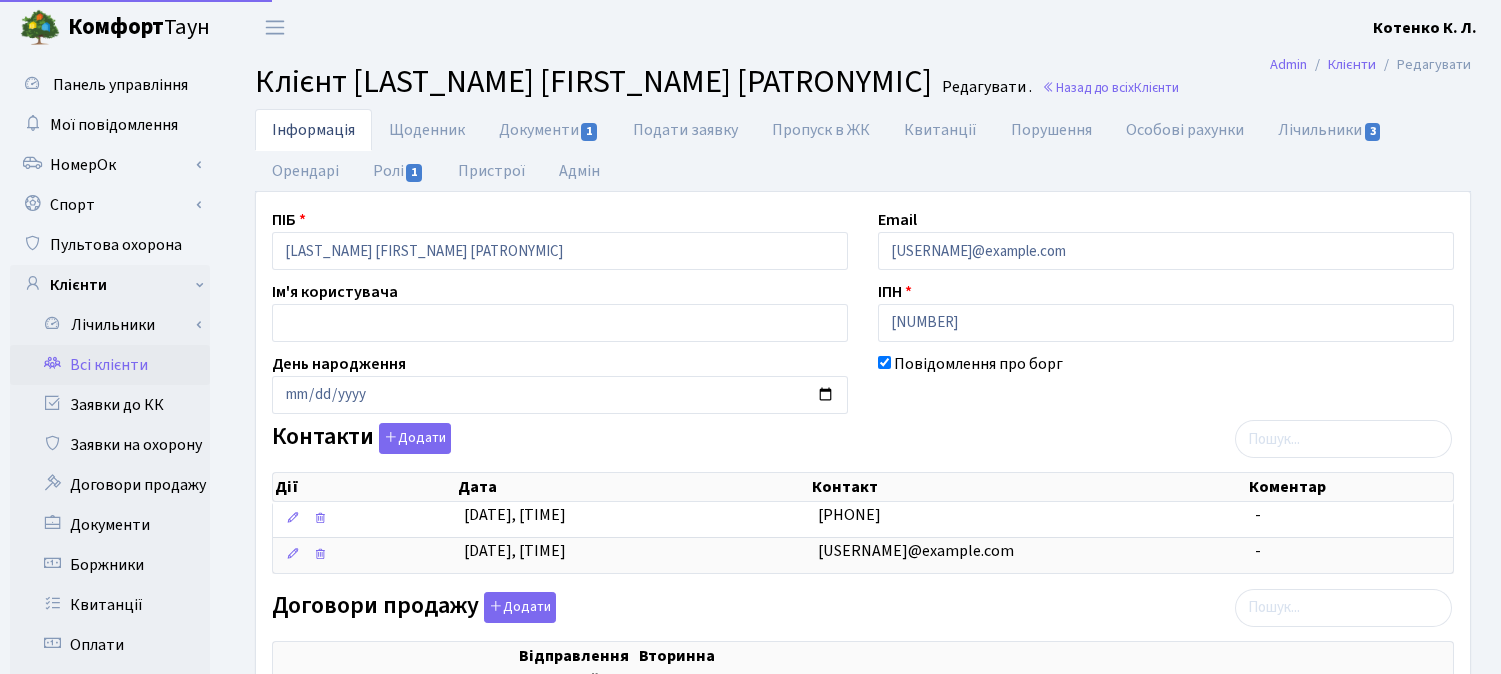 scroll, scrollTop: 0, scrollLeft: 0, axis: both 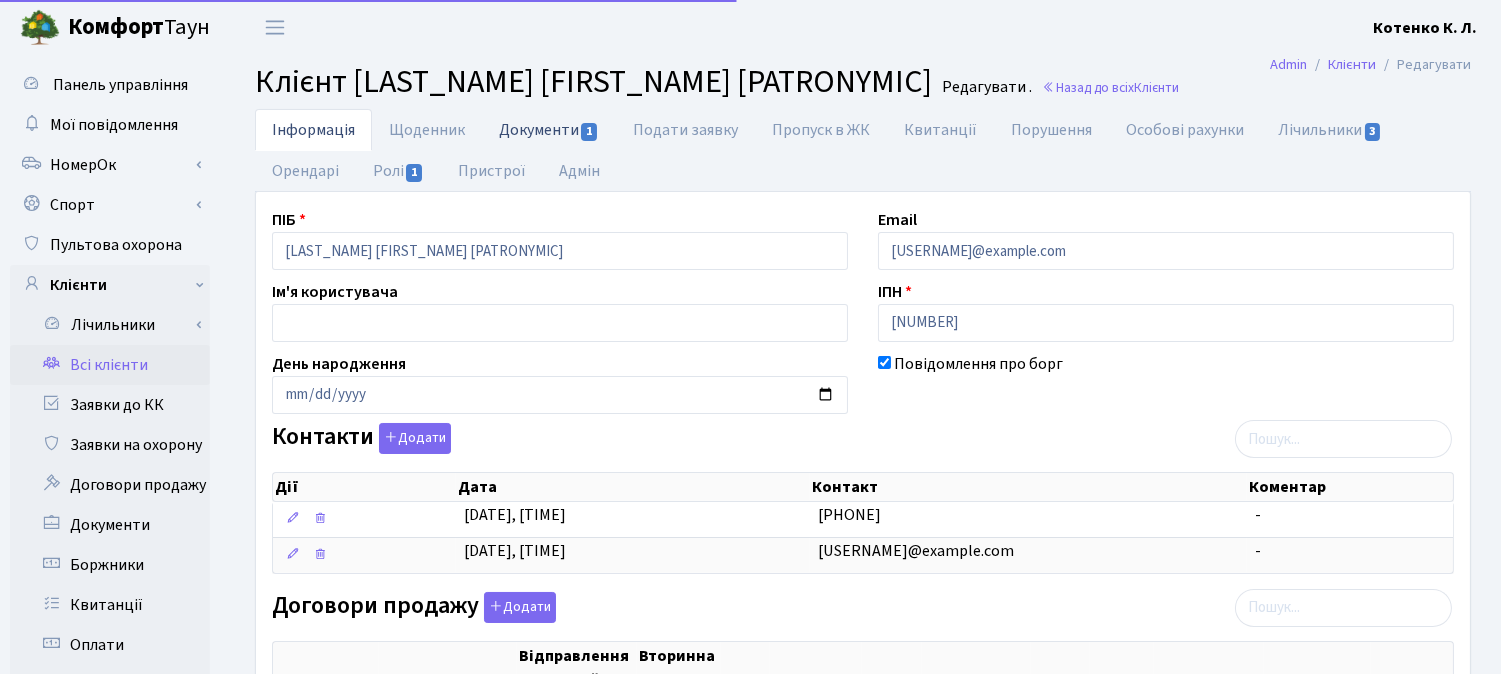 click on "Документи  1" at bounding box center [549, 129] 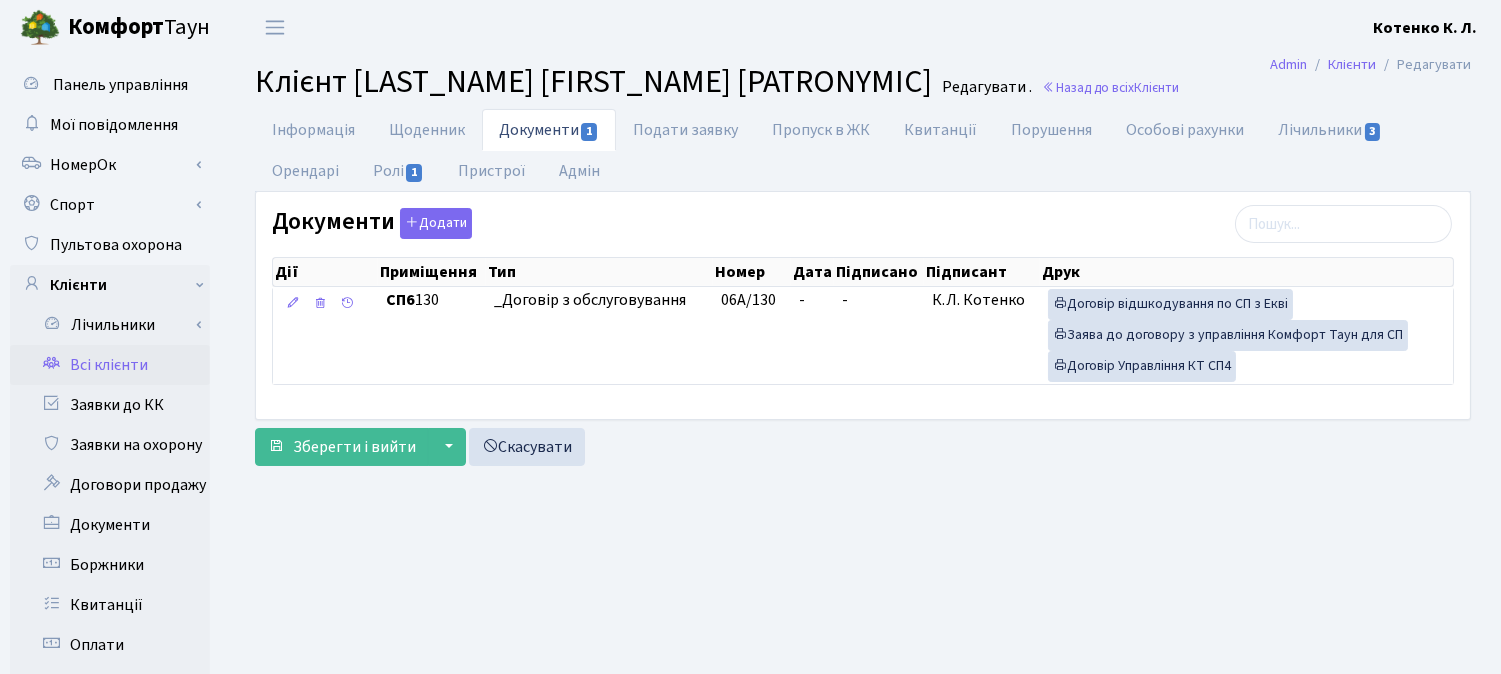 click on "Всі клієнти" at bounding box center (110, 365) 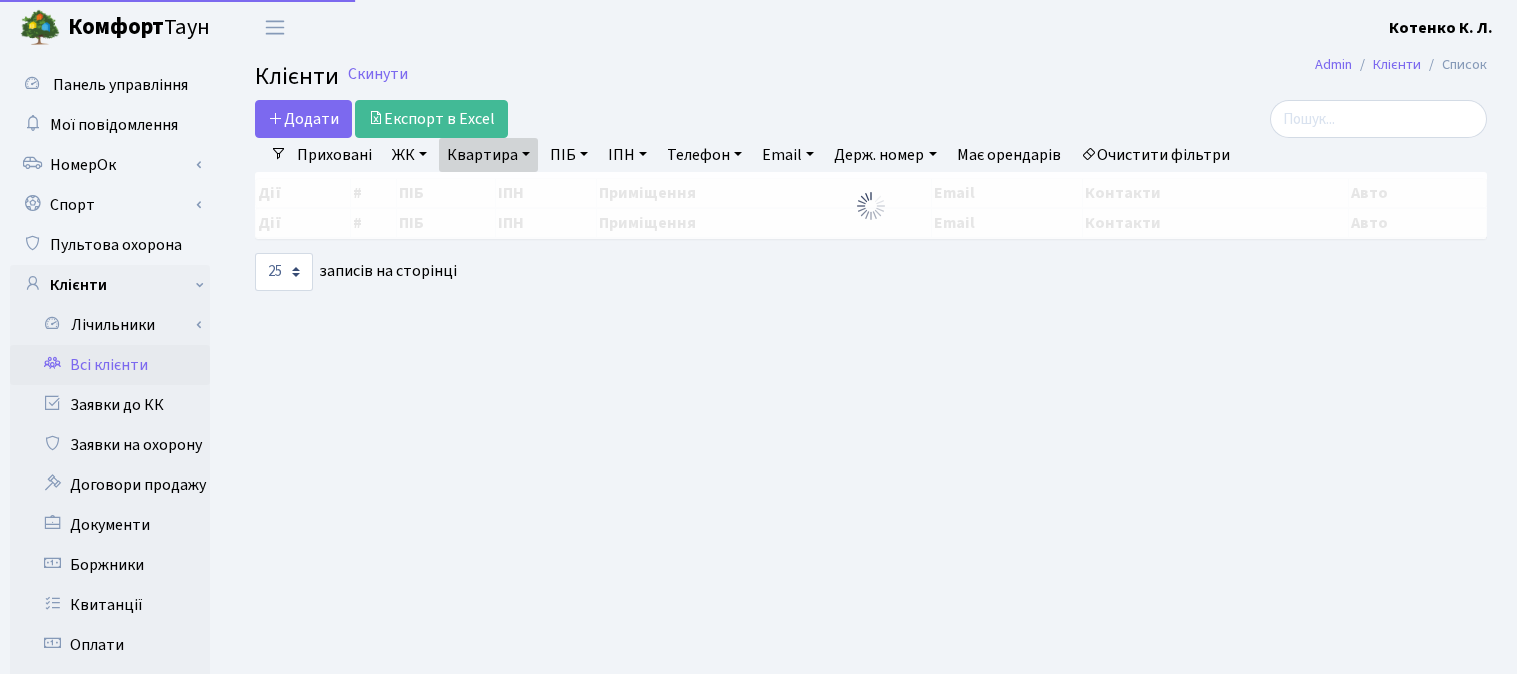 select on "25" 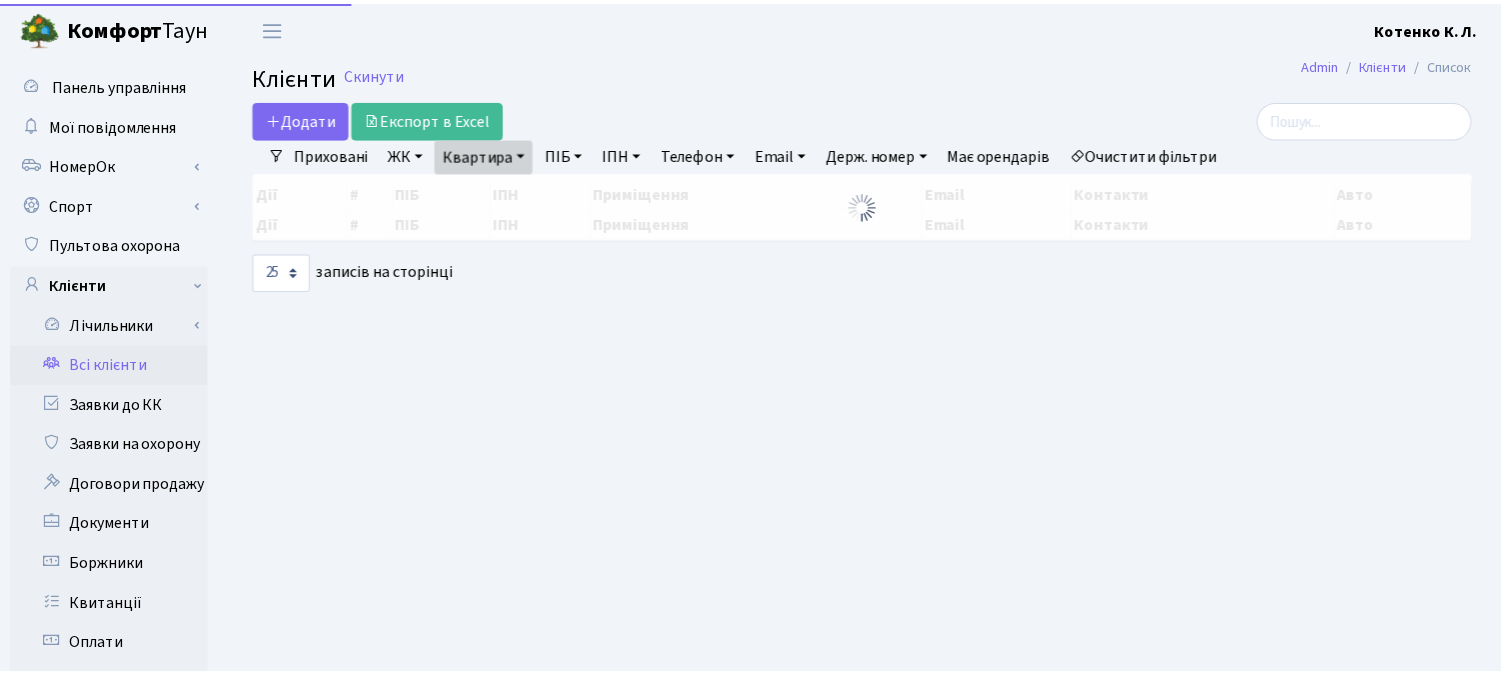 scroll, scrollTop: 0, scrollLeft: 0, axis: both 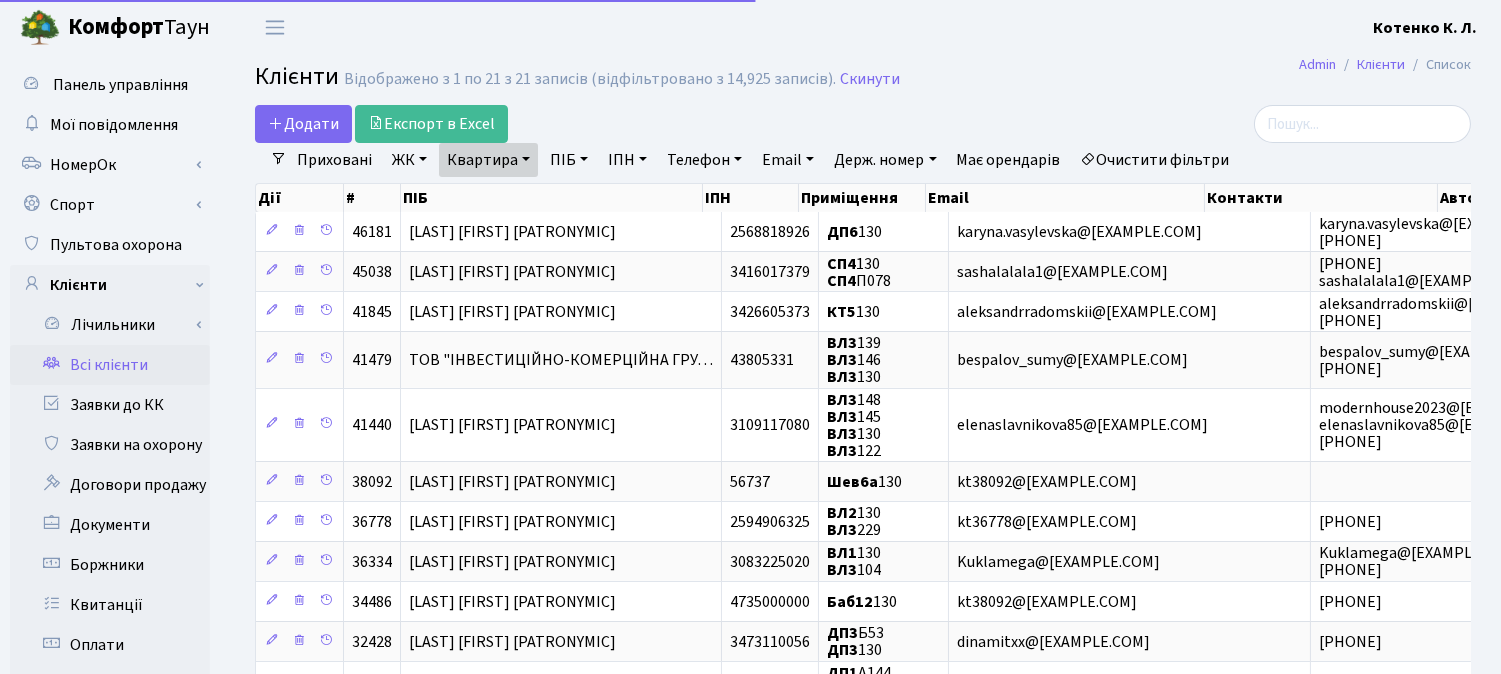 click on "Квартира" at bounding box center [488, 160] 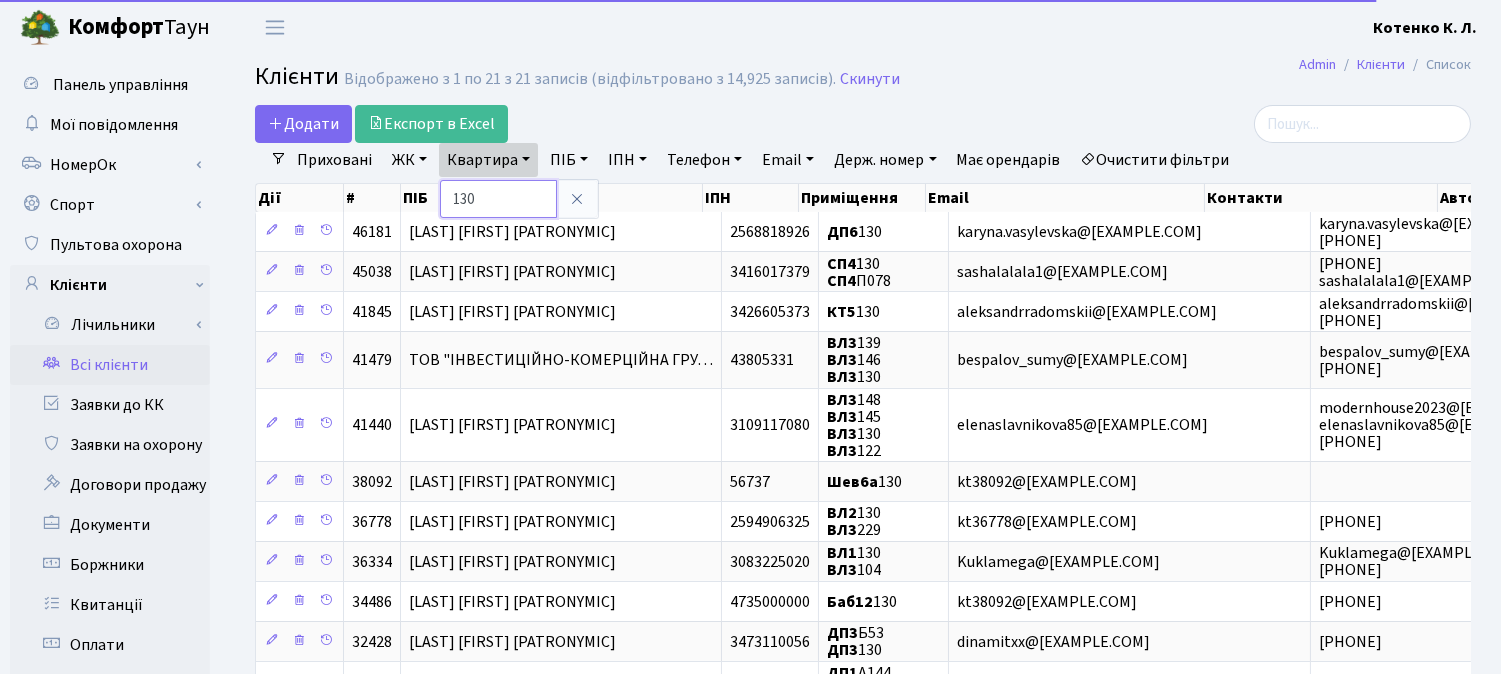 click on "130" at bounding box center [498, 199] 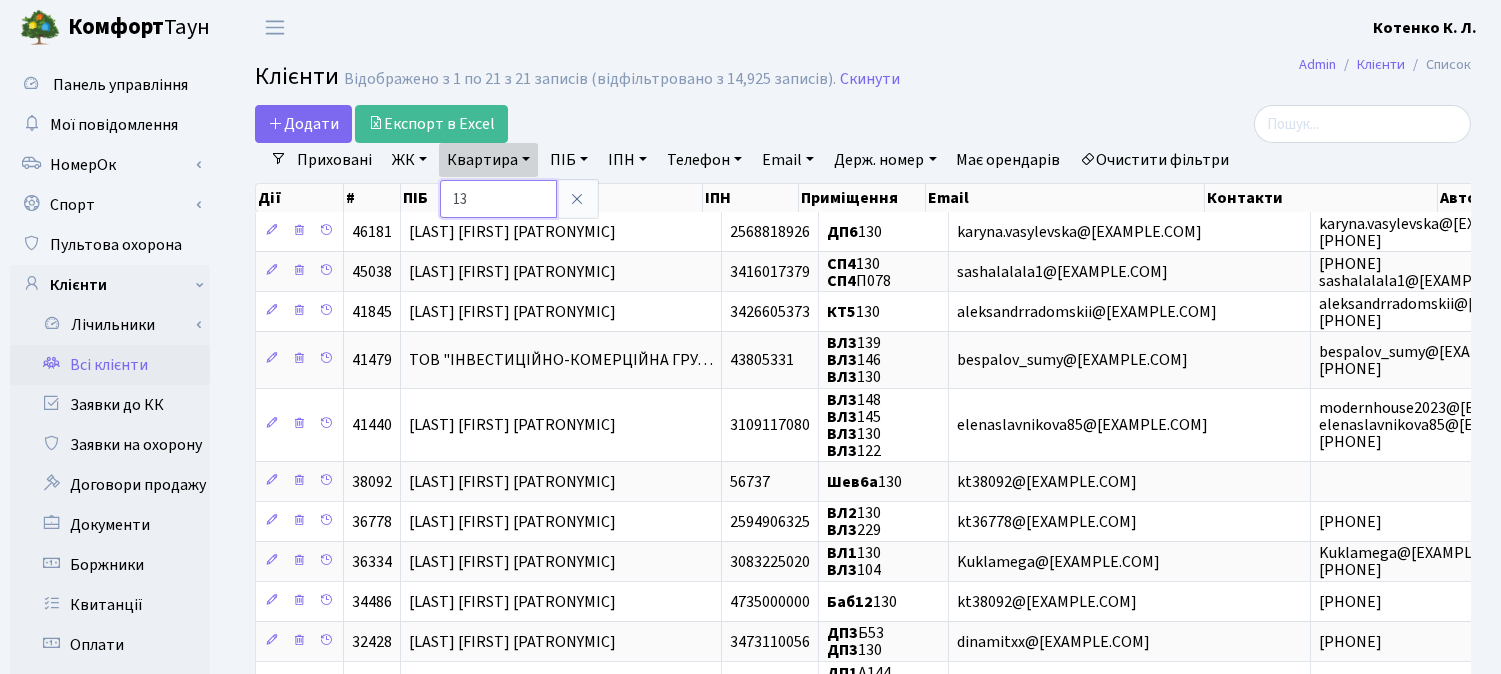 type on "1" 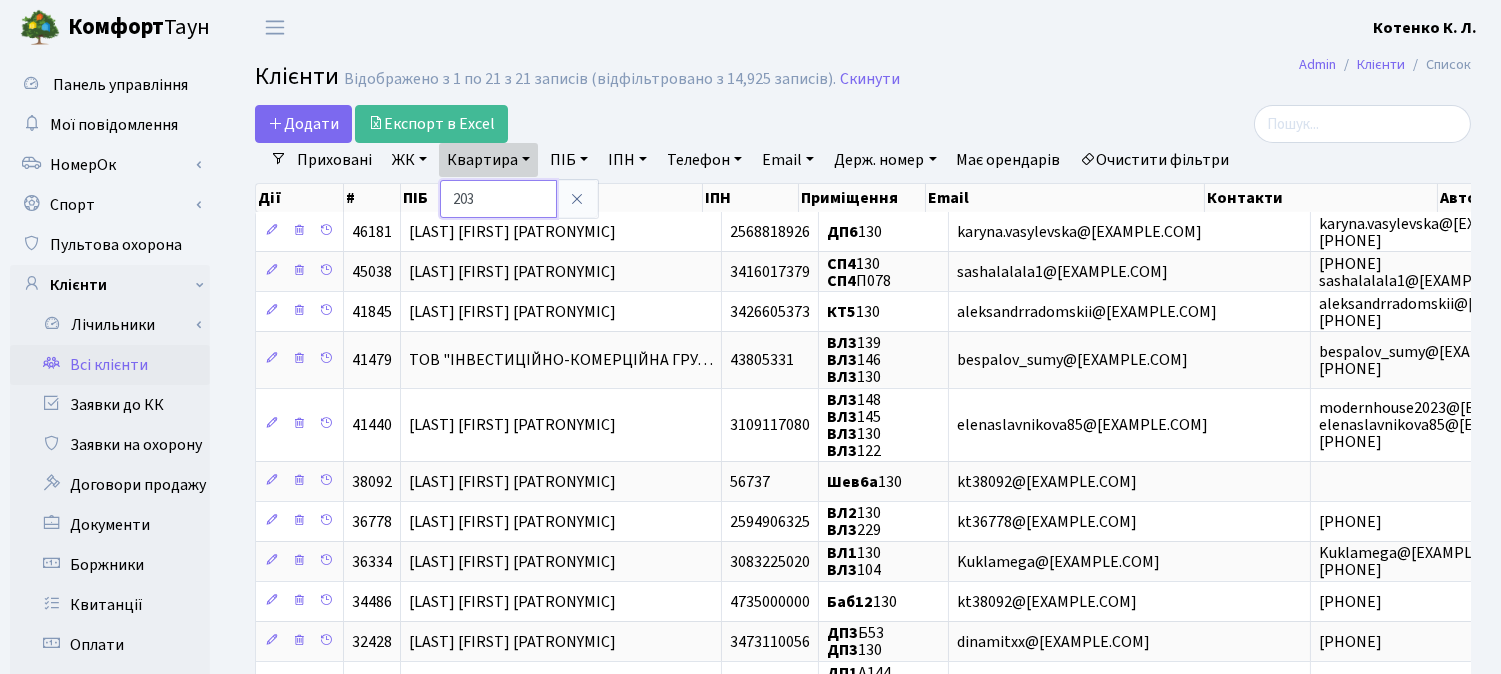 type on "203" 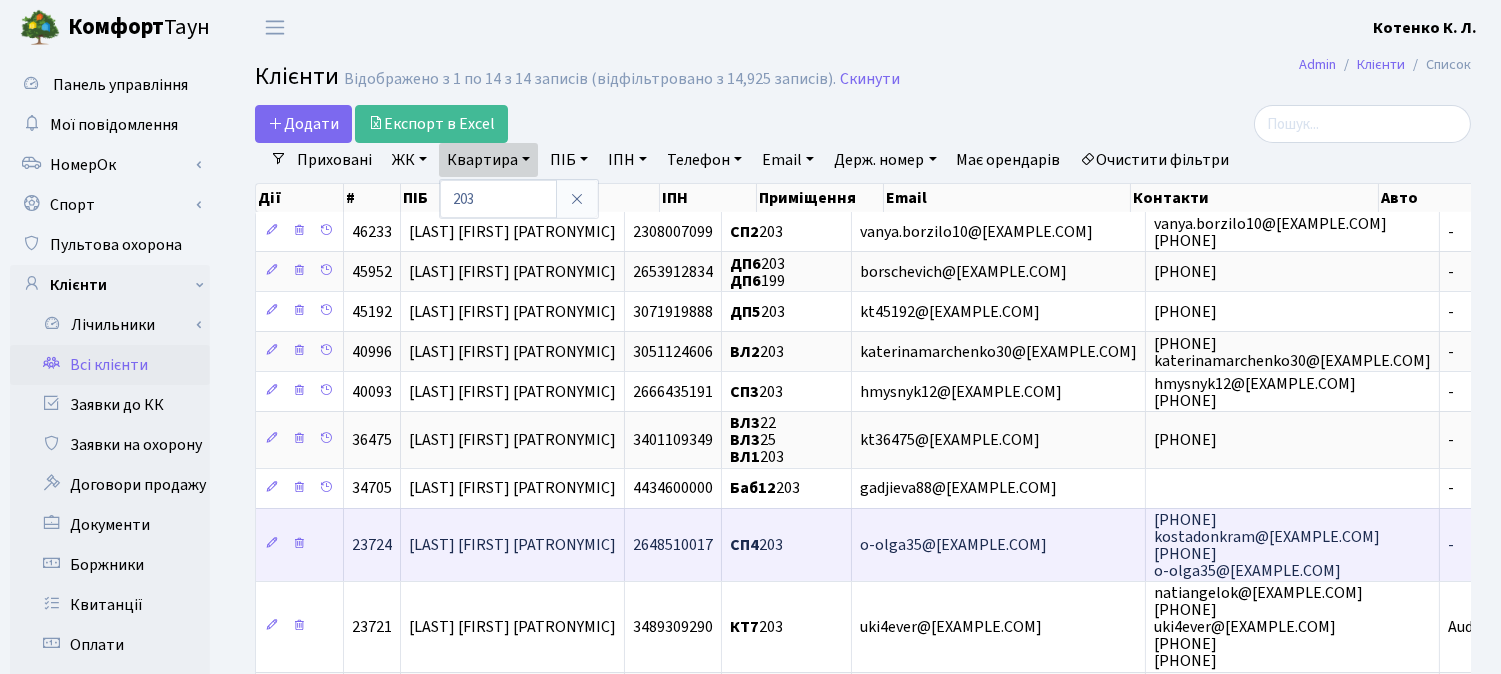 click on "[LAST] [FIRST] [PATRONYMIC]" at bounding box center [512, 545] 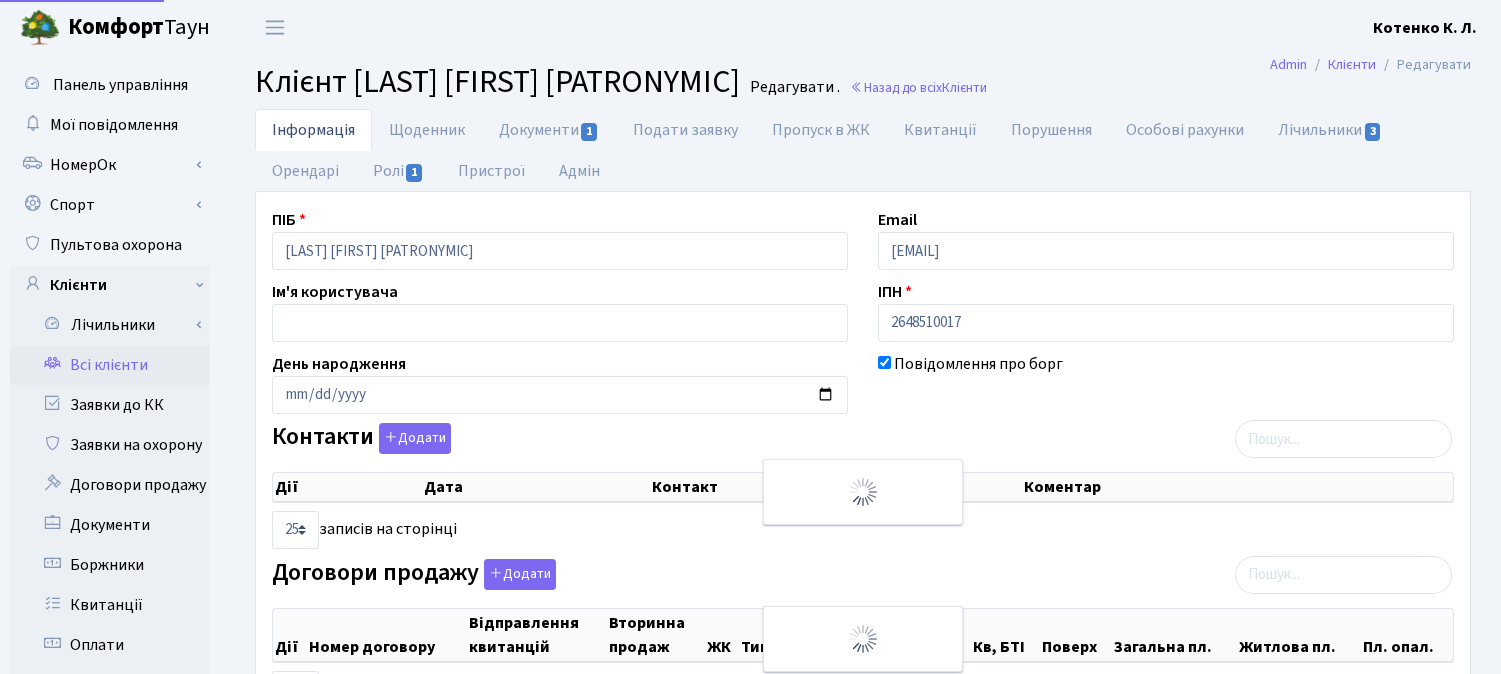 select on "25" 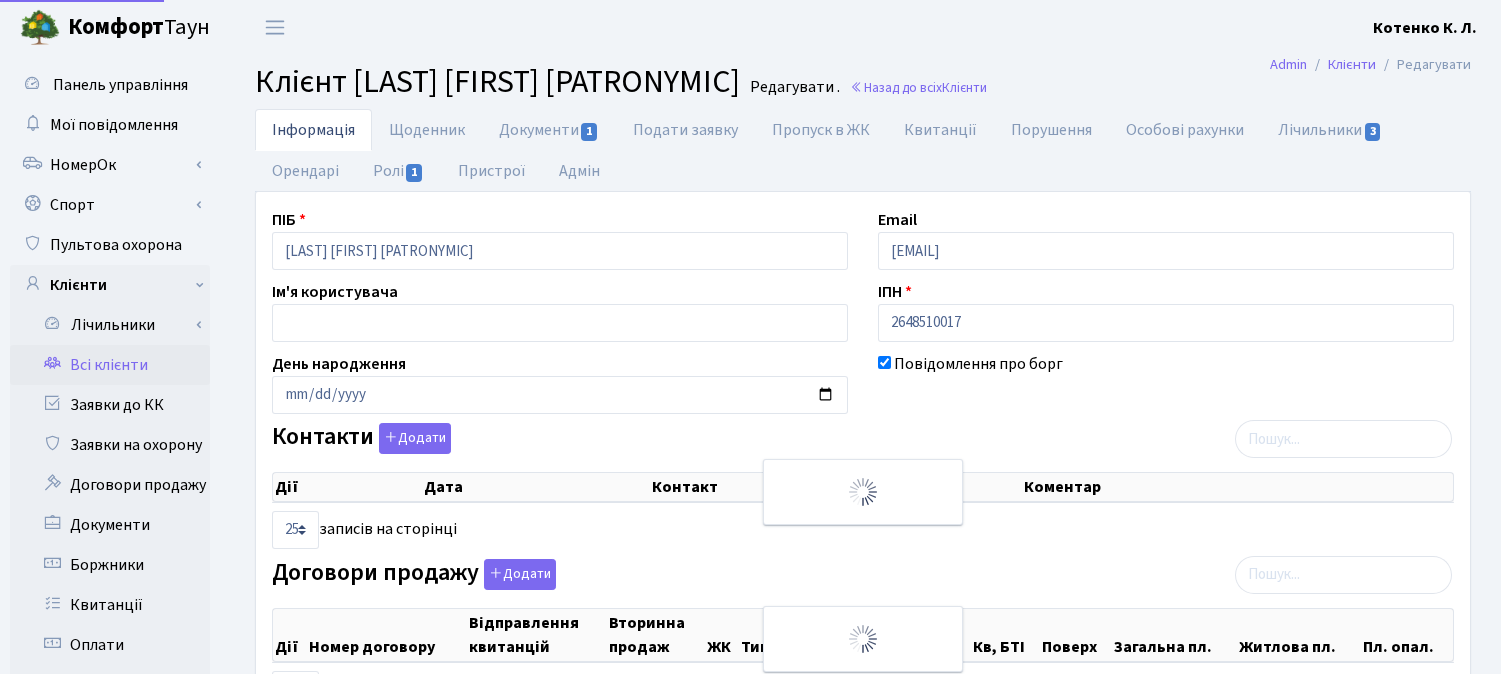 select on "25" 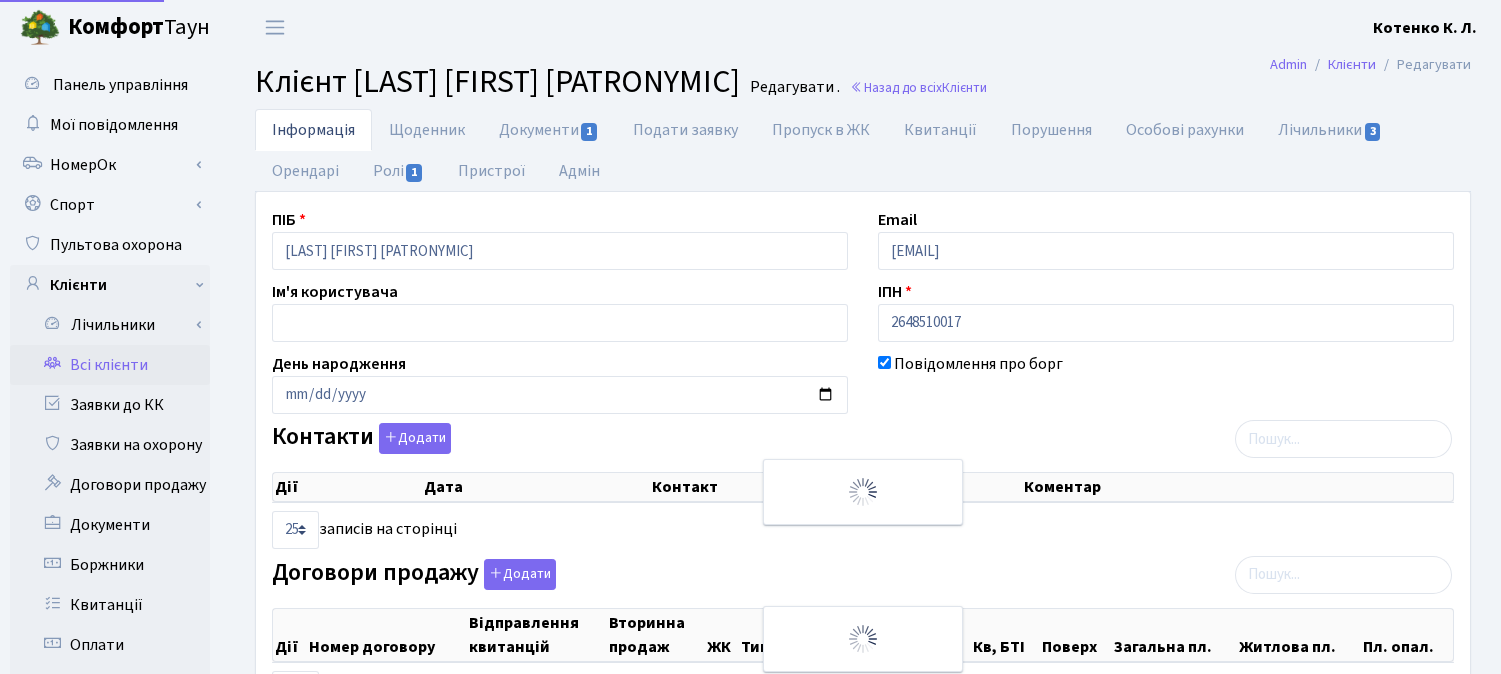 select on "25" 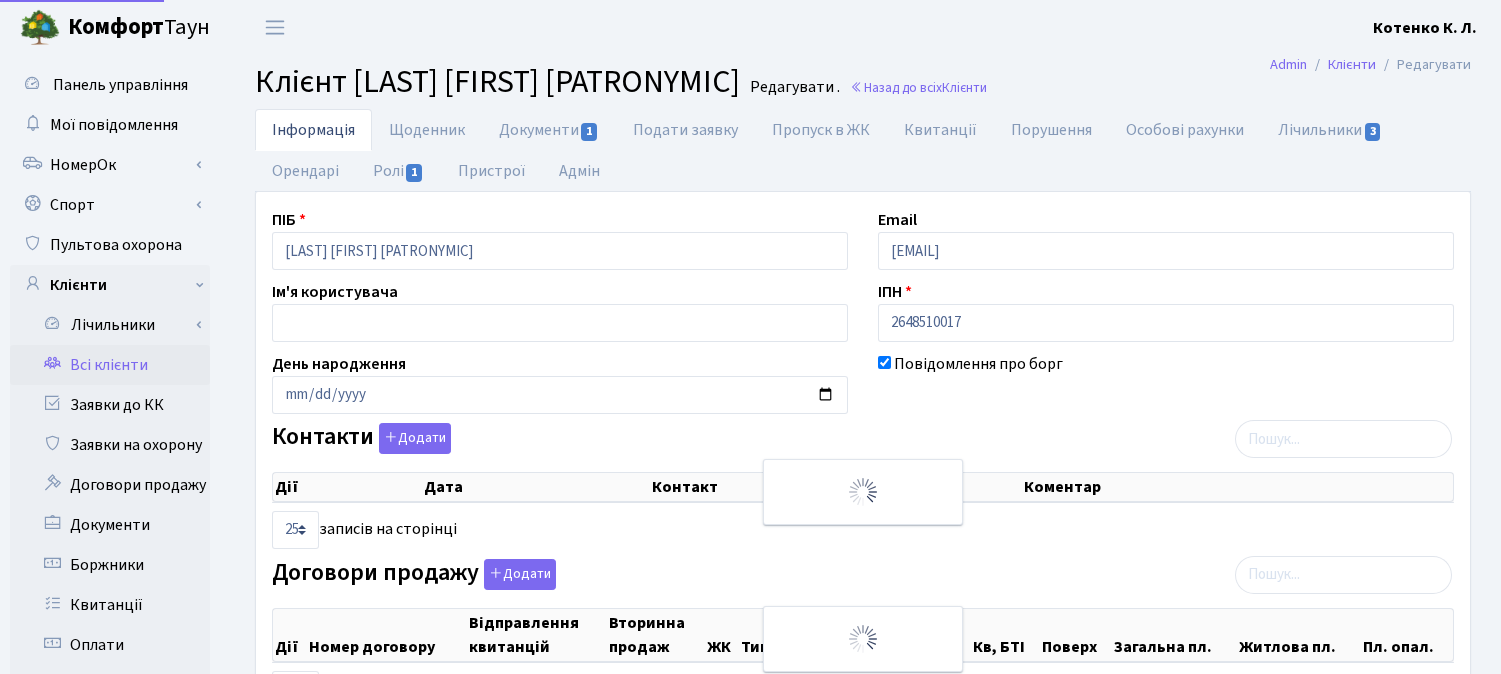 select on "25" 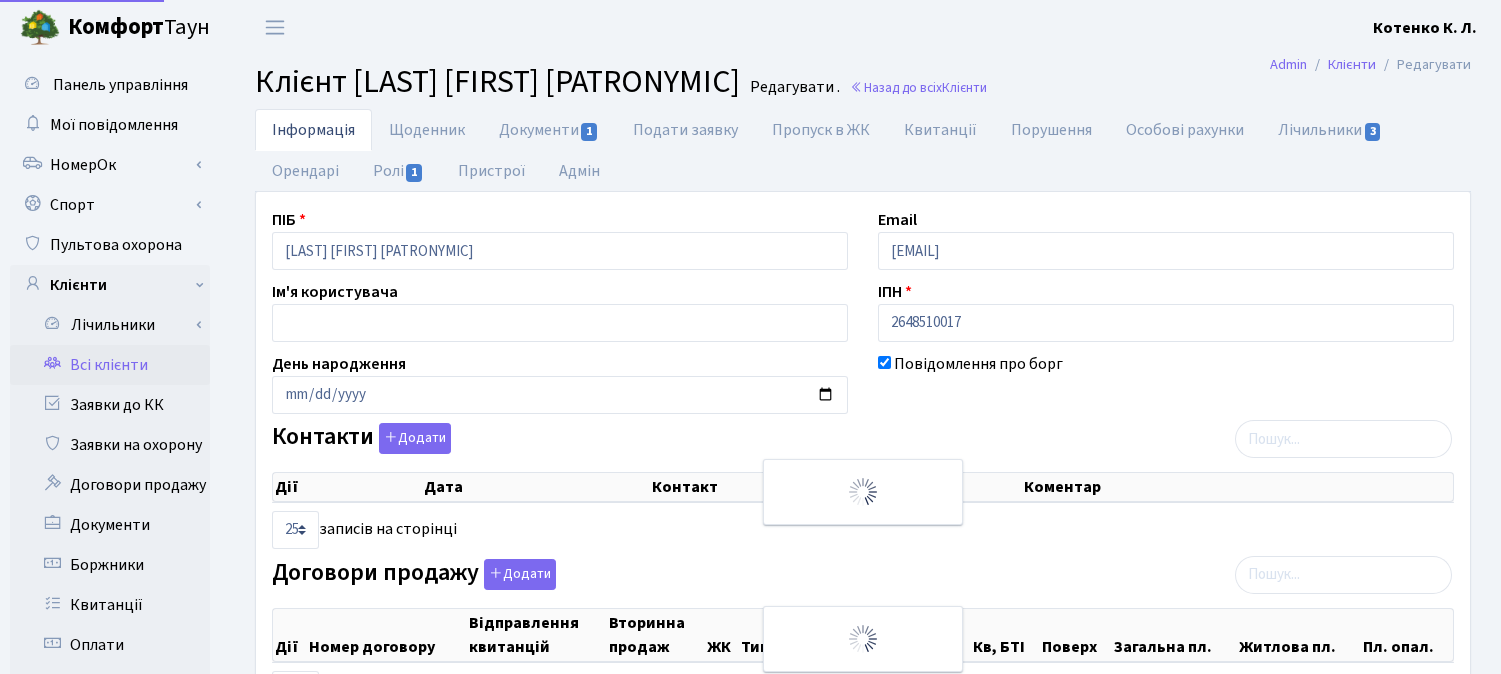 scroll, scrollTop: 0, scrollLeft: 0, axis: both 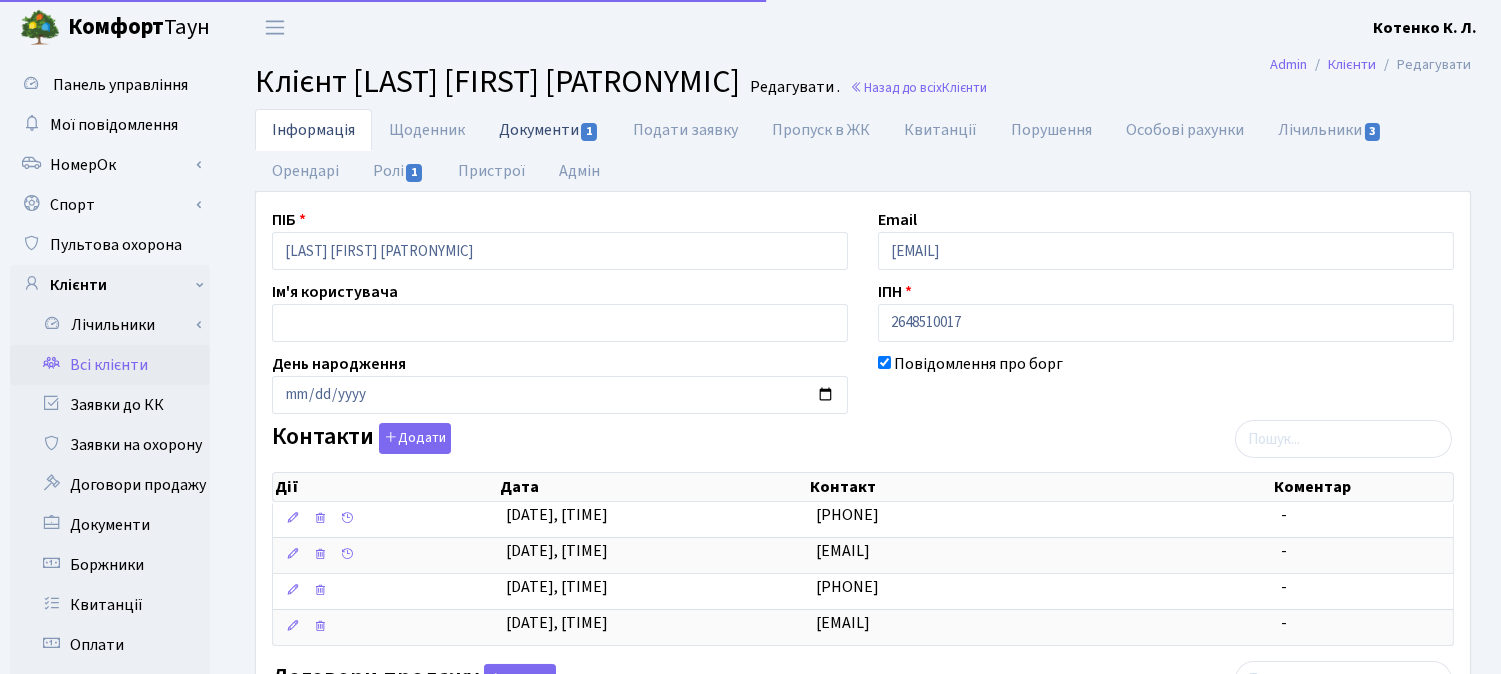 click on "Документи  1" at bounding box center [549, 129] 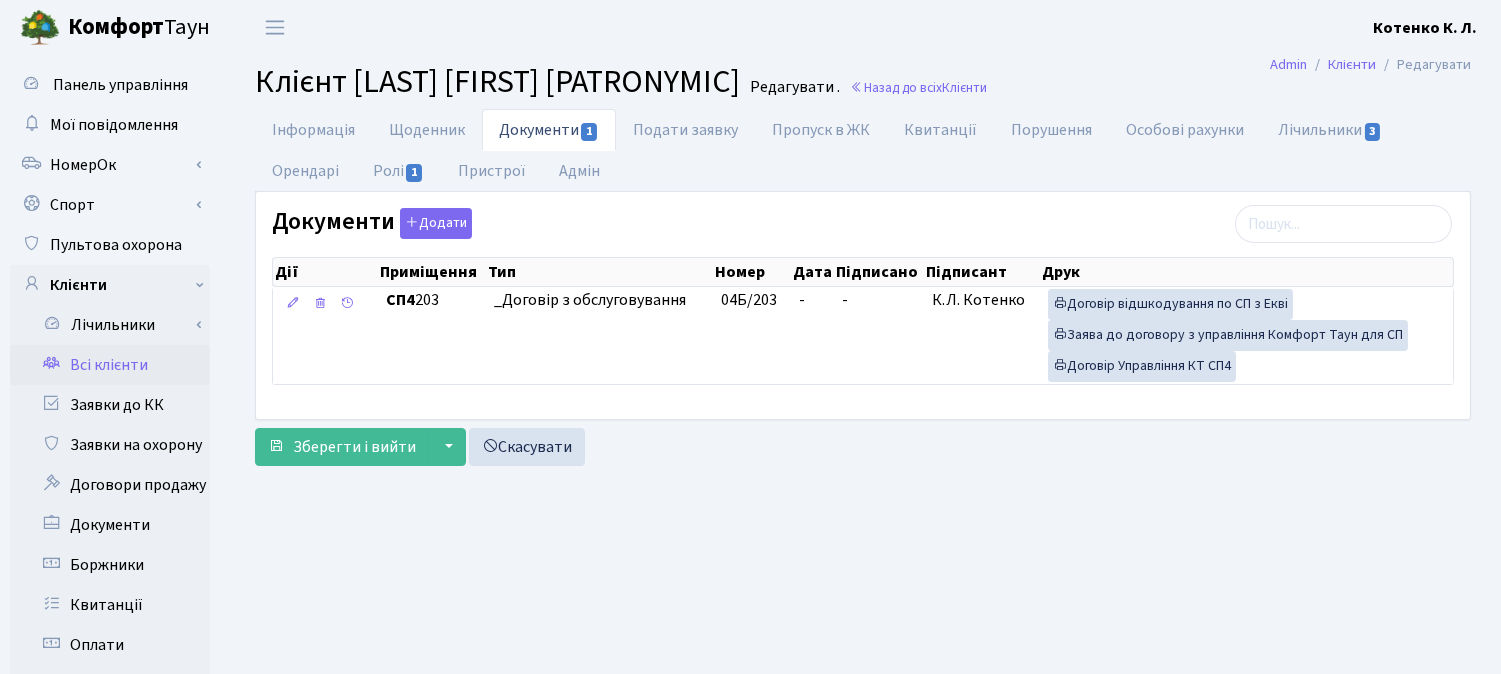 click on "Всі клієнти" at bounding box center [110, 365] 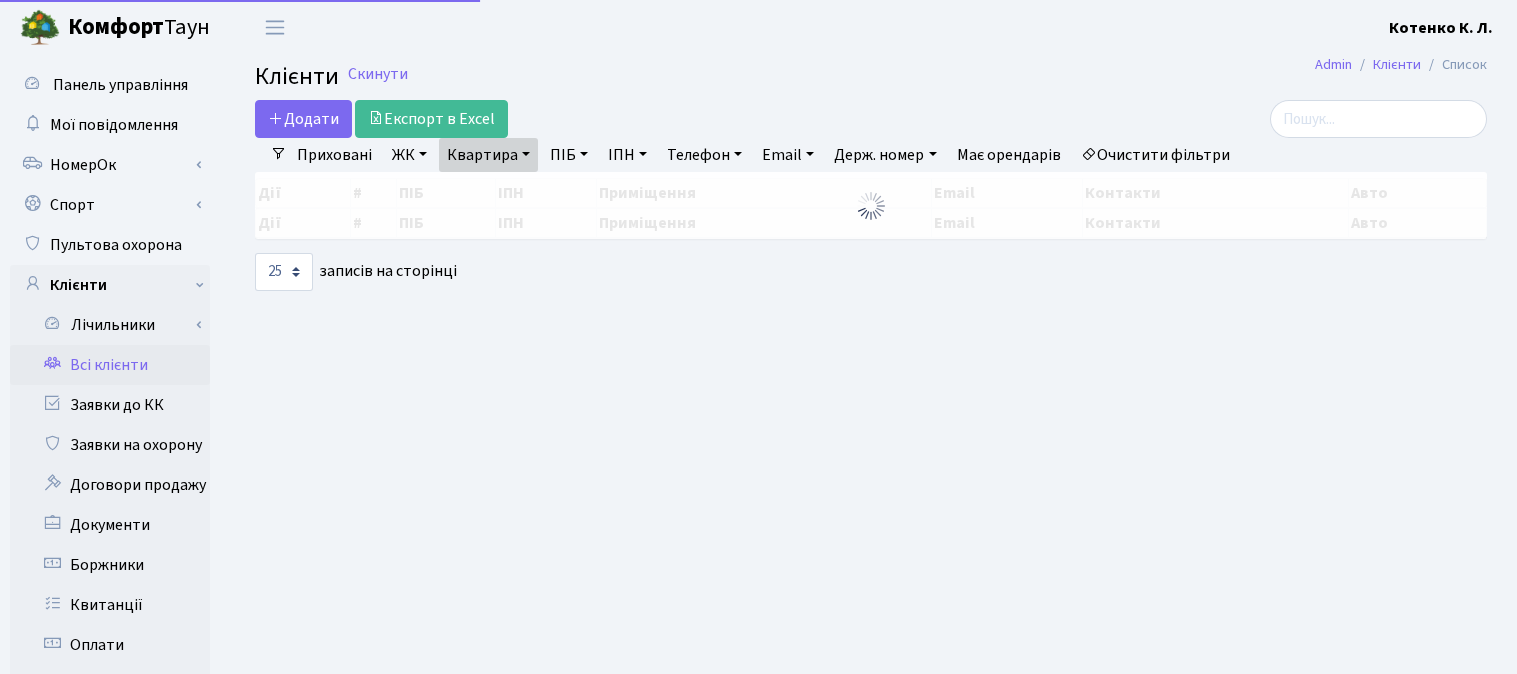 select on "25" 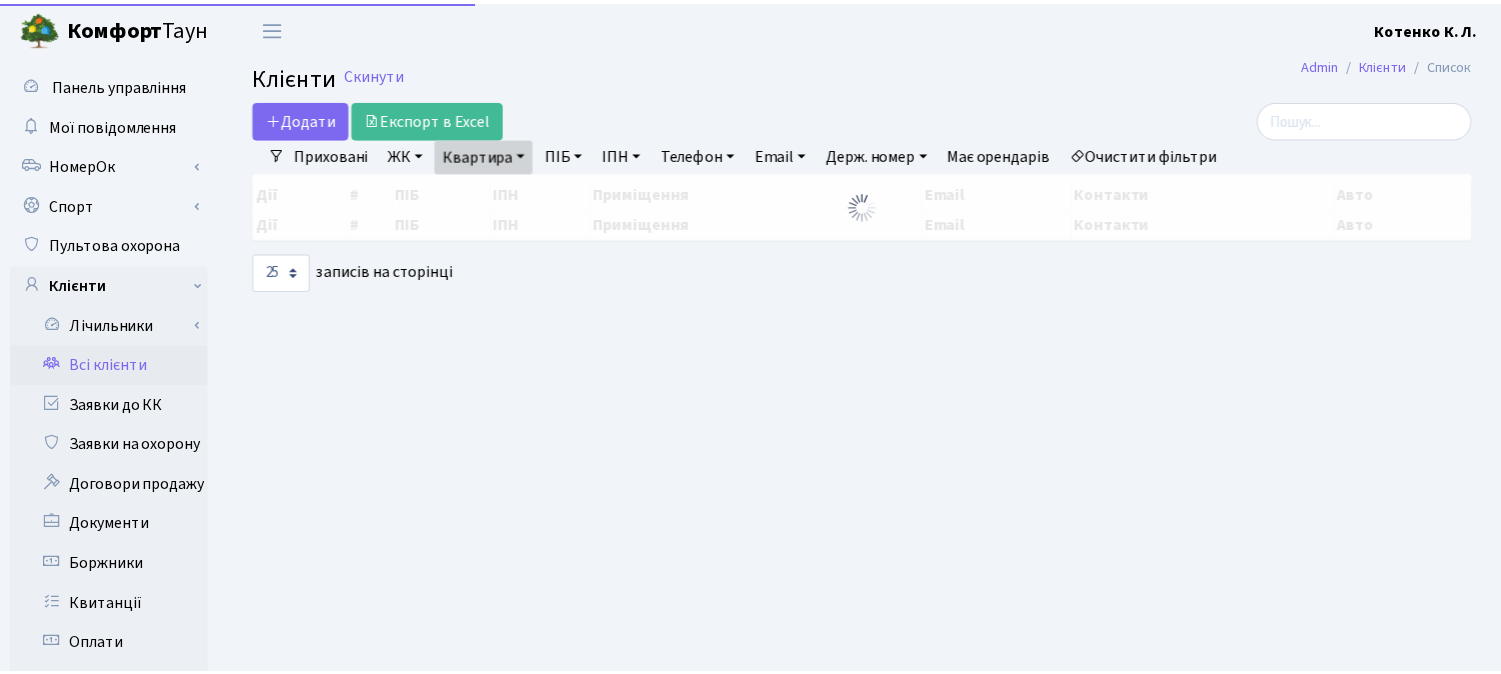 scroll, scrollTop: 0, scrollLeft: 0, axis: both 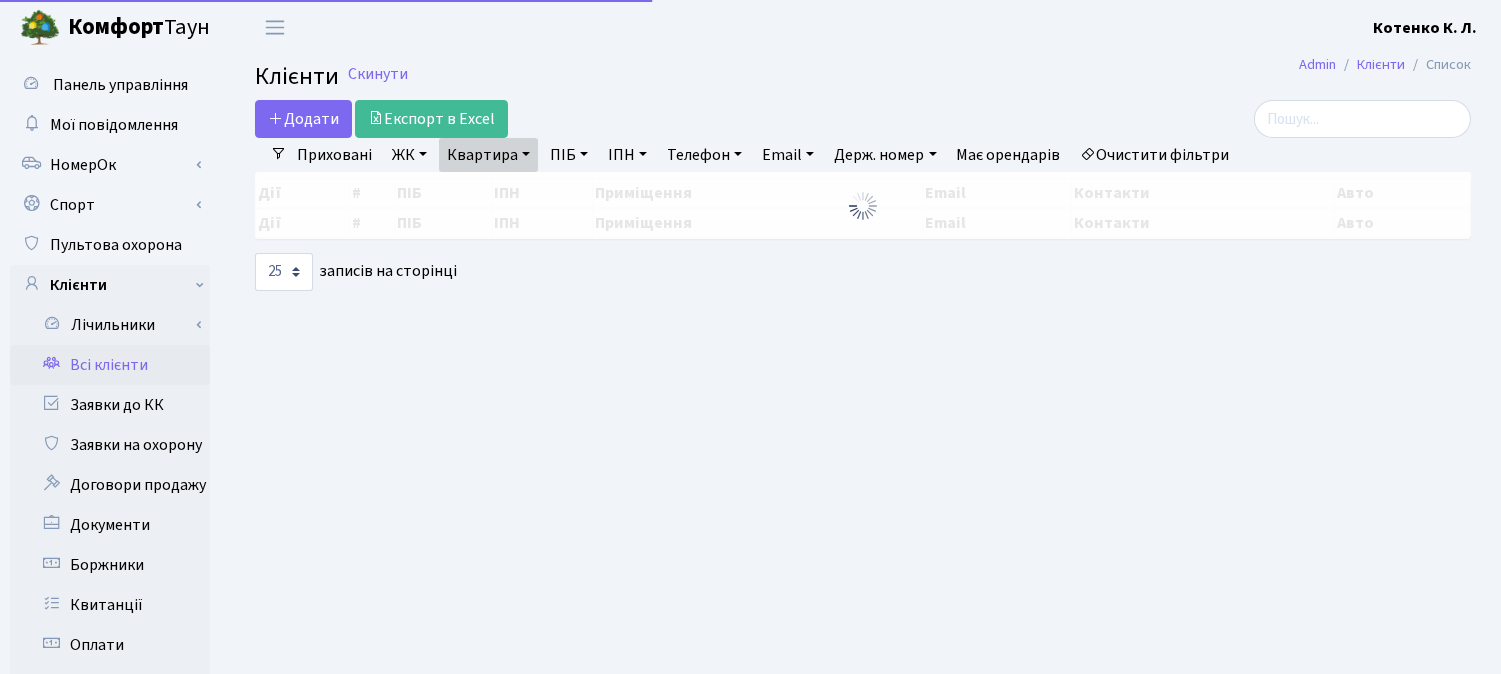 click on "Квартира" at bounding box center (488, 155) 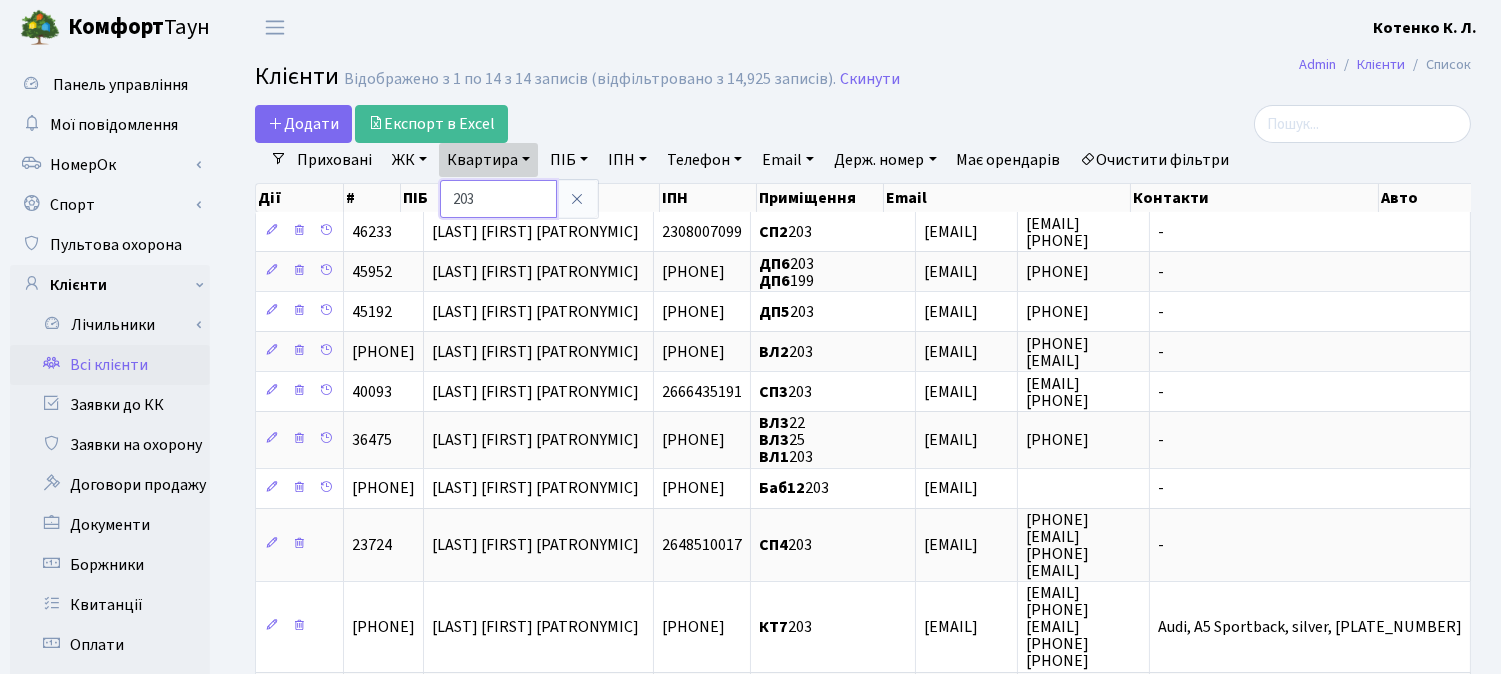 click on "203" at bounding box center (498, 199) 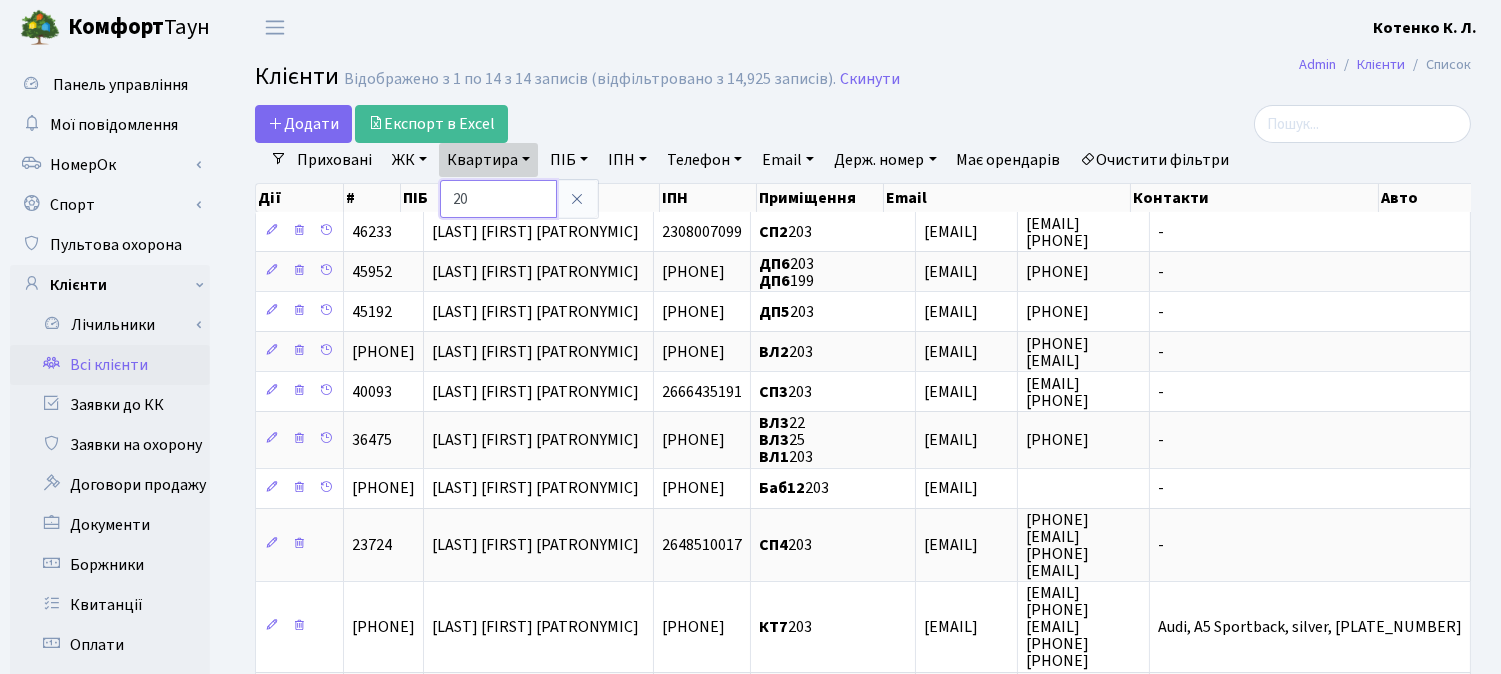 type on "2" 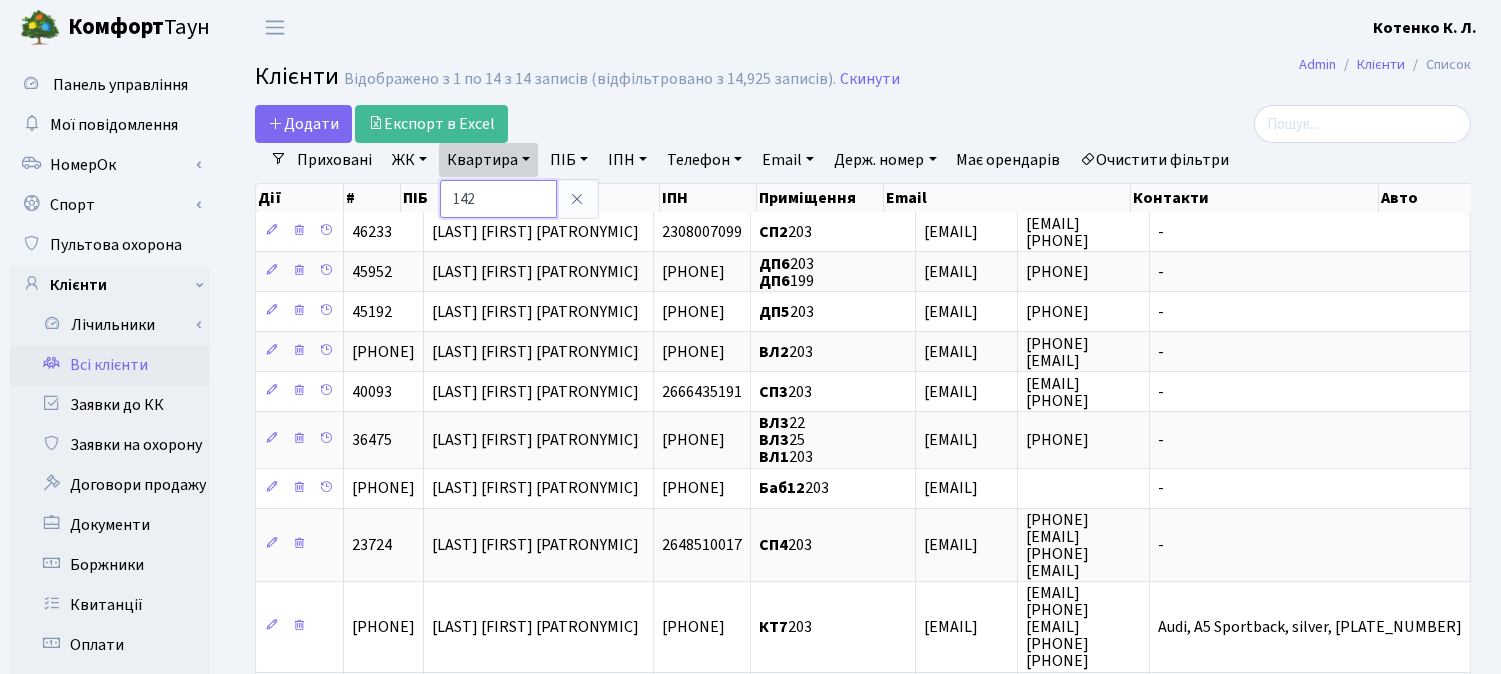 type on "142" 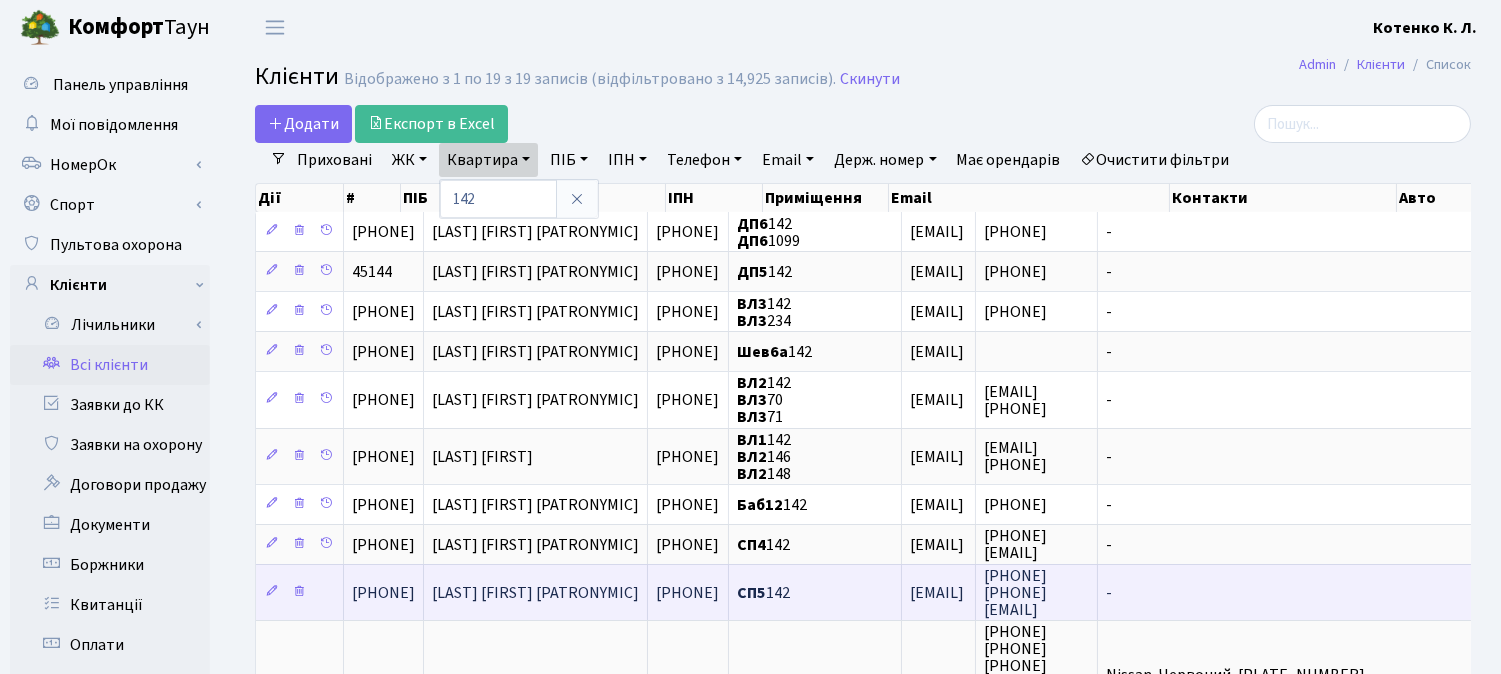 click on "Кінашевська Наталія Анатоліївна" at bounding box center [535, 593] 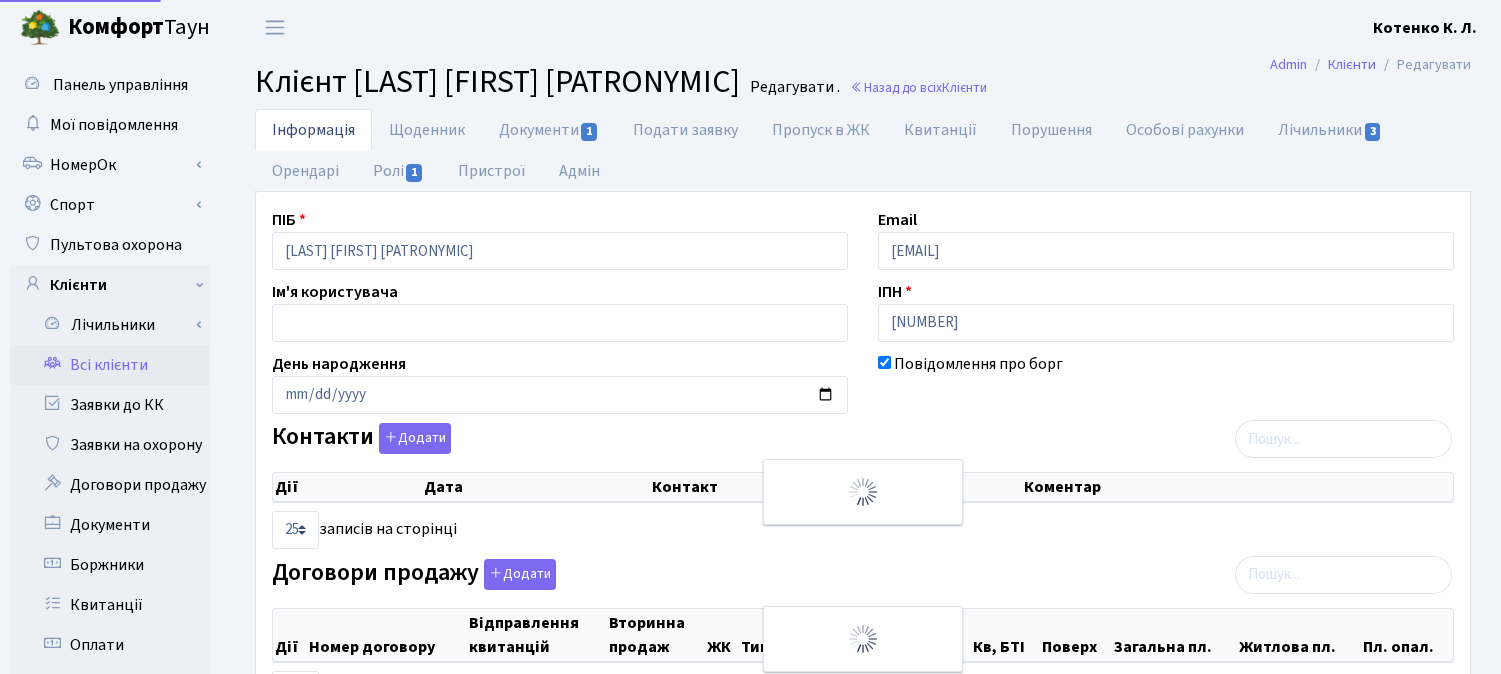 select on "25" 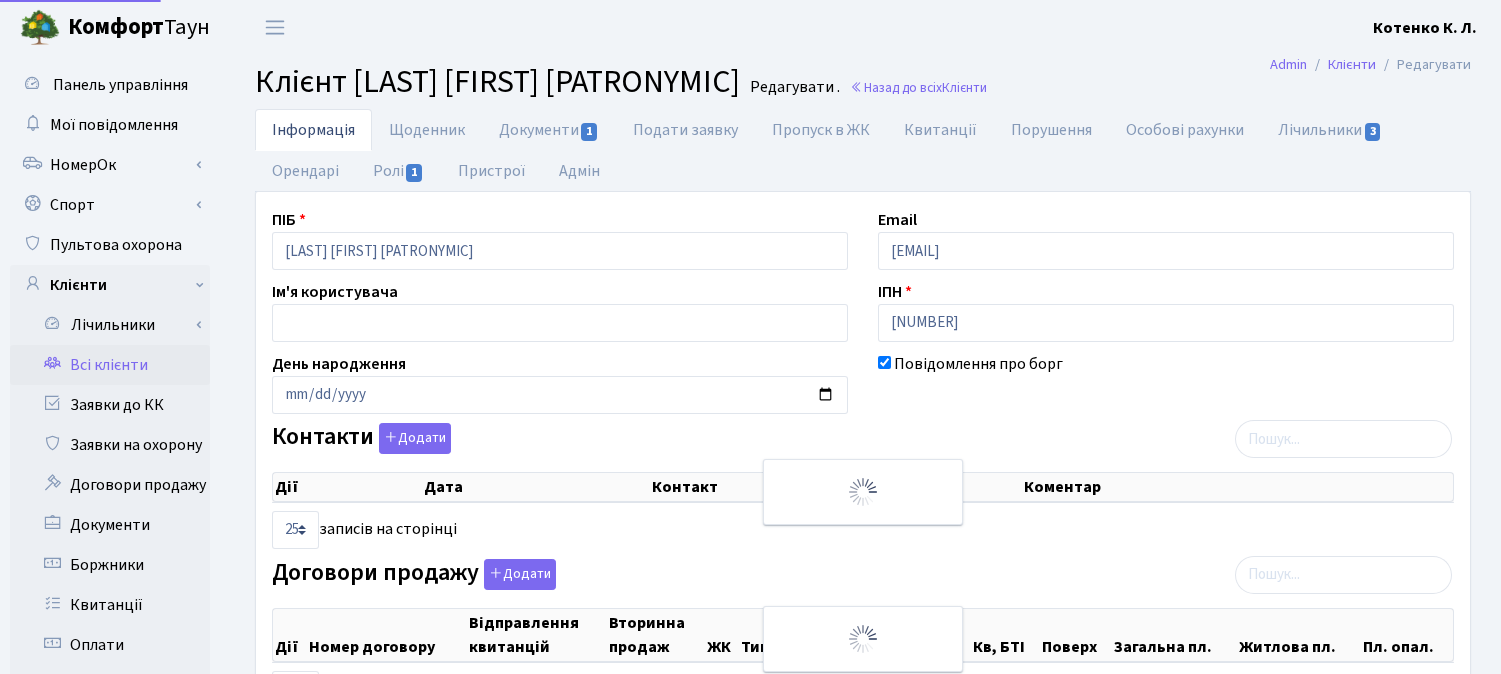 select on "25" 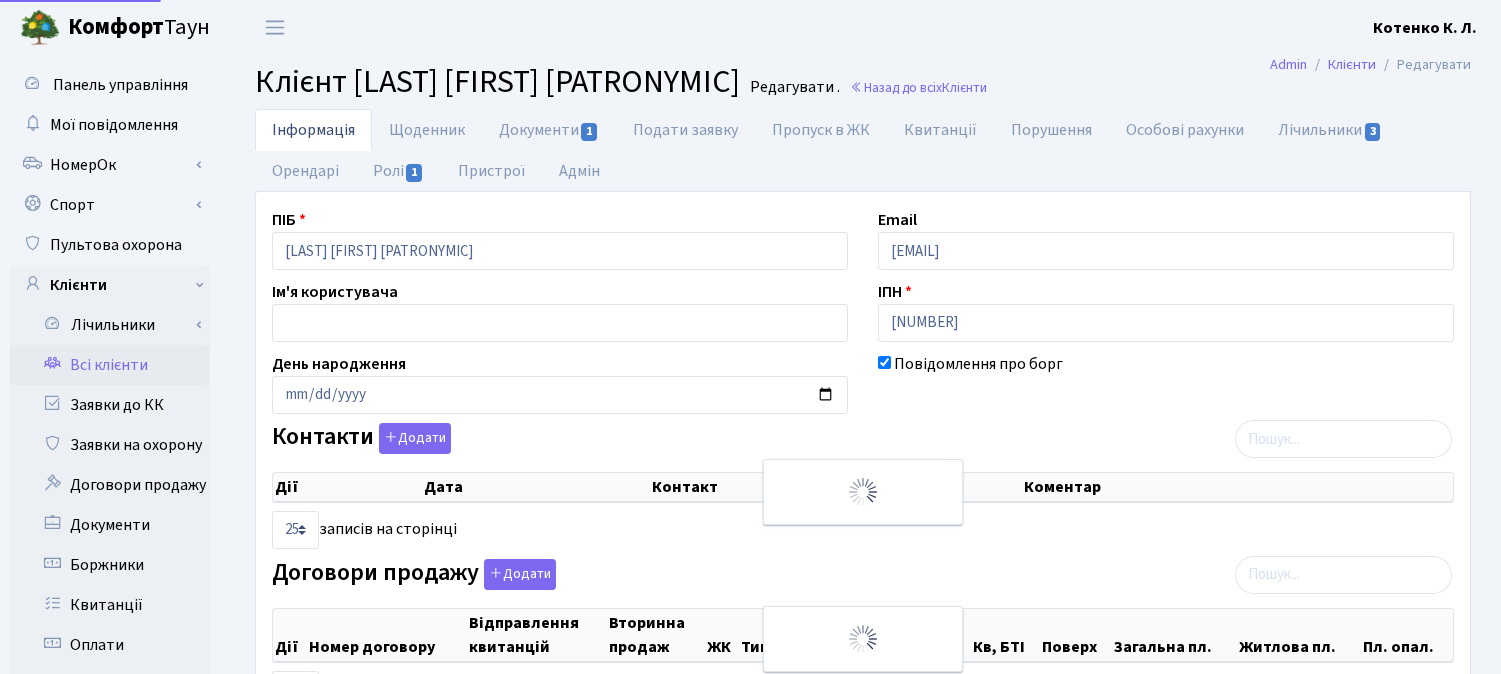 select on "25" 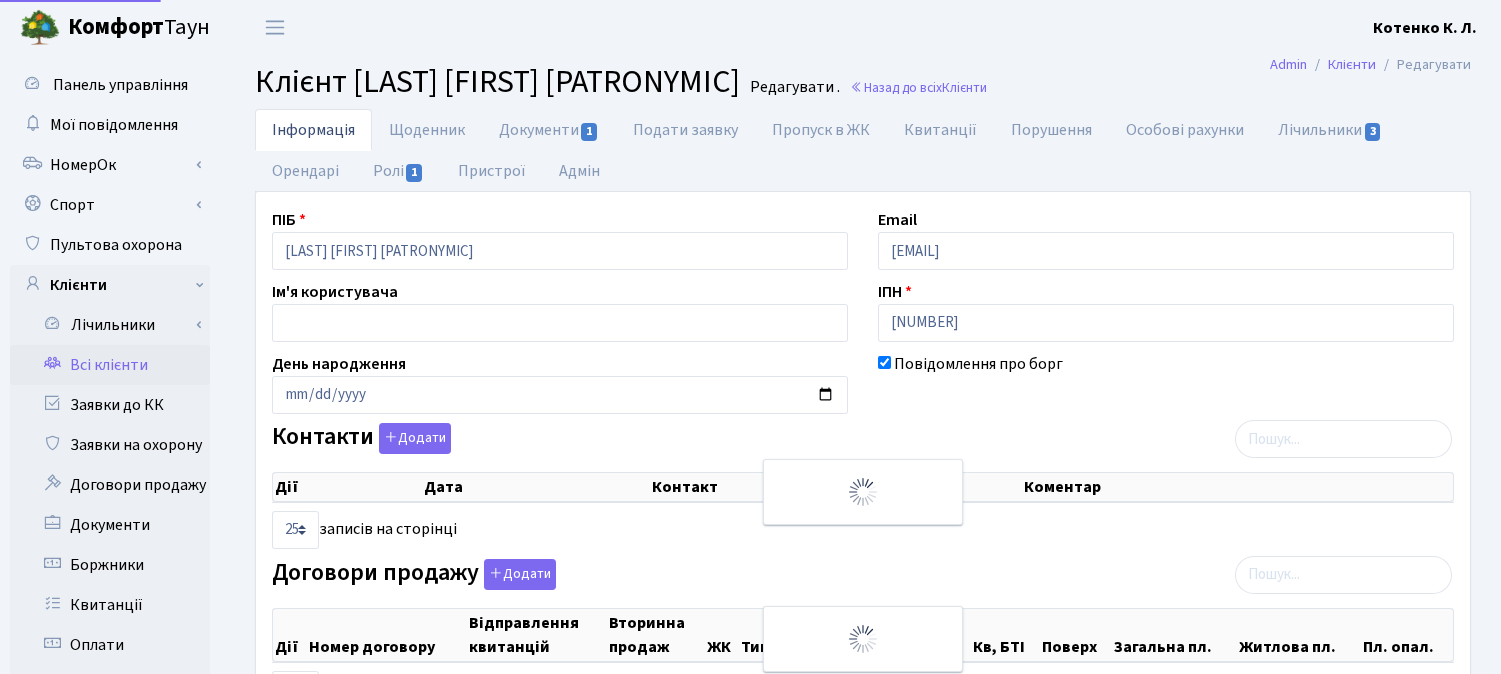 select on "25" 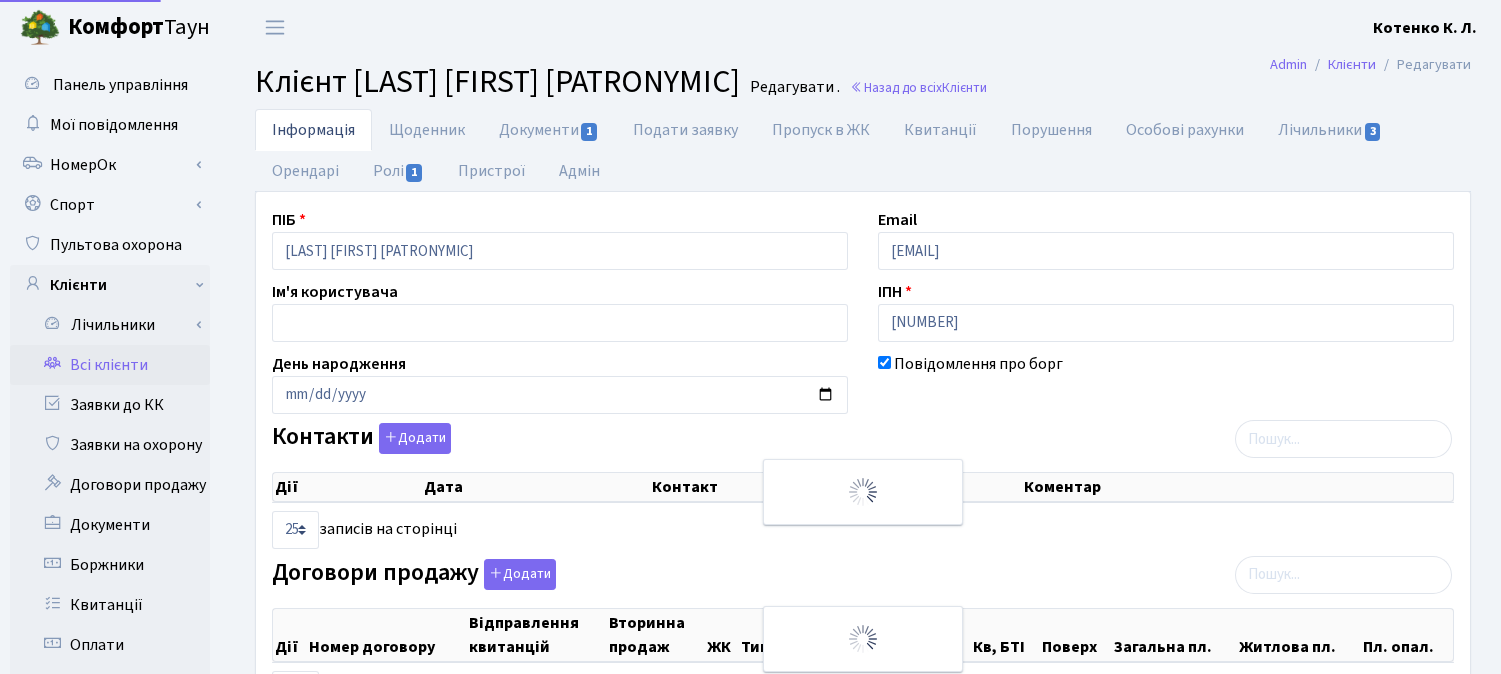 select on "25" 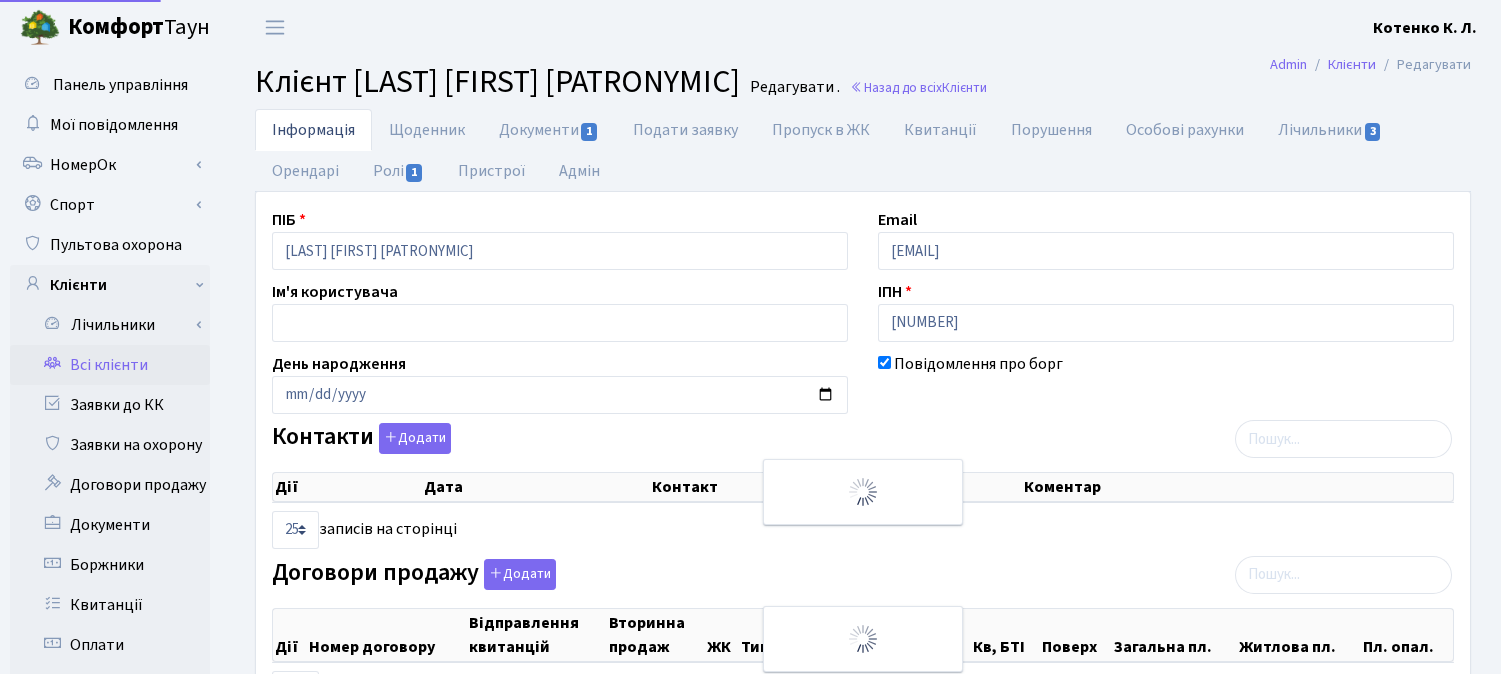 scroll, scrollTop: 0, scrollLeft: 0, axis: both 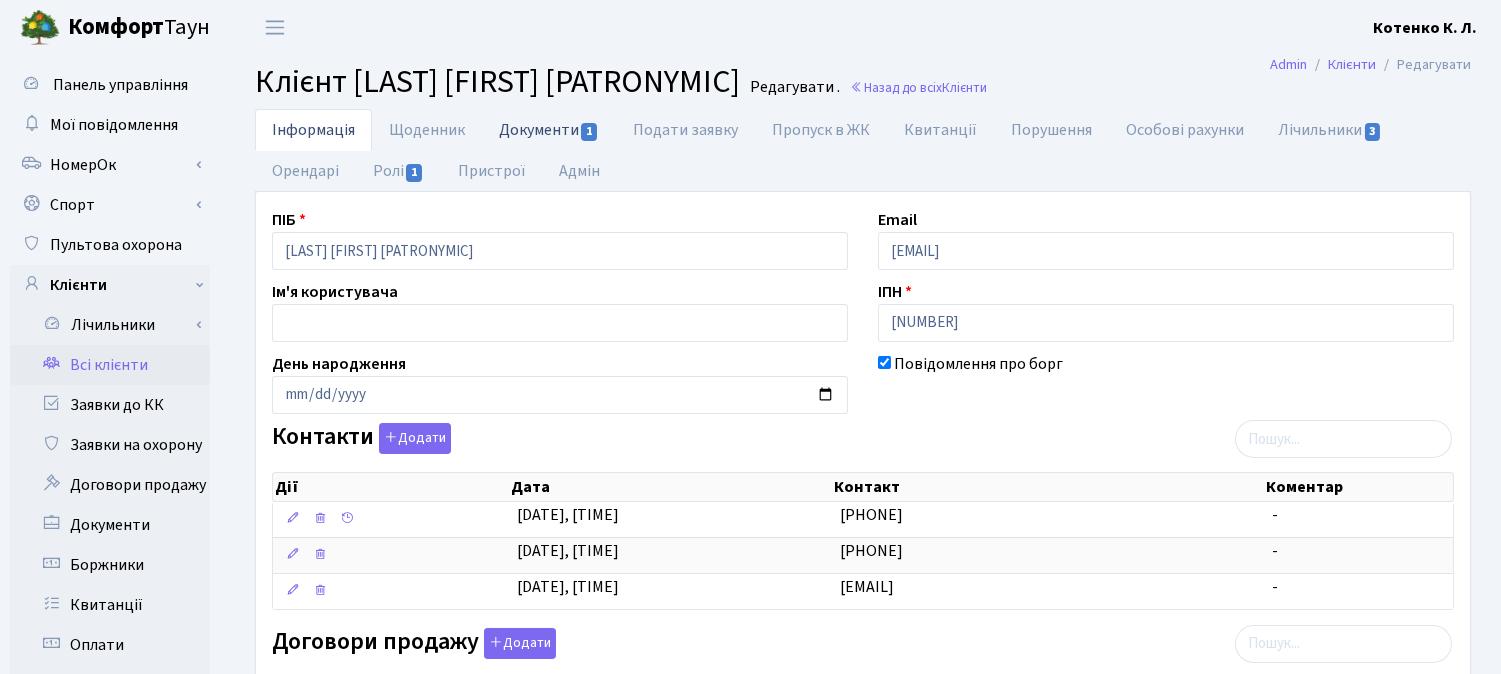 click on "Документи  1" at bounding box center [549, 129] 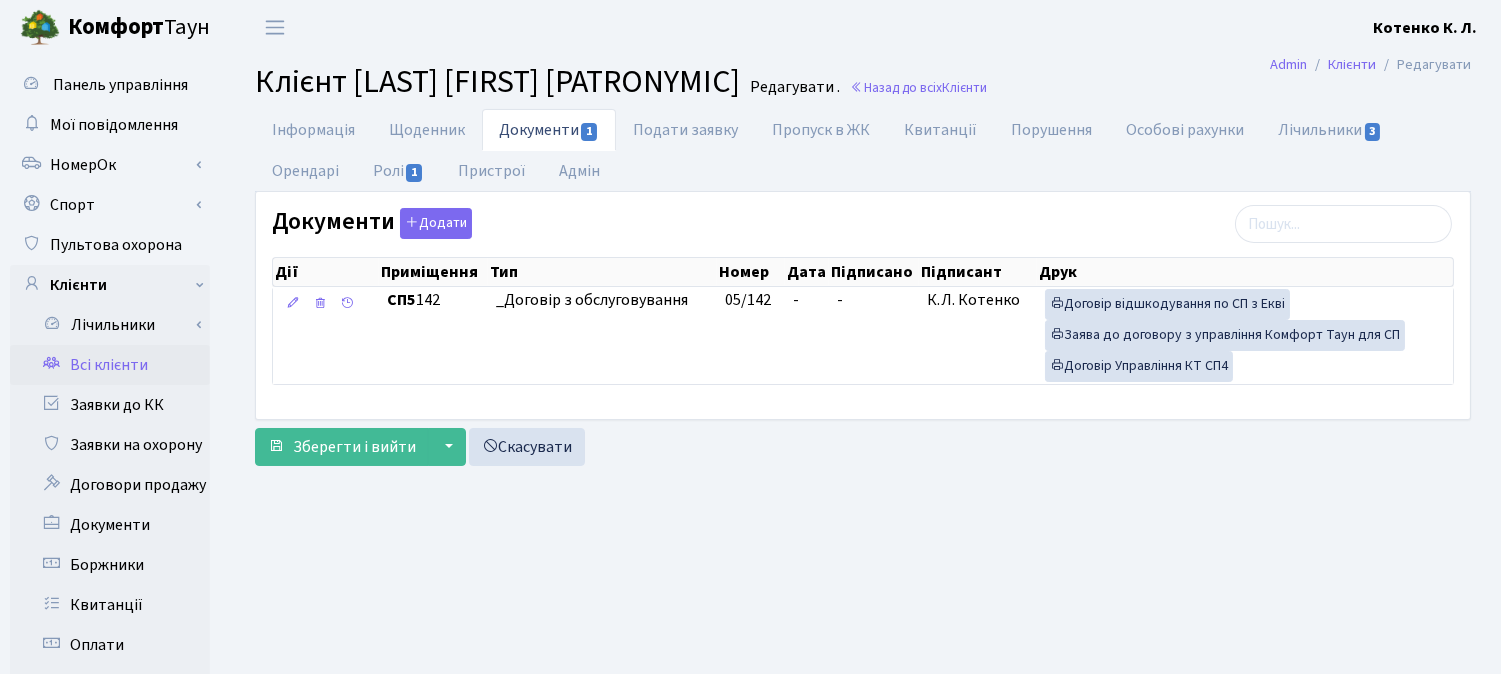 click on "Всі клієнти" at bounding box center [110, 365] 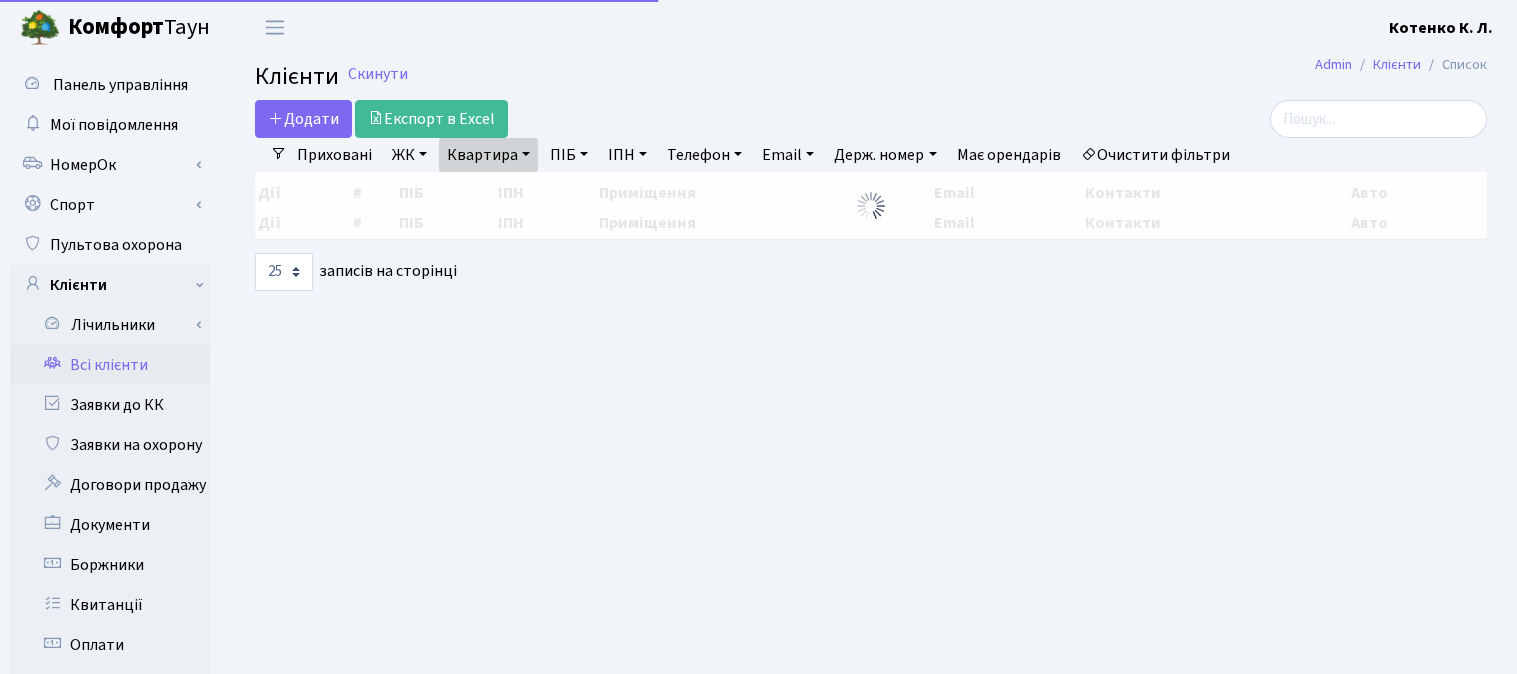 select on "25" 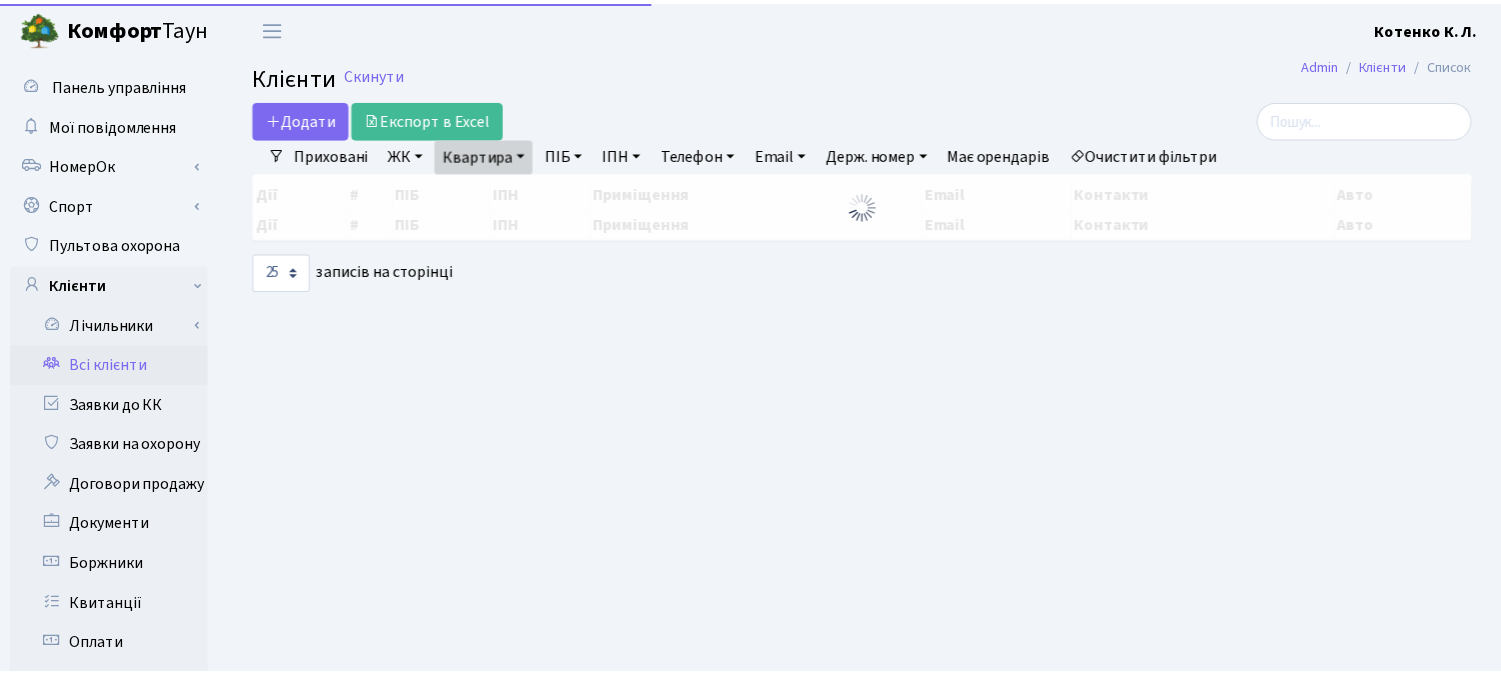 scroll, scrollTop: 0, scrollLeft: 0, axis: both 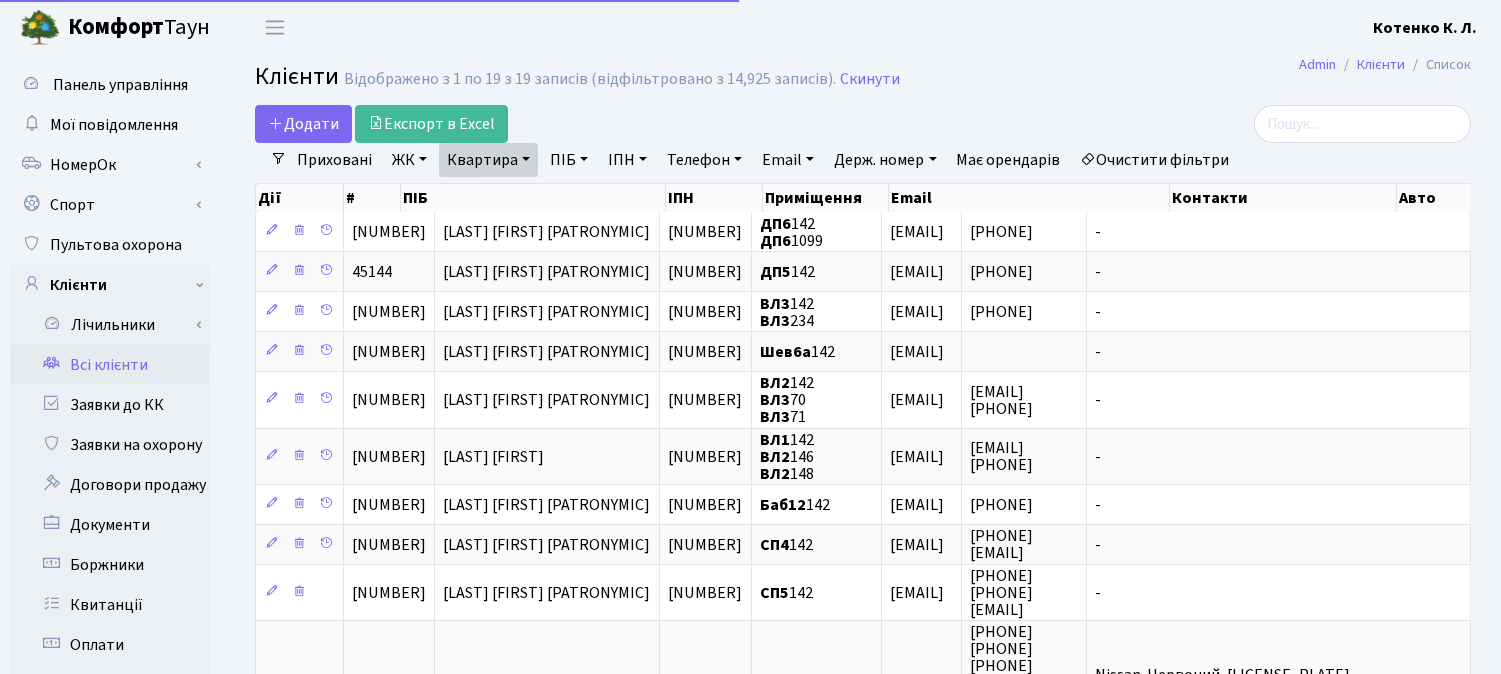 click on "Квартира" at bounding box center [488, 160] 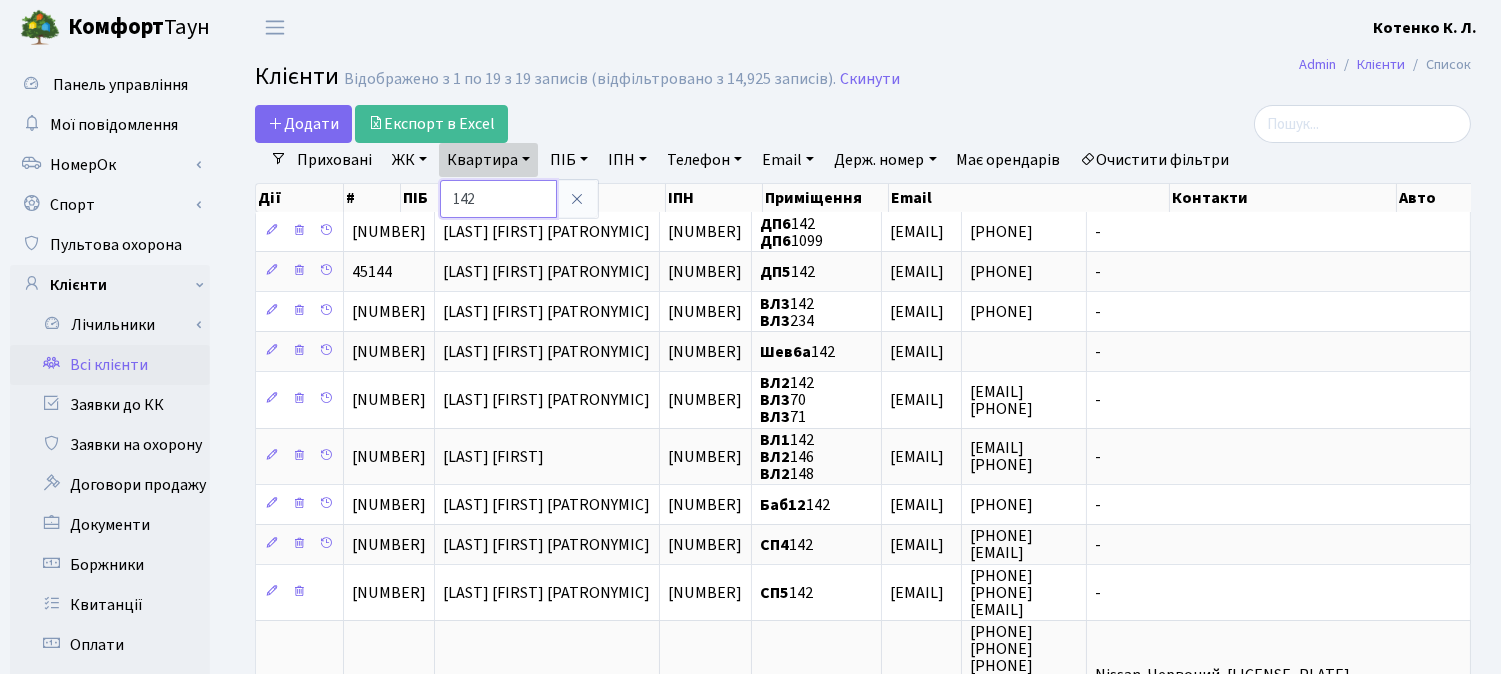 click on "142" at bounding box center [498, 199] 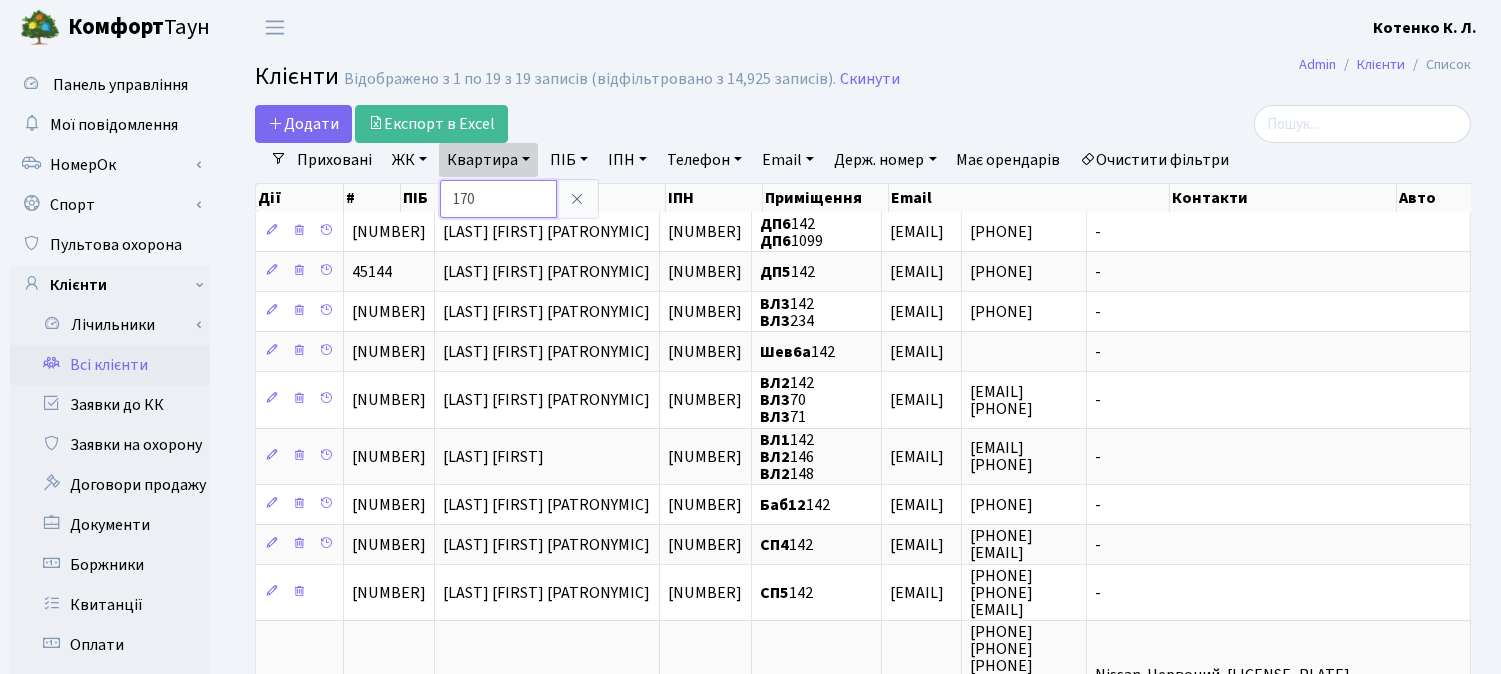 type on "170" 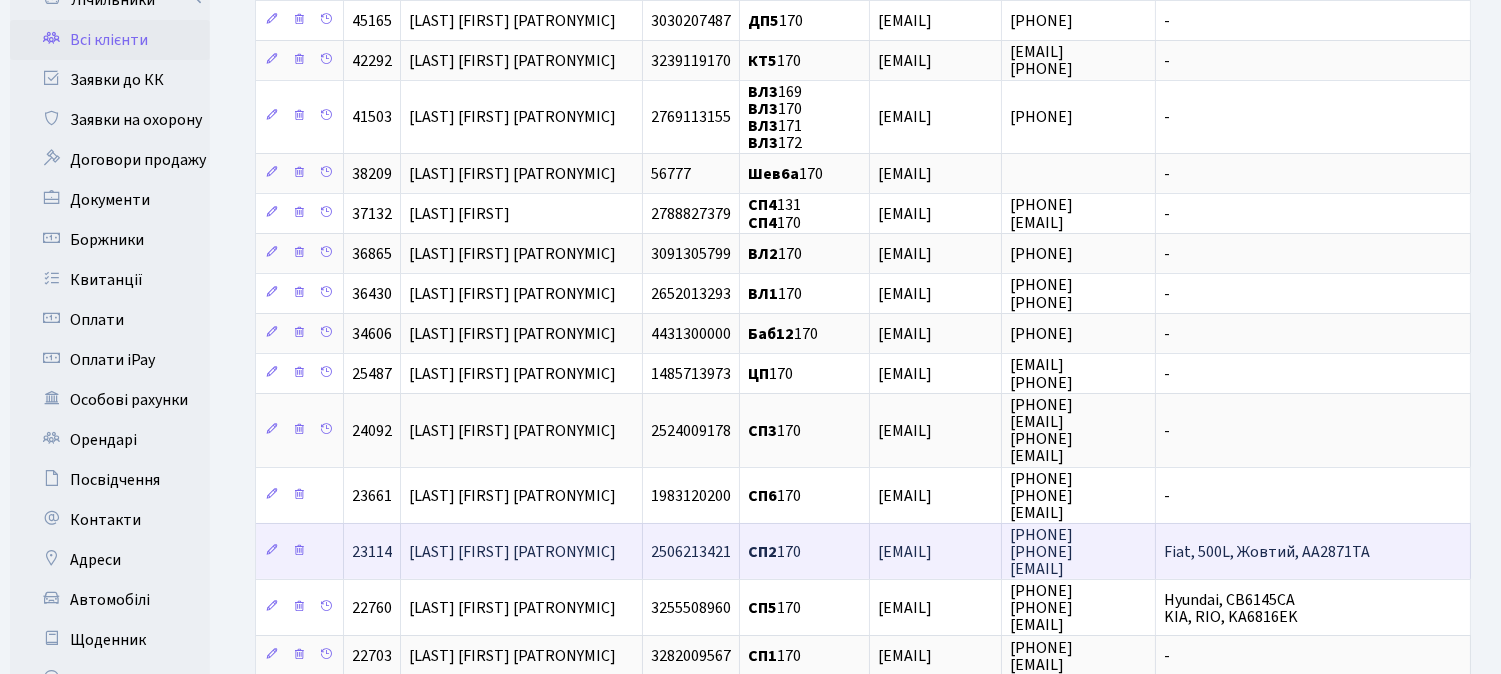 scroll, scrollTop: 333, scrollLeft: 0, axis: vertical 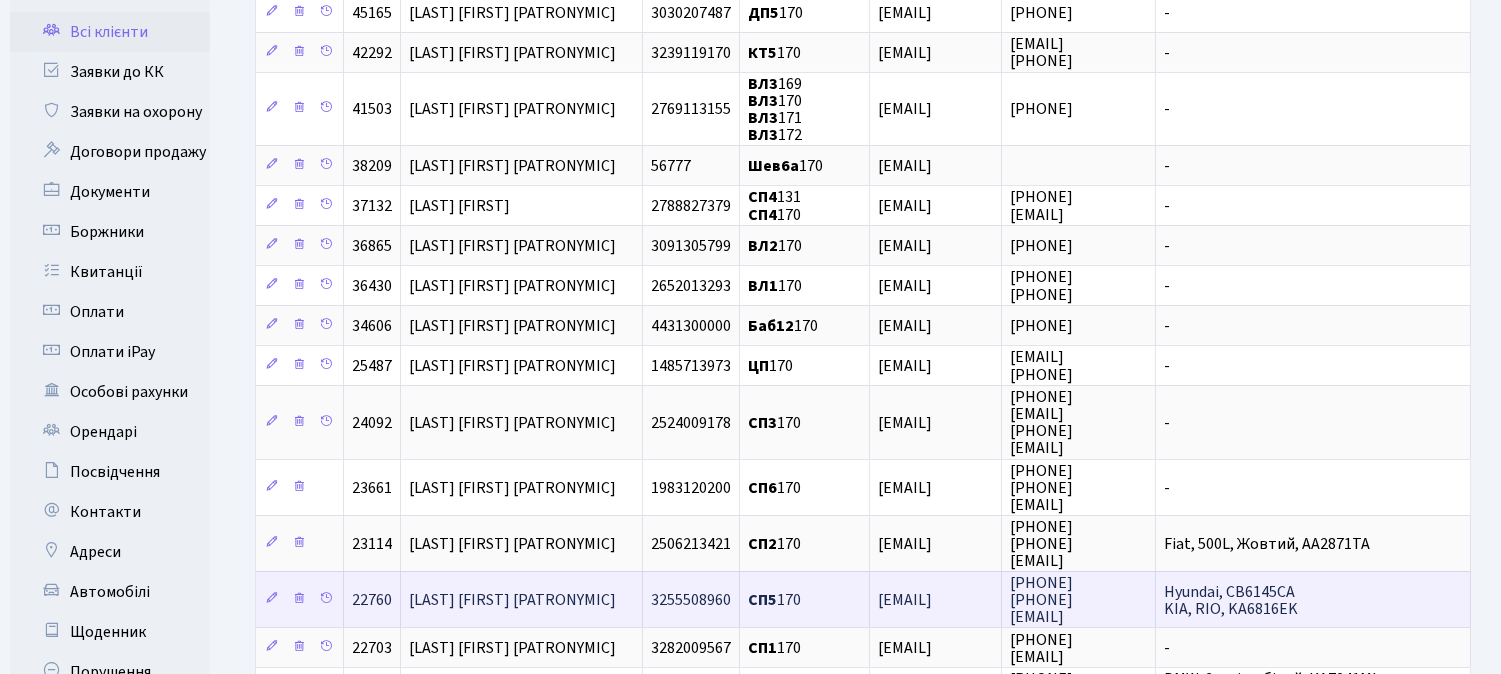 click on "[LAST] [FIRST] [PATRONYMIC]" at bounding box center (512, 600) 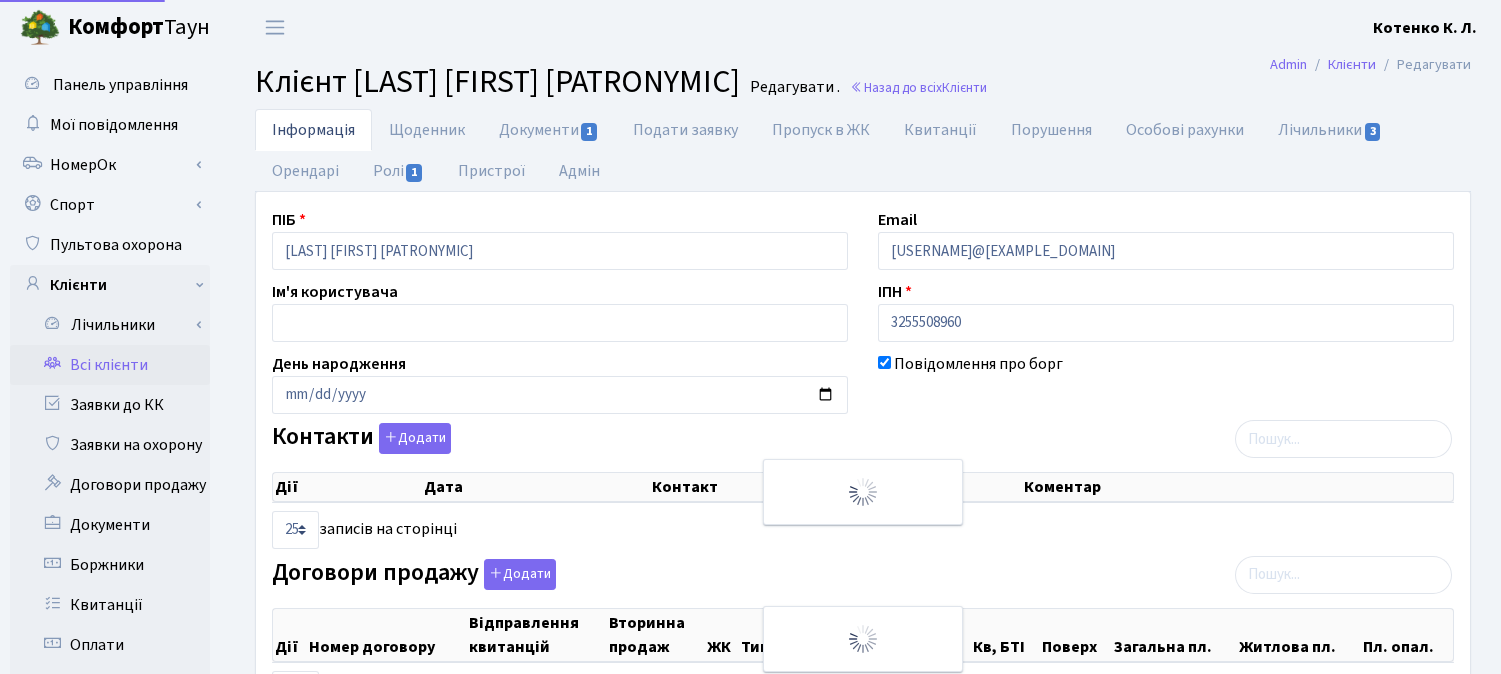 select on "25" 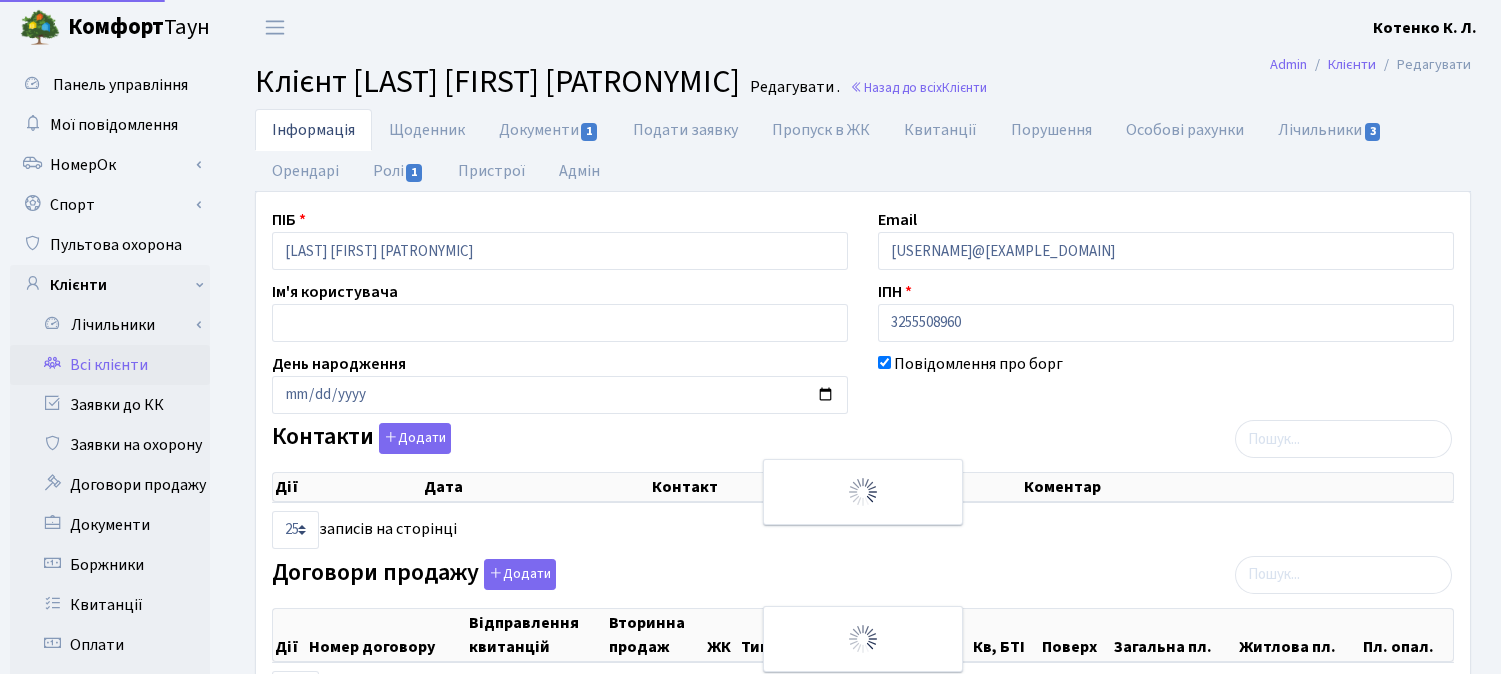 select on "25" 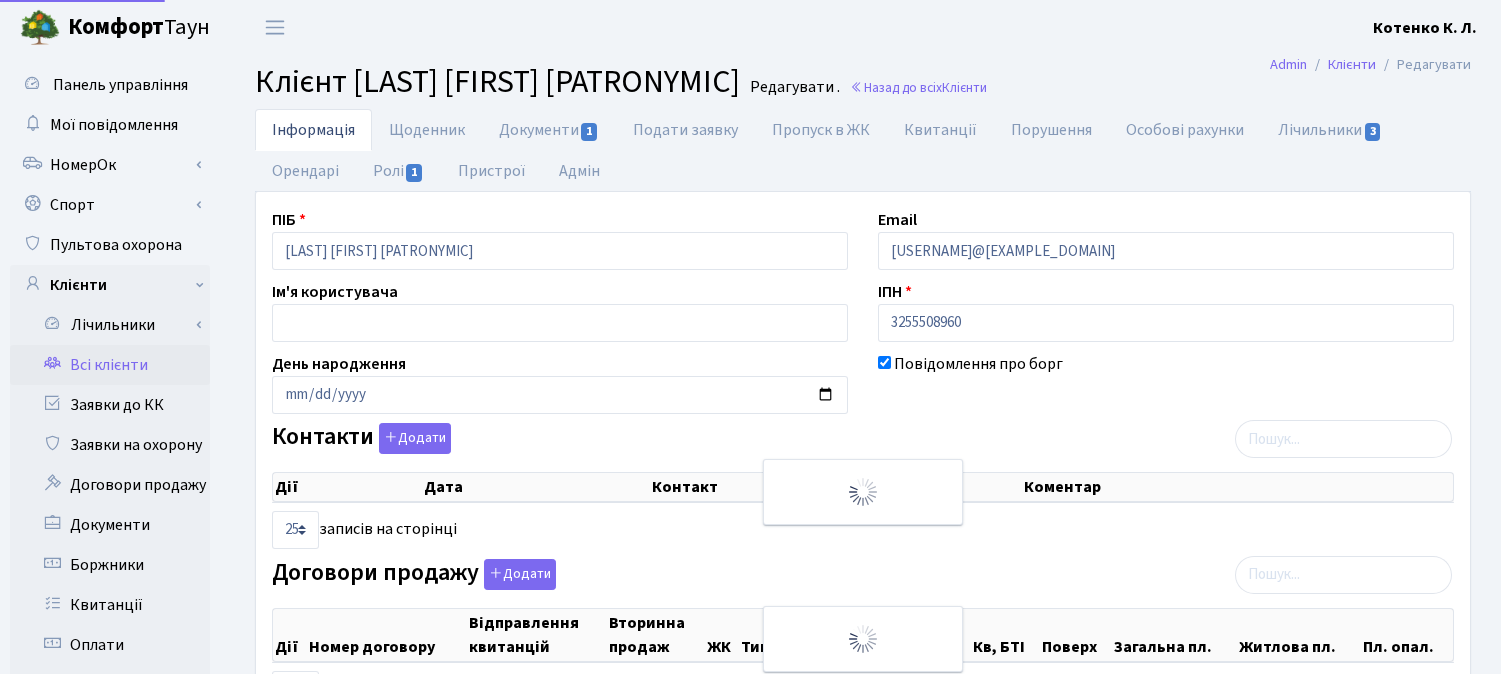 select on "25" 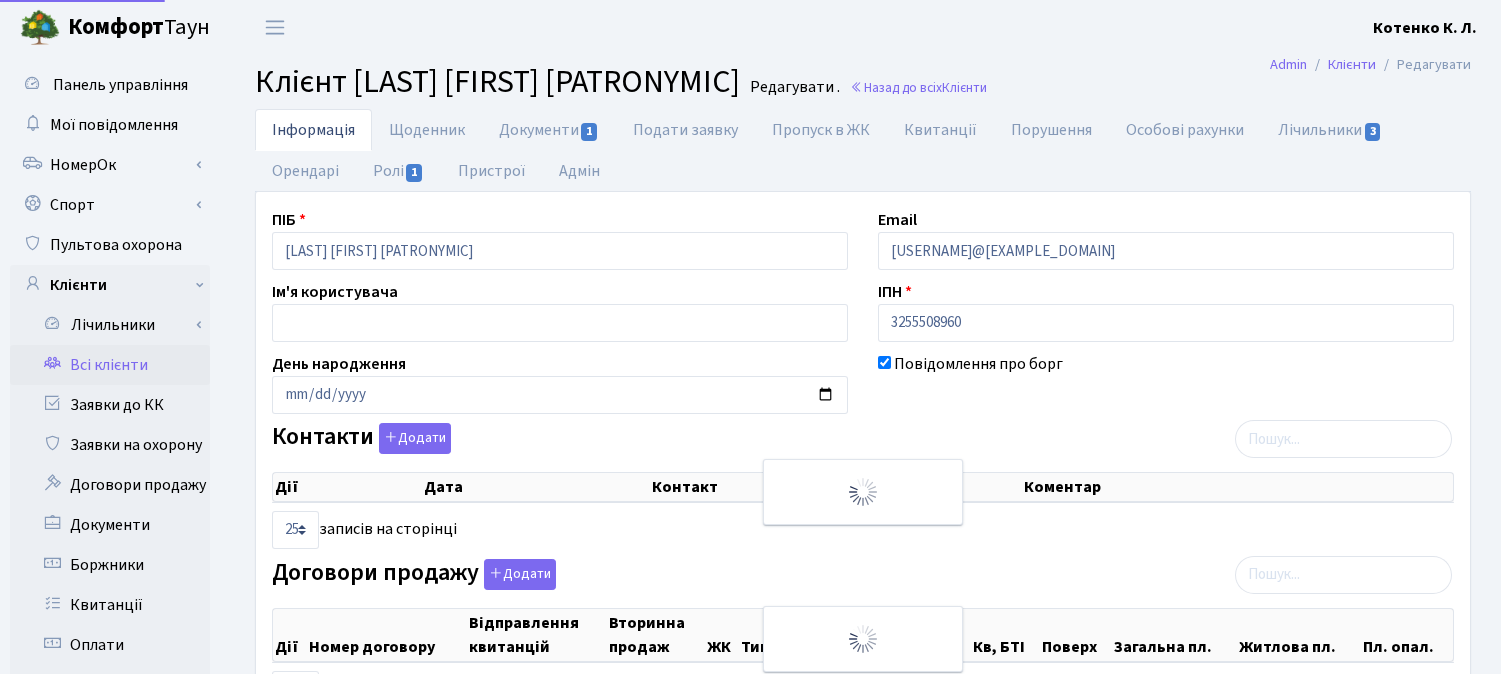 select on "25" 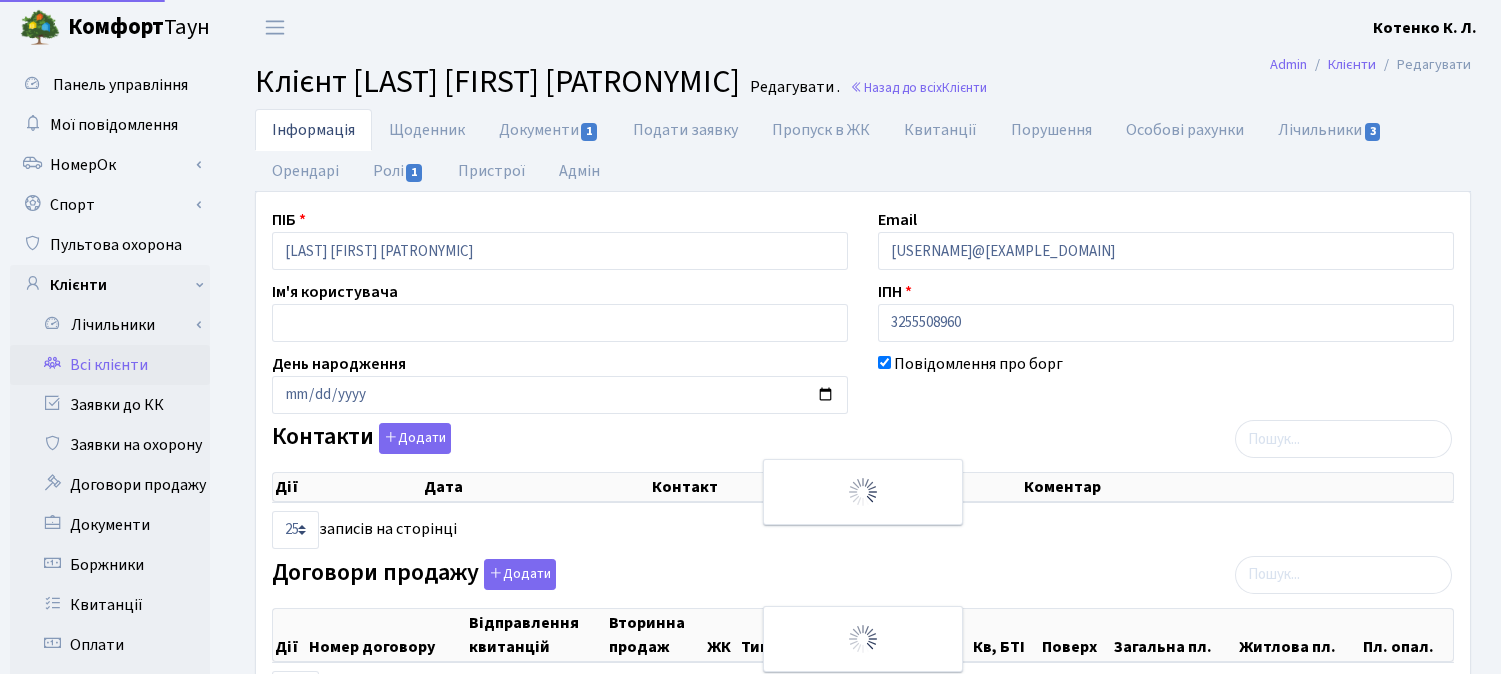 select on "25" 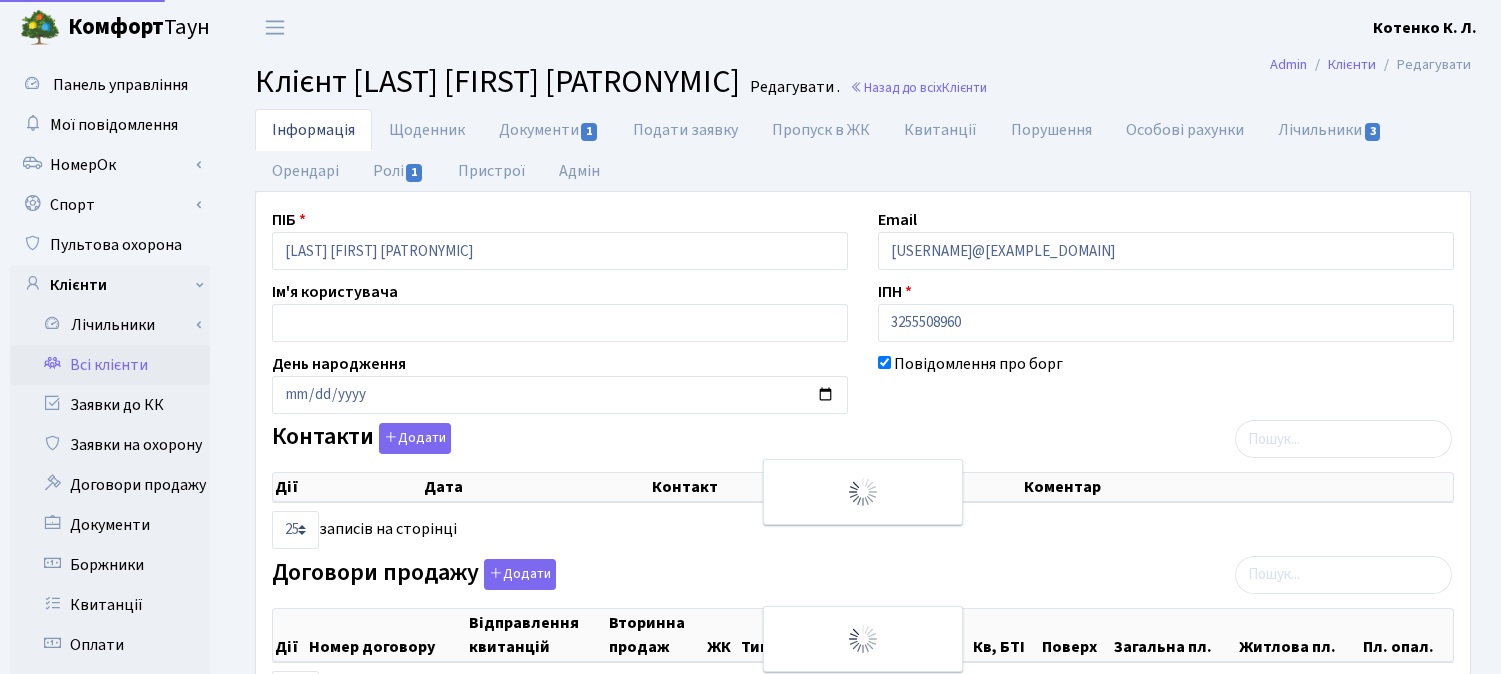 scroll, scrollTop: 0, scrollLeft: 0, axis: both 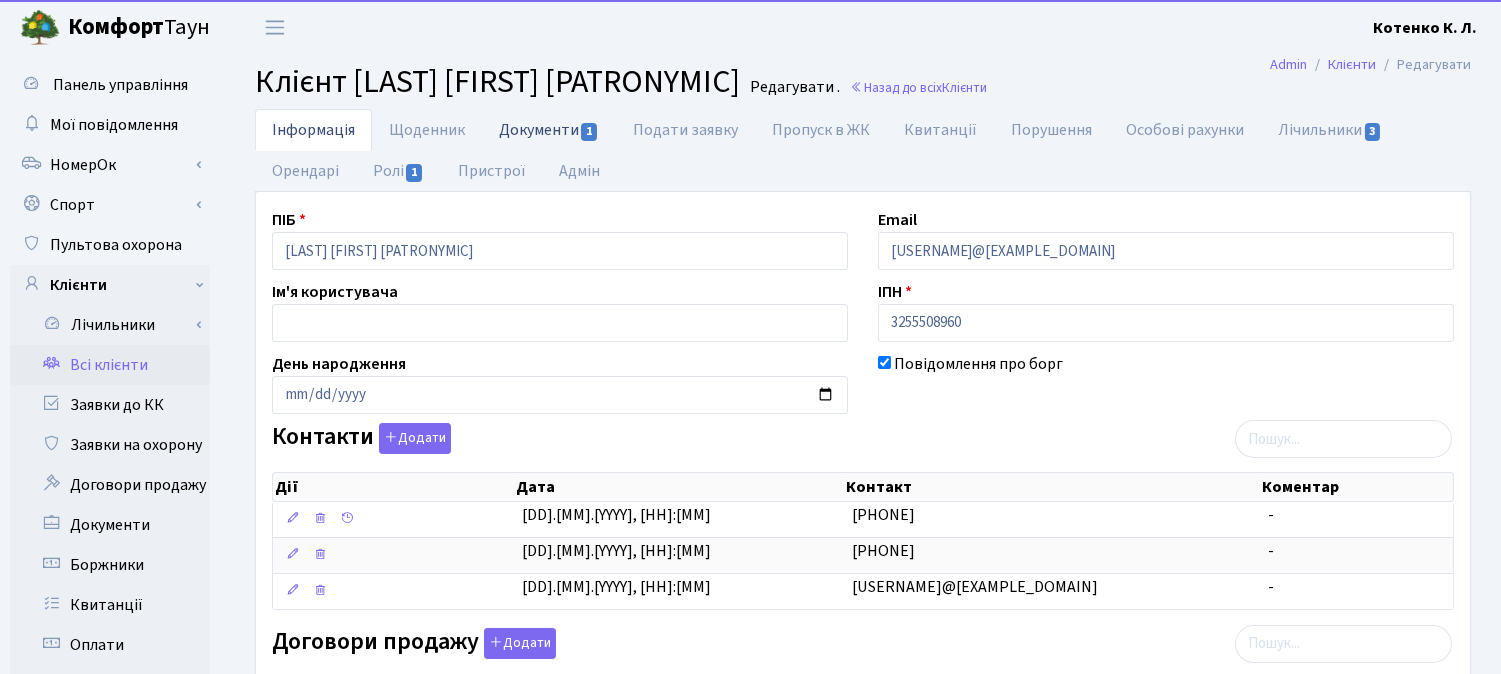 click on "Документи  1" at bounding box center (549, 129) 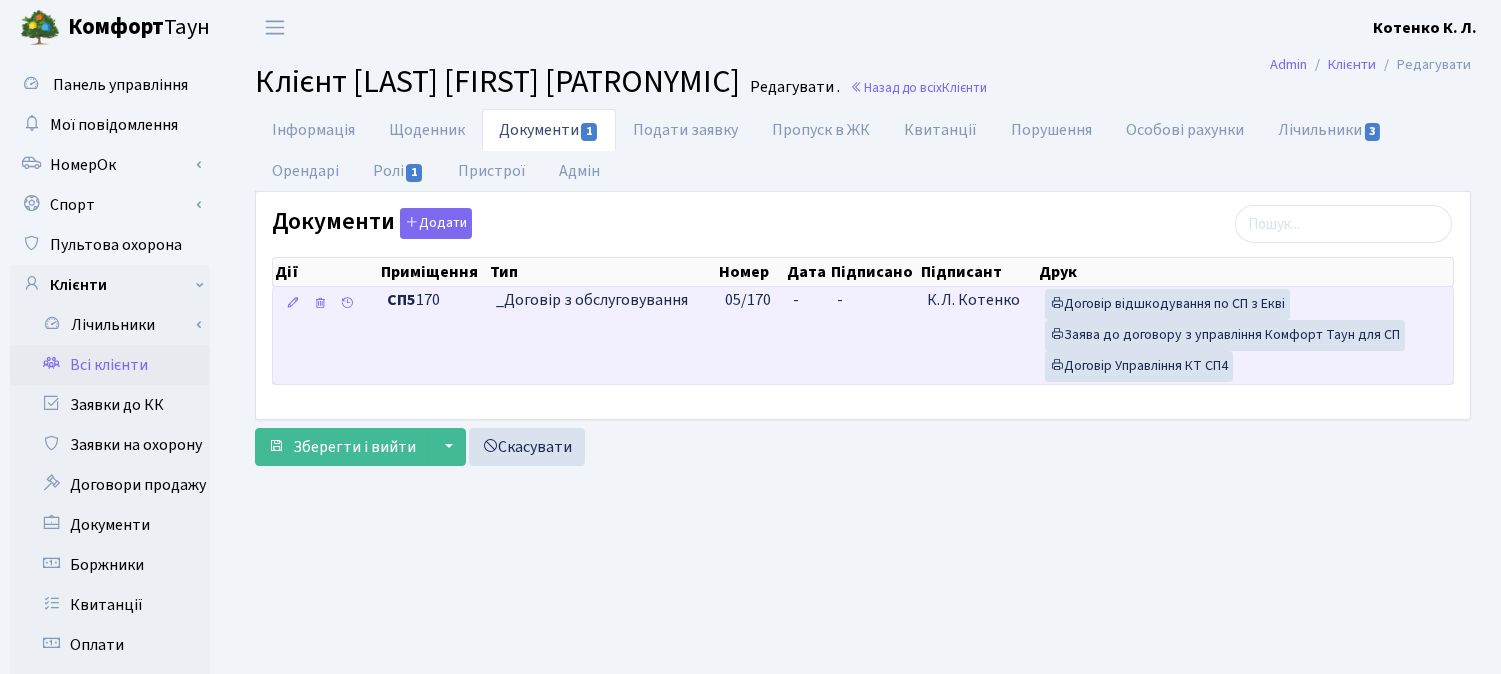 click on "-" at bounding box center (874, 335) 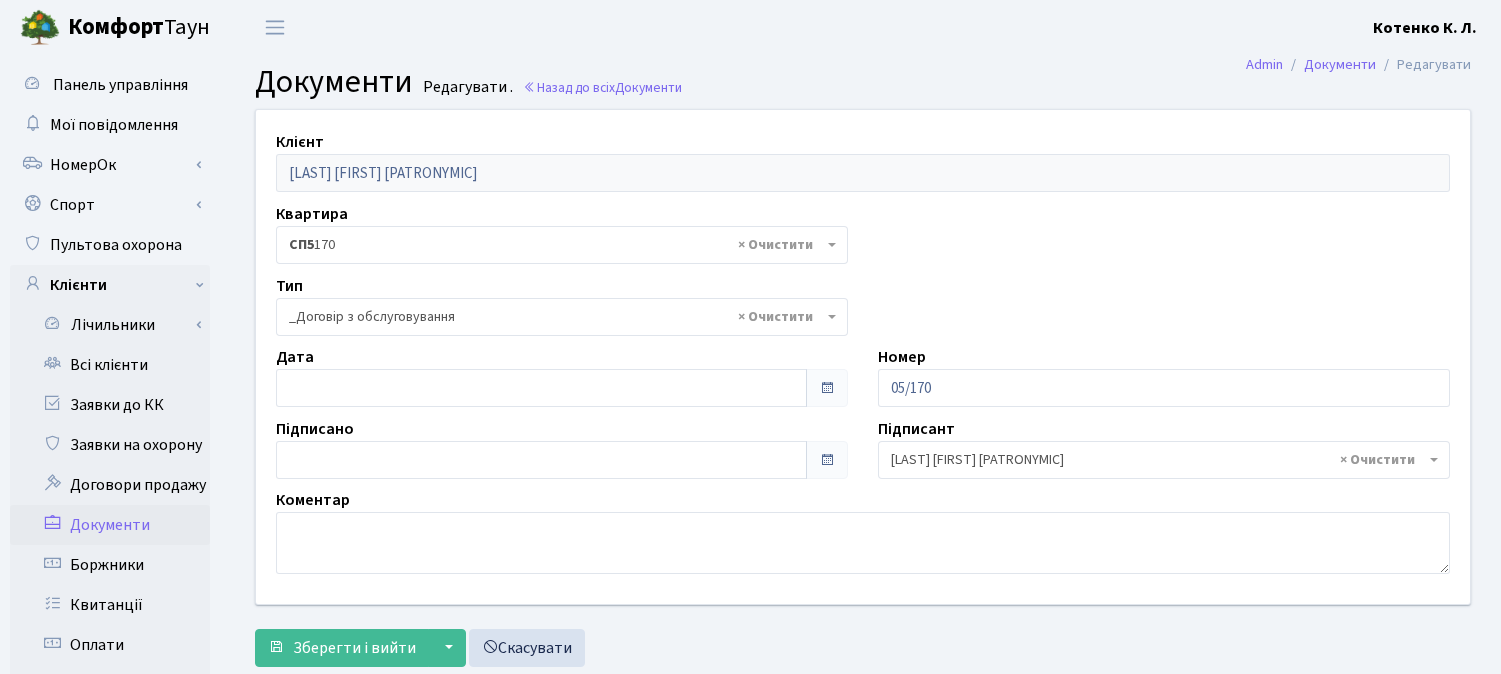 select on "289" 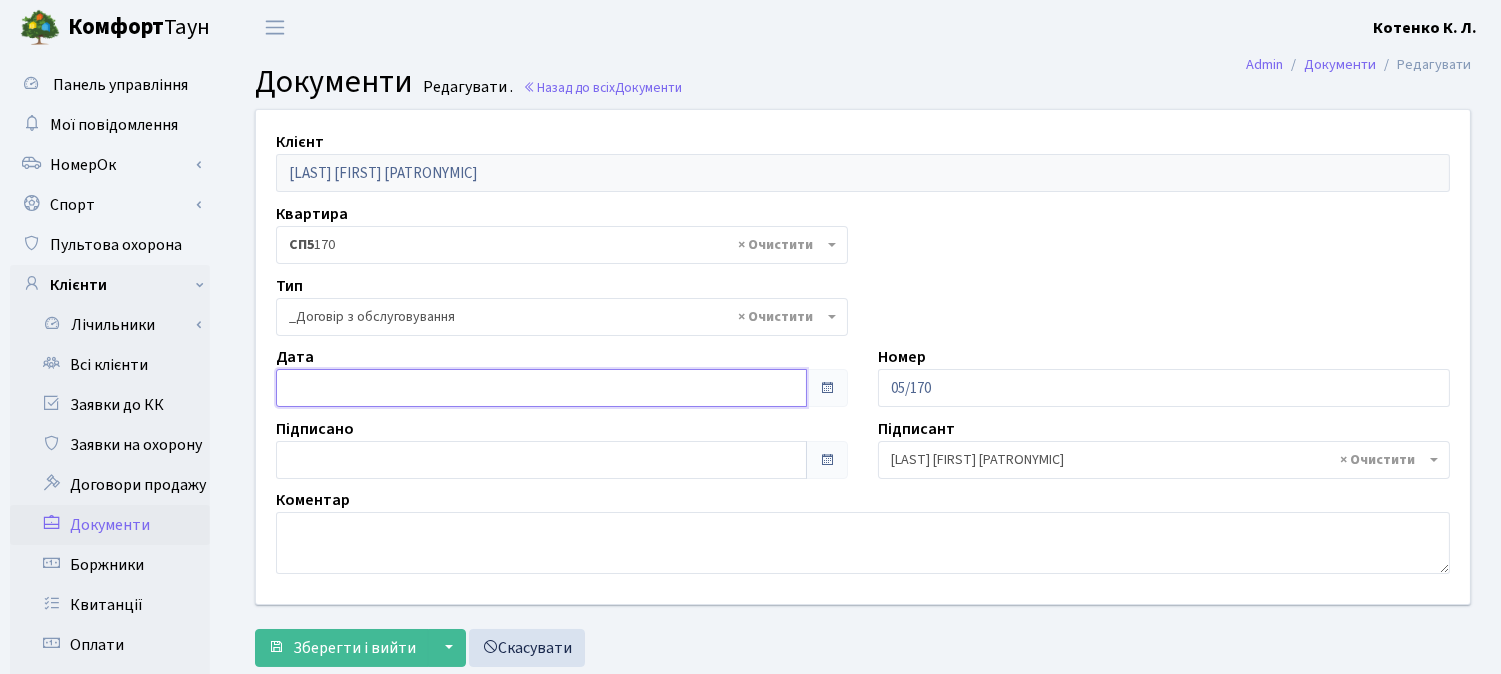 type on "07.08.2025" 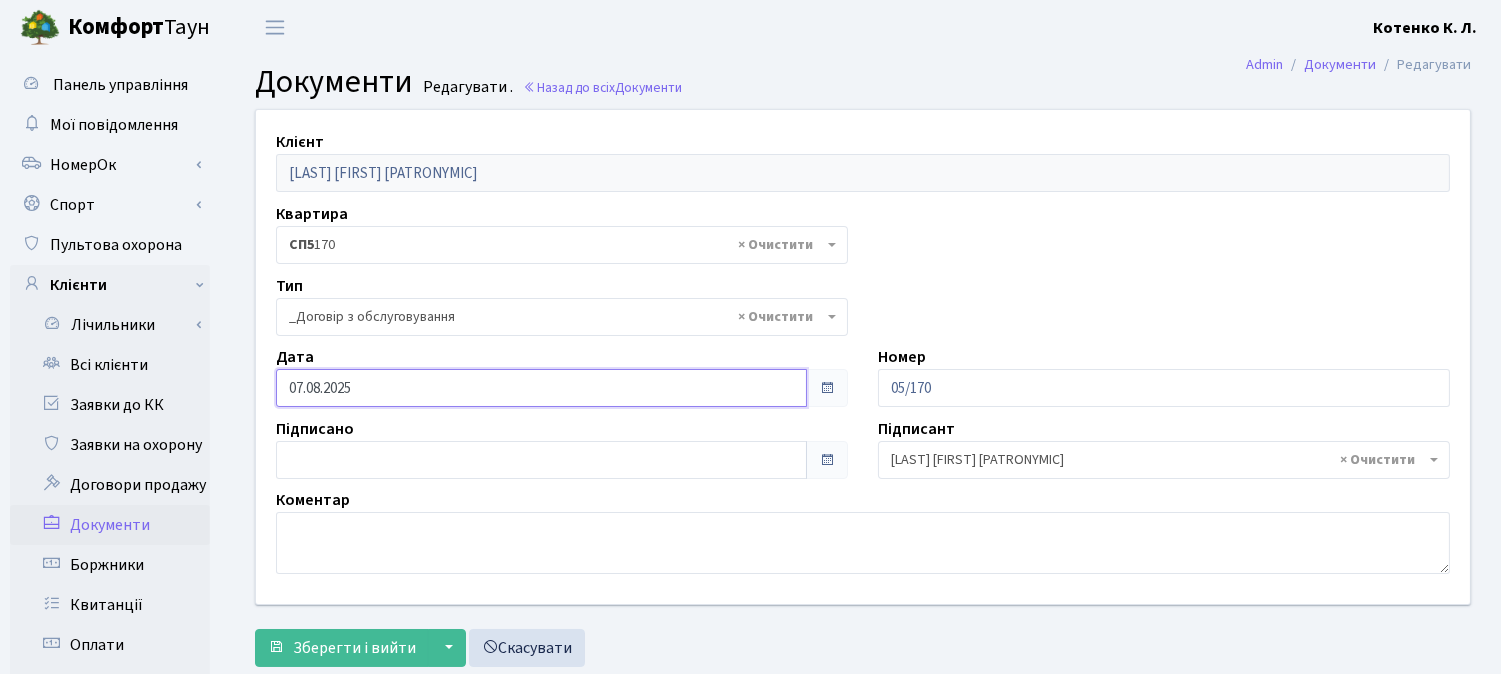 click on "07.08.2025" at bounding box center (541, 388) 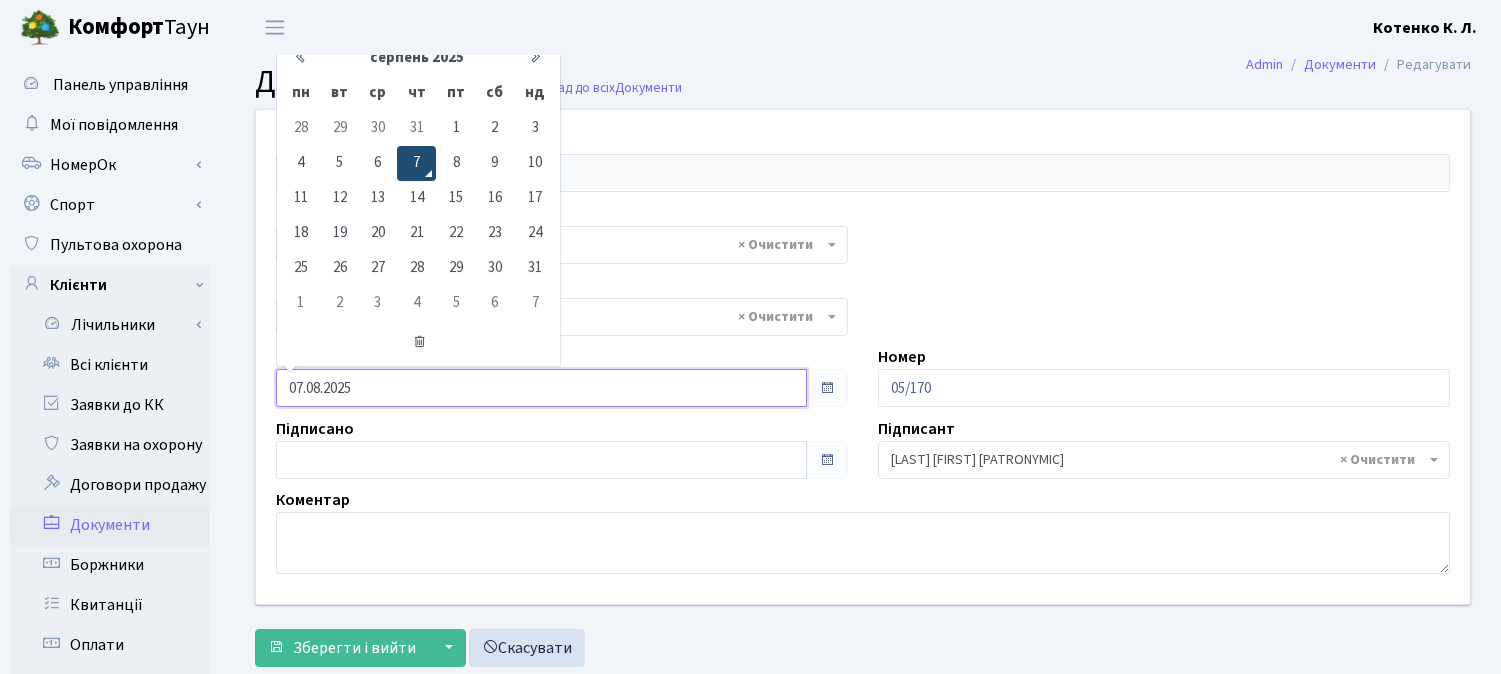 drag, startPoint x: 414, startPoint y: 164, endPoint x: 425, endPoint y: 223, distance: 60.016663 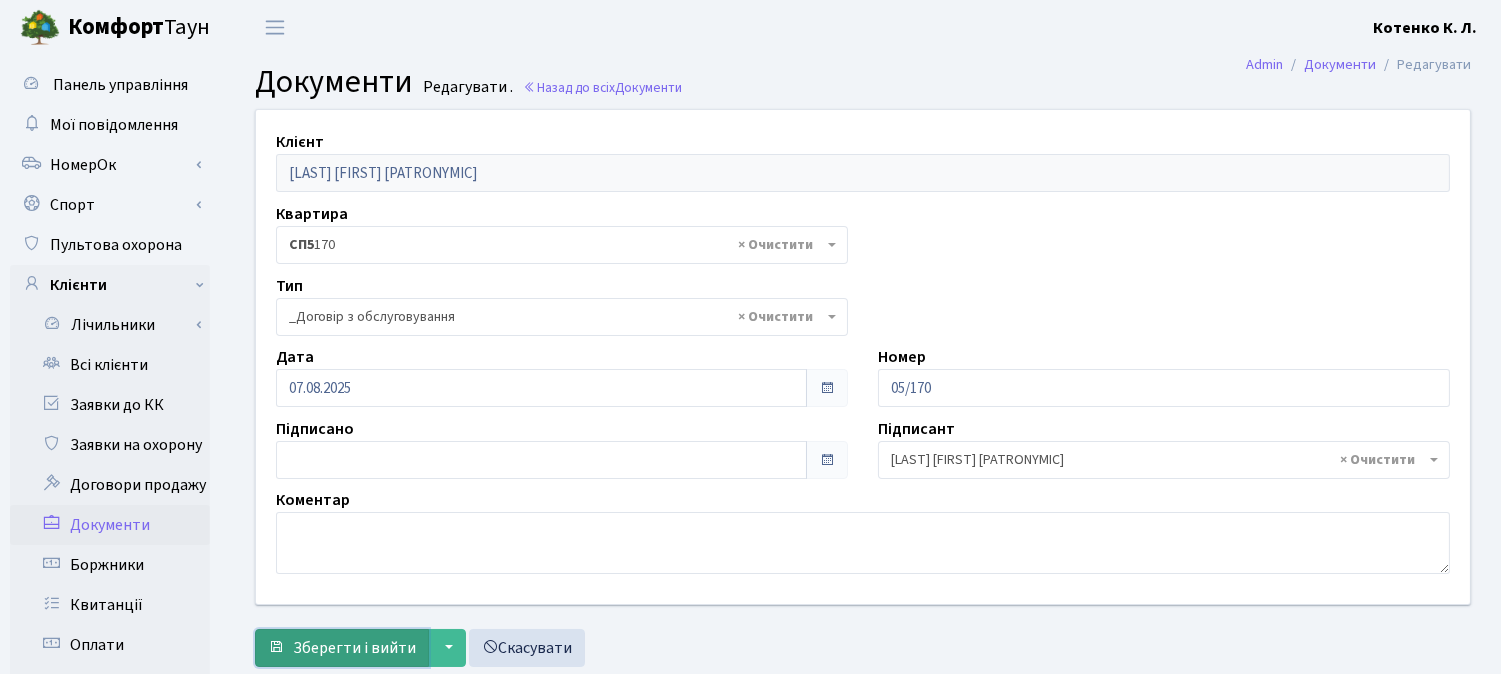 click on "Зберегти і вийти" at bounding box center [354, 648] 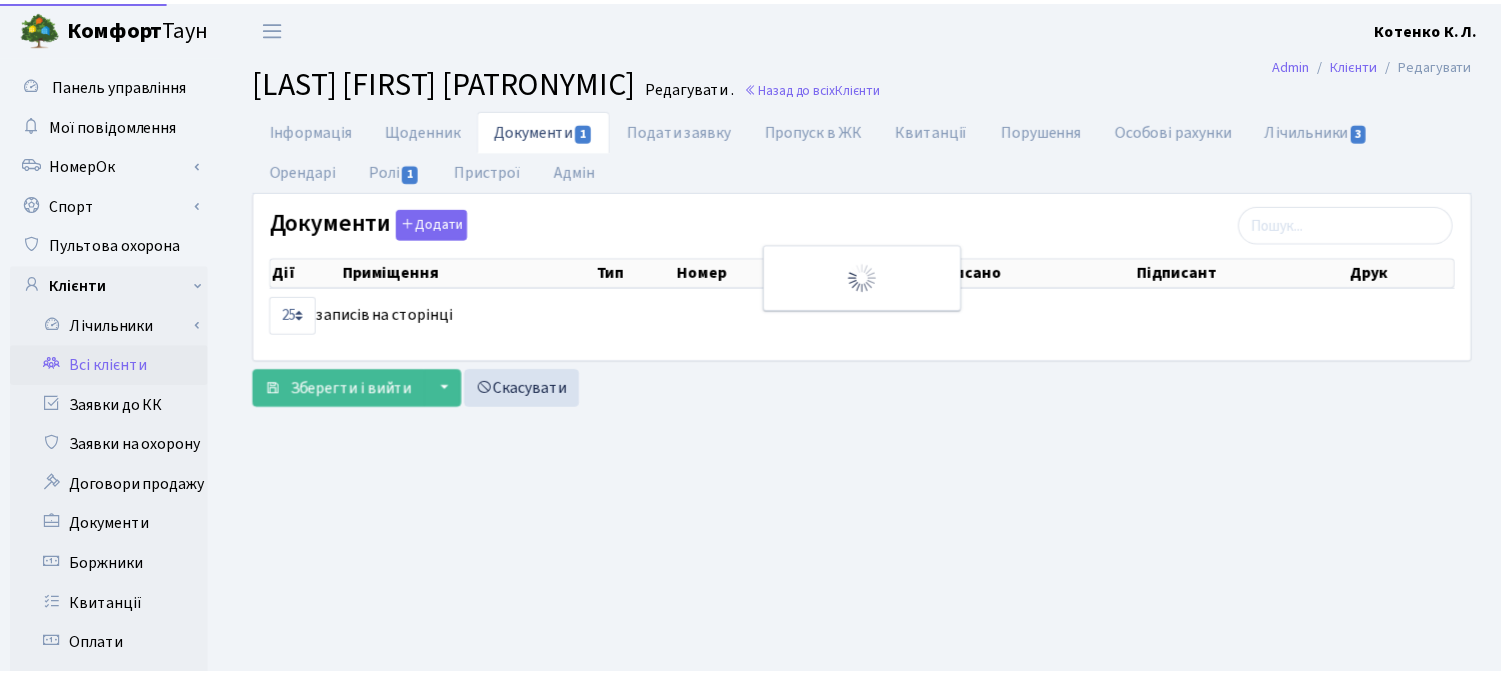 scroll, scrollTop: 0, scrollLeft: 0, axis: both 